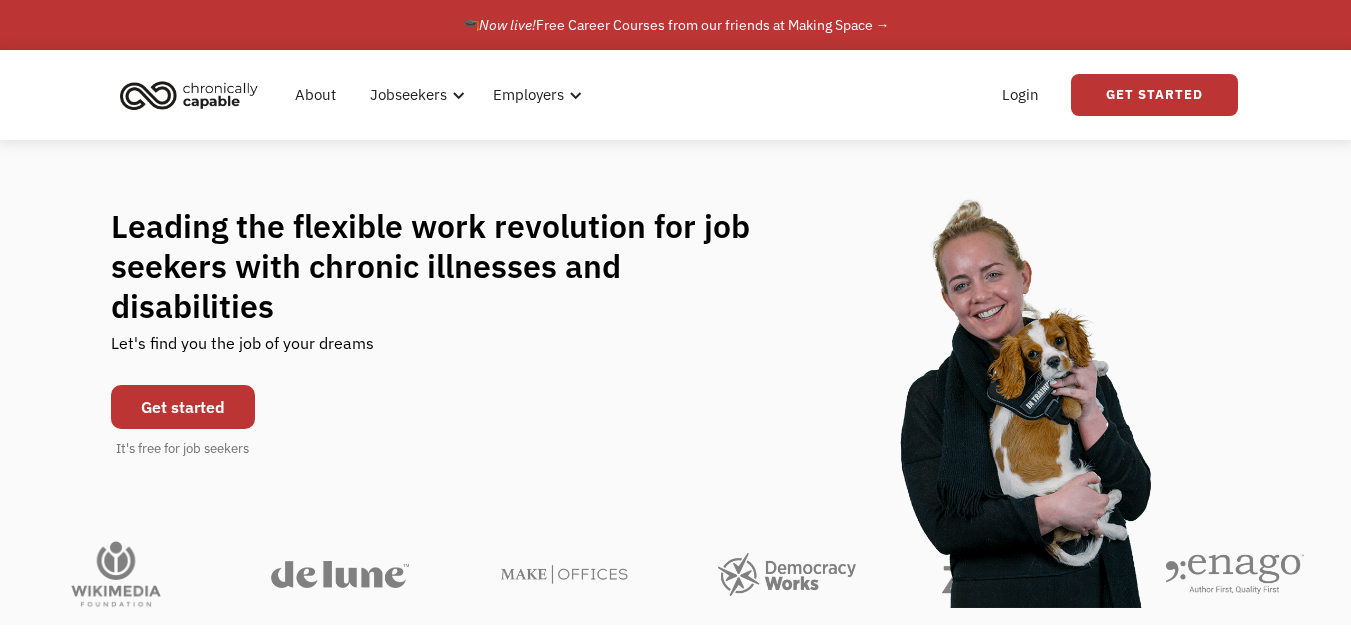 scroll, scrollTop: 0, scrollLeft: 0, axis: both 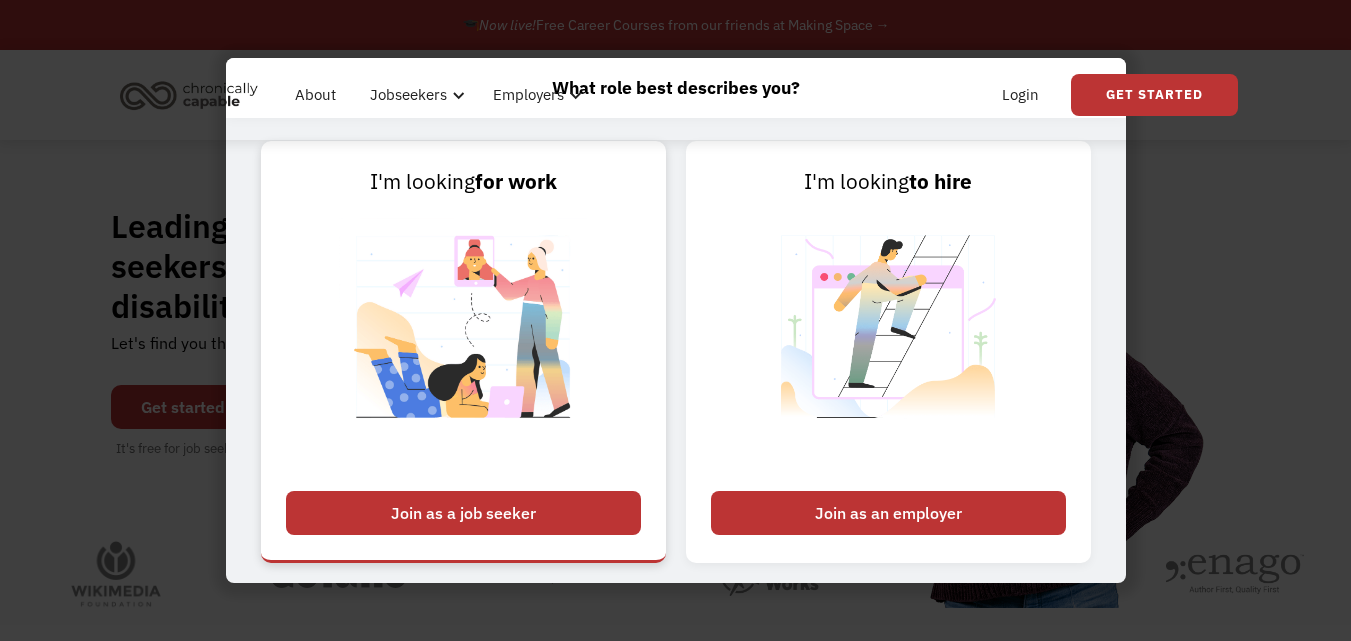 click on "Join as a job seeker" at bounding box center (463, 513) 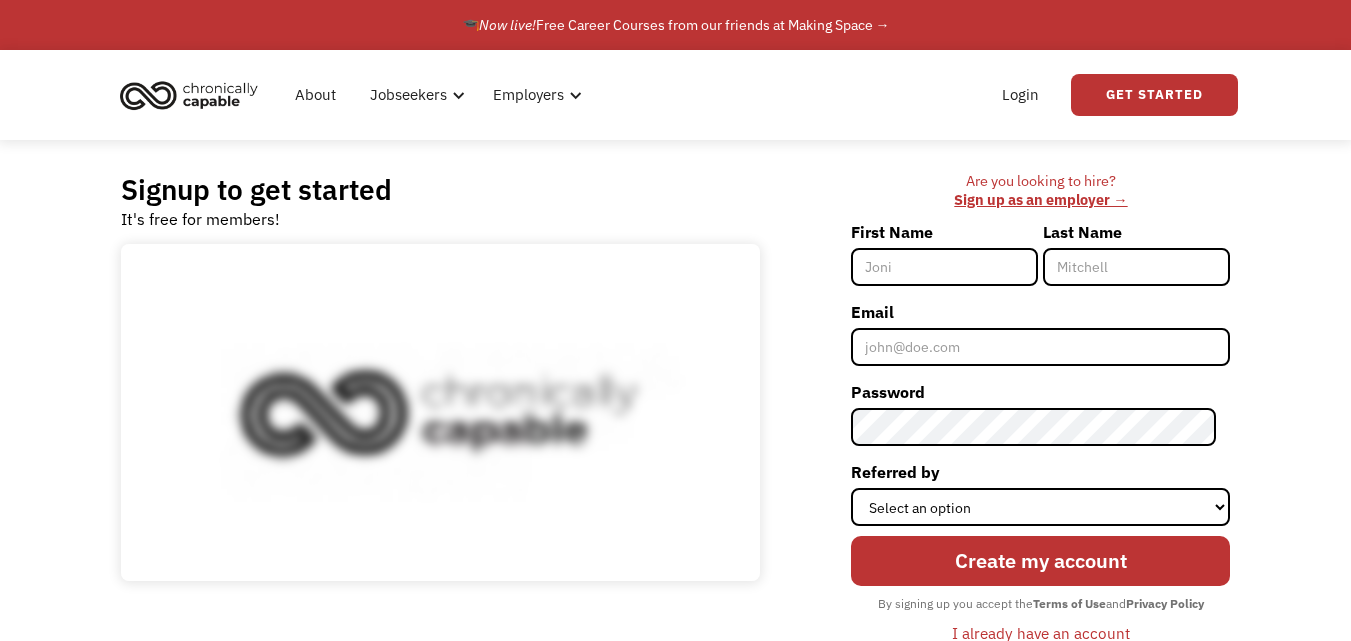 scroll, scrollTop: 0, scrollLeft: 0, axis: both 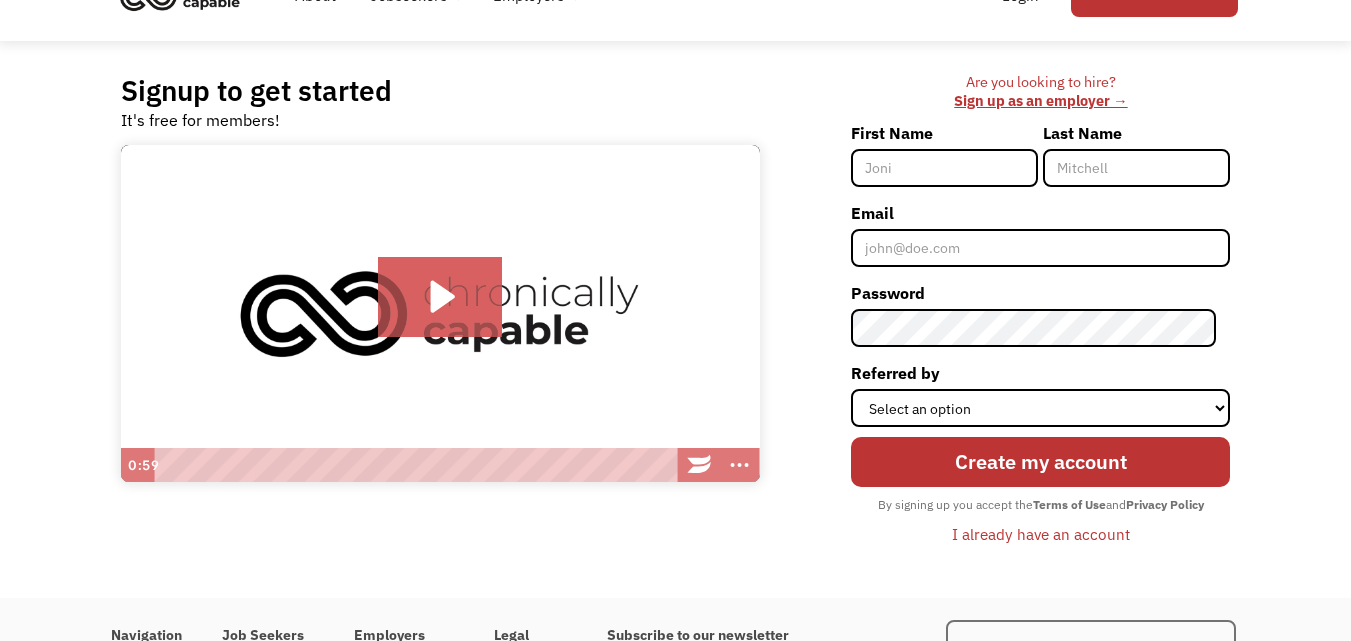 click on "First Name" at bounding box center (944, 168) 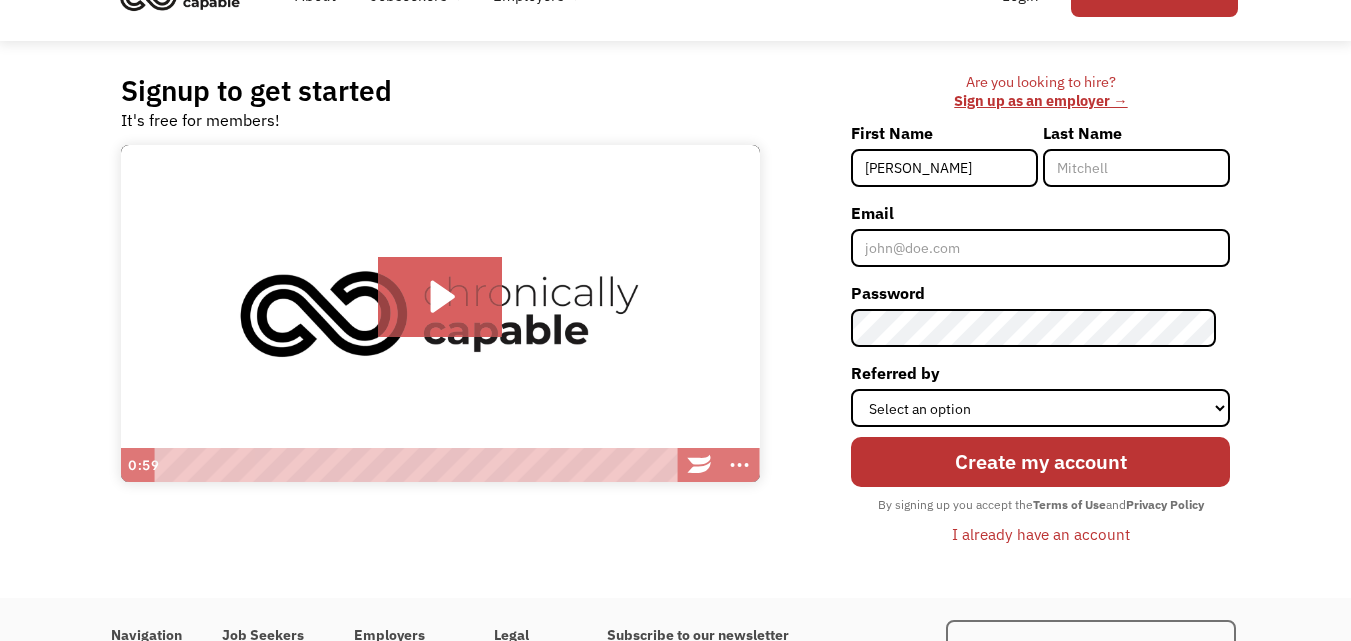 type on "Arunsai" 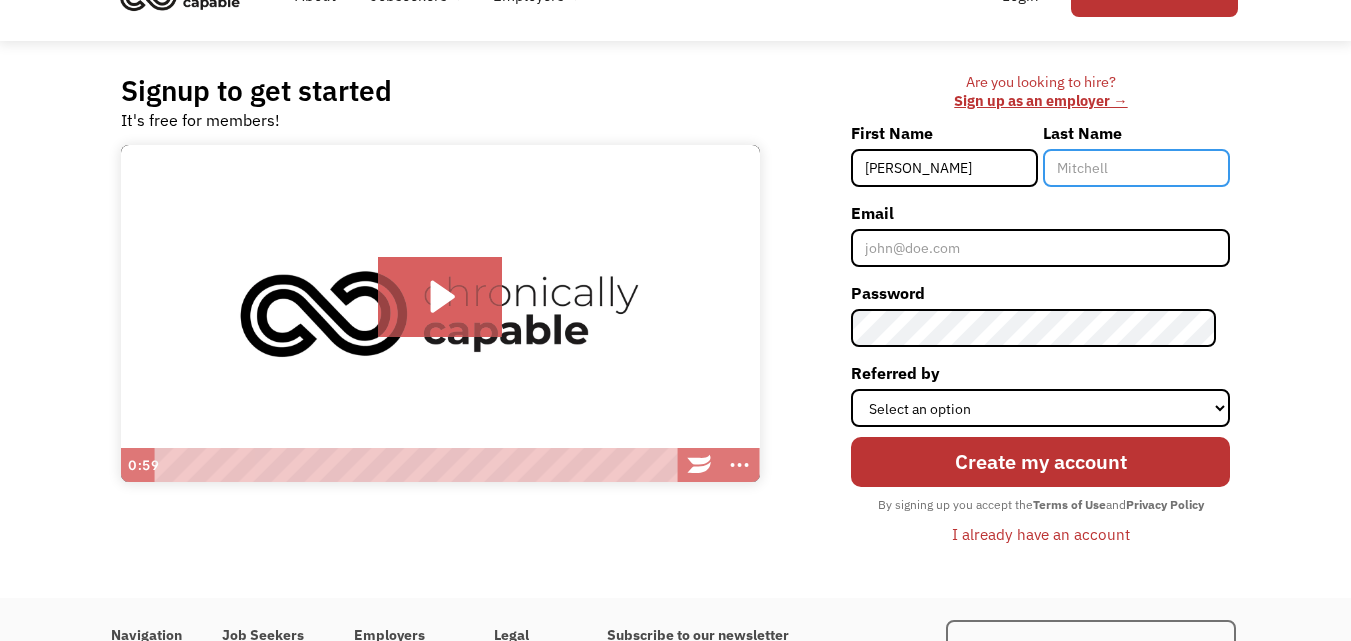click on "Last Name" at bounding box center (1136, 168) 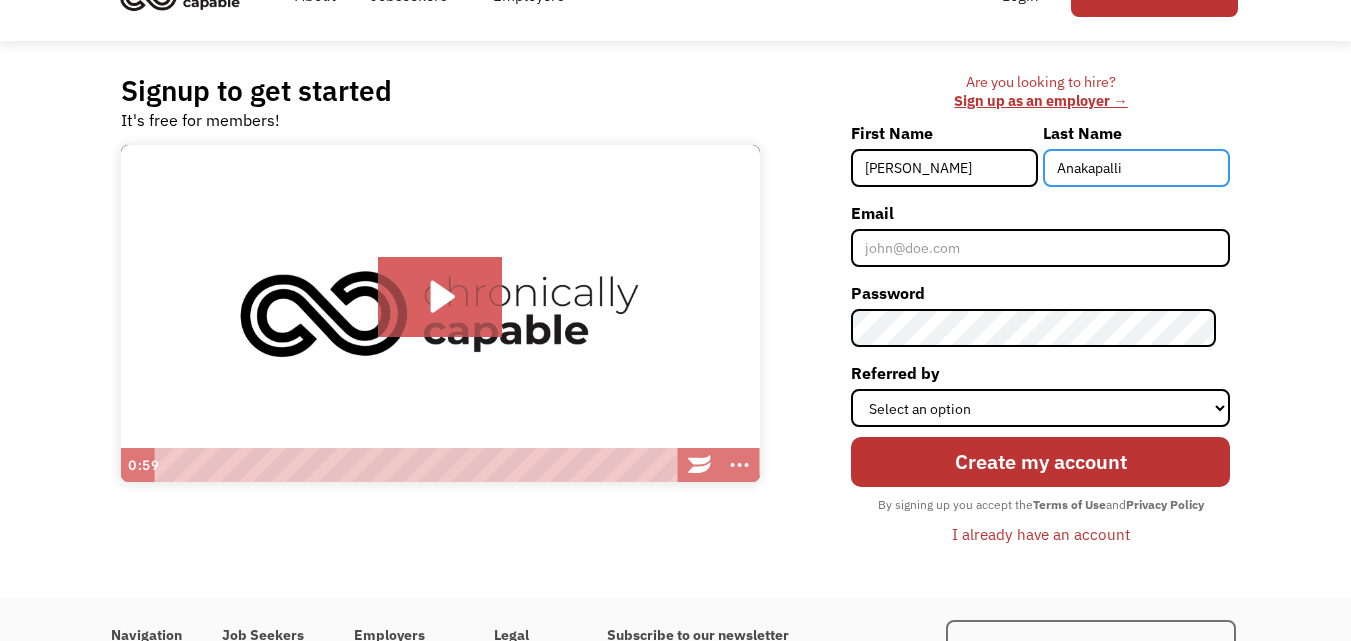 type on "Anakapalli" 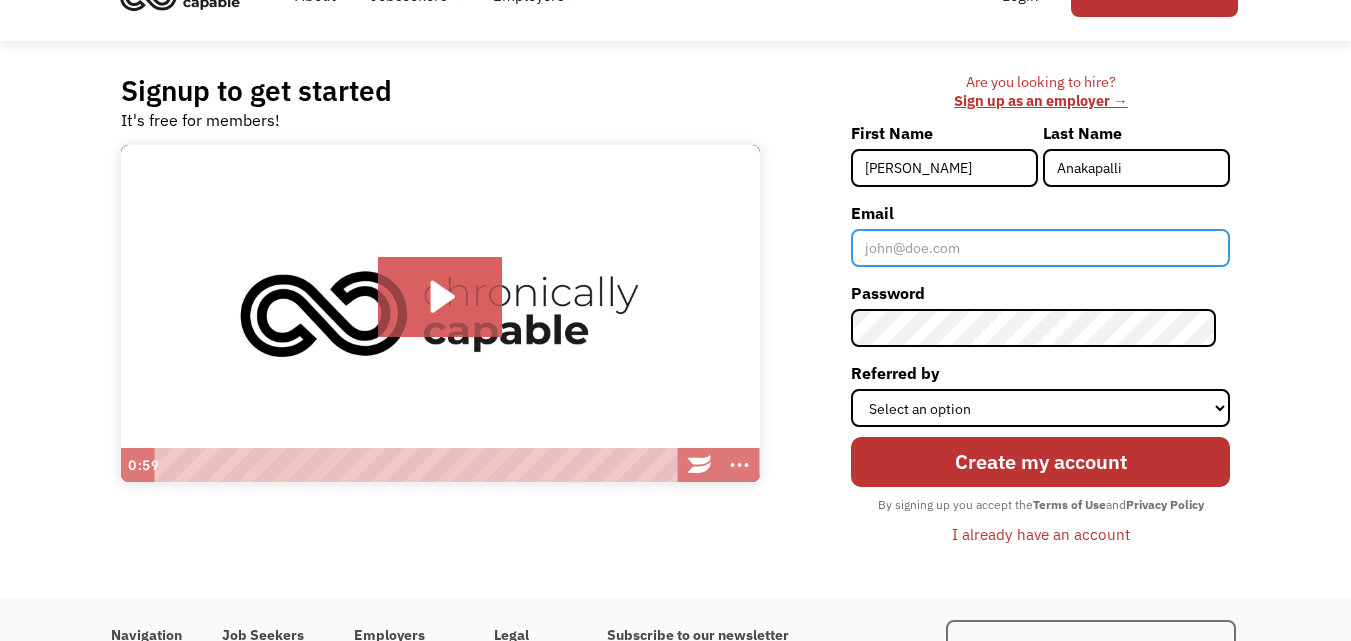 click on "Email" at bounding box center (1040, 248) 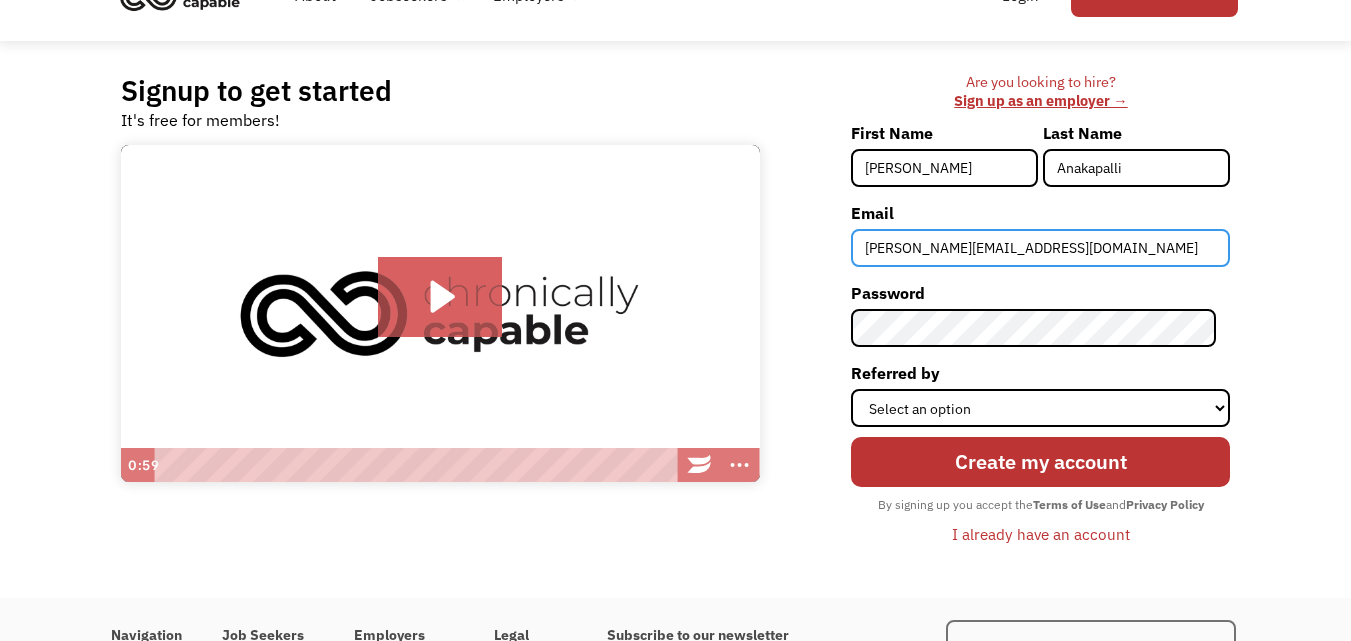 type on "arunsai@gmail.com" 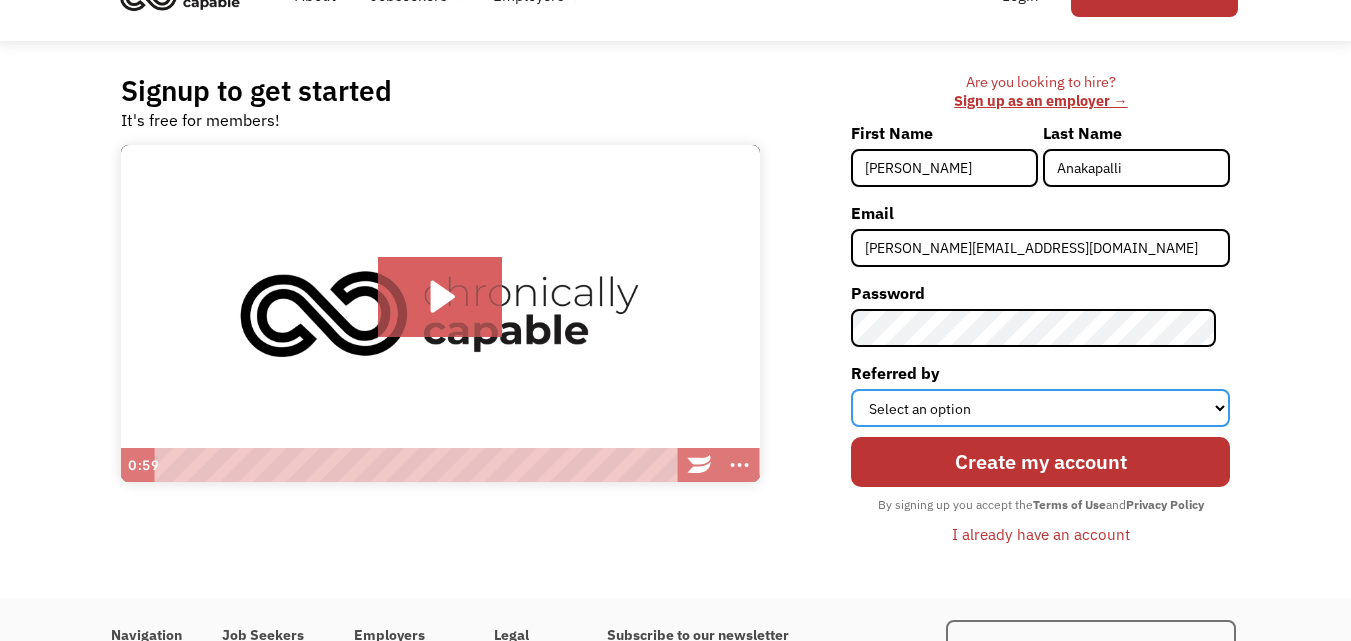 click on "Select an option Instagram Facebook Twitter Search Engine News Article Word of Mouth Employer Other" at bounding box center [1040, 408] 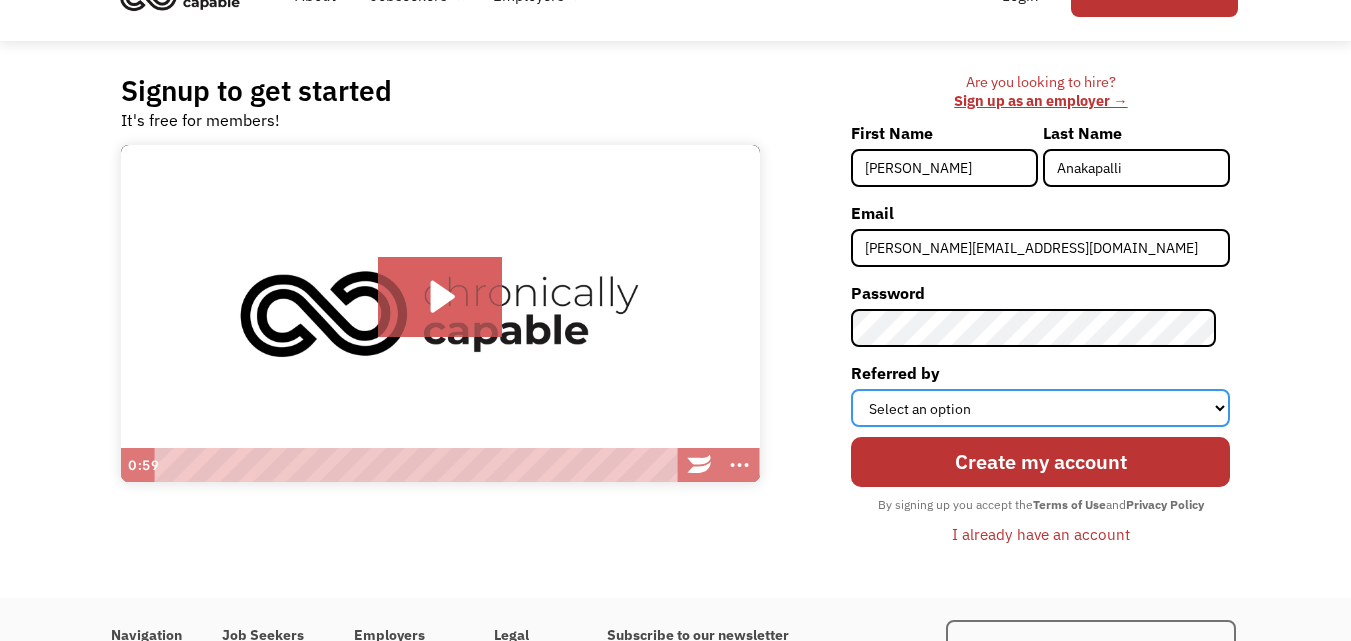 select on "Search Engine" 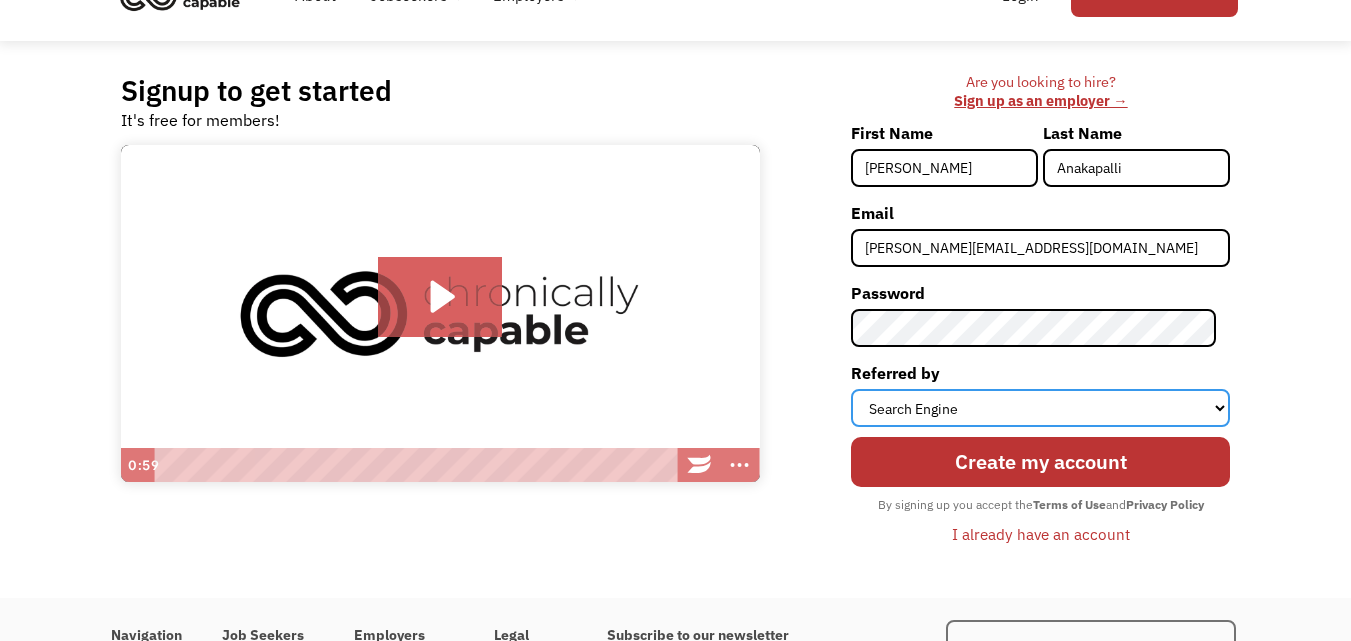 click on "Select an option Instagram Facebook Twitter Search Engine News Article Word of Mouth Employer Other" at bounding box center (1040, 408) 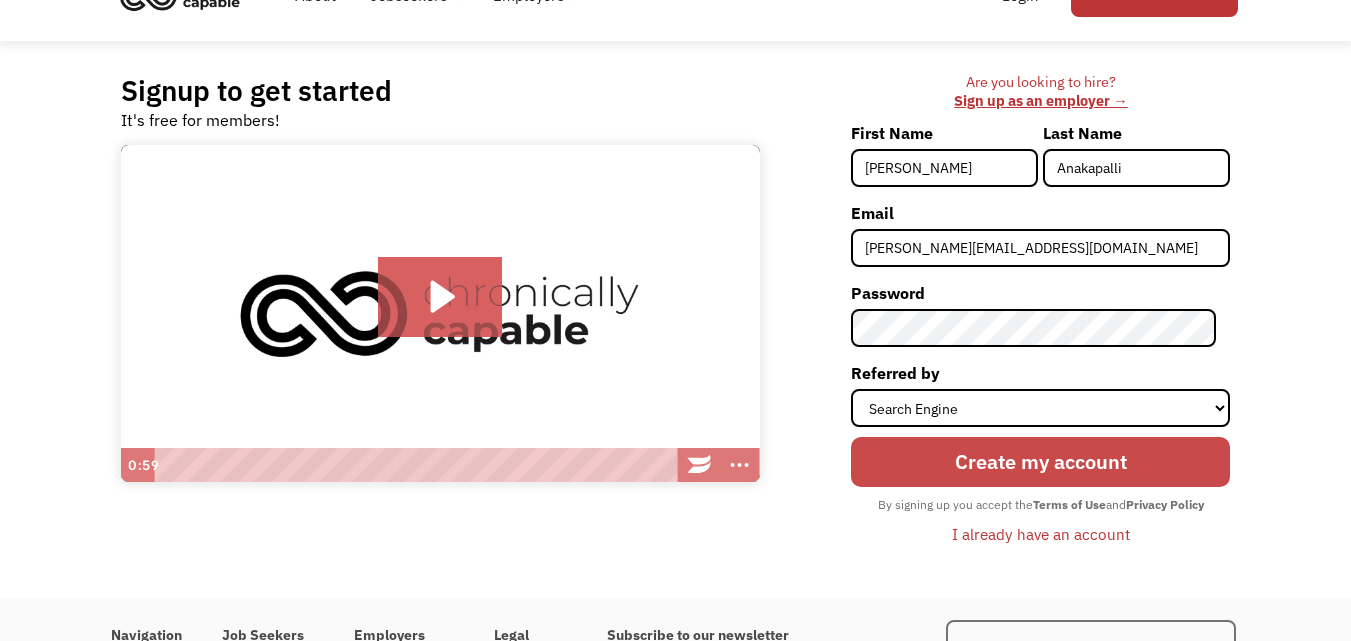 click on "Create my account" at bounding box center [1040, 462] 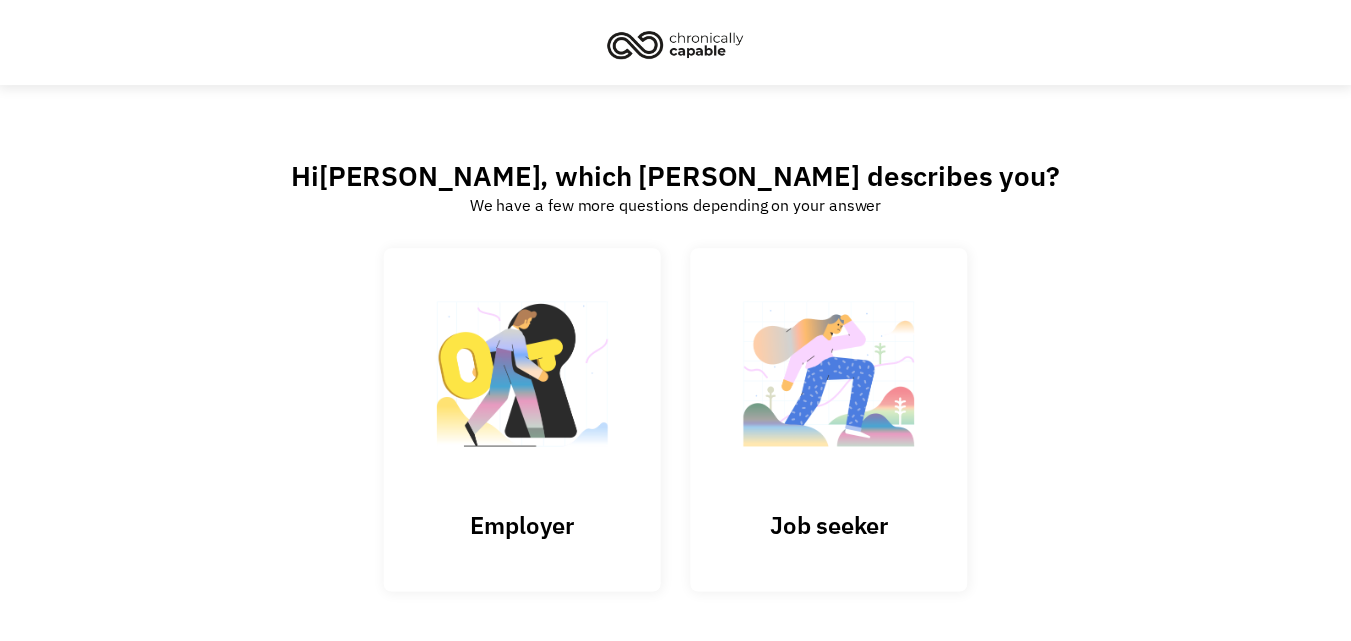 scroll, scrollTop: 0, scrollLeft: 0, axis: both 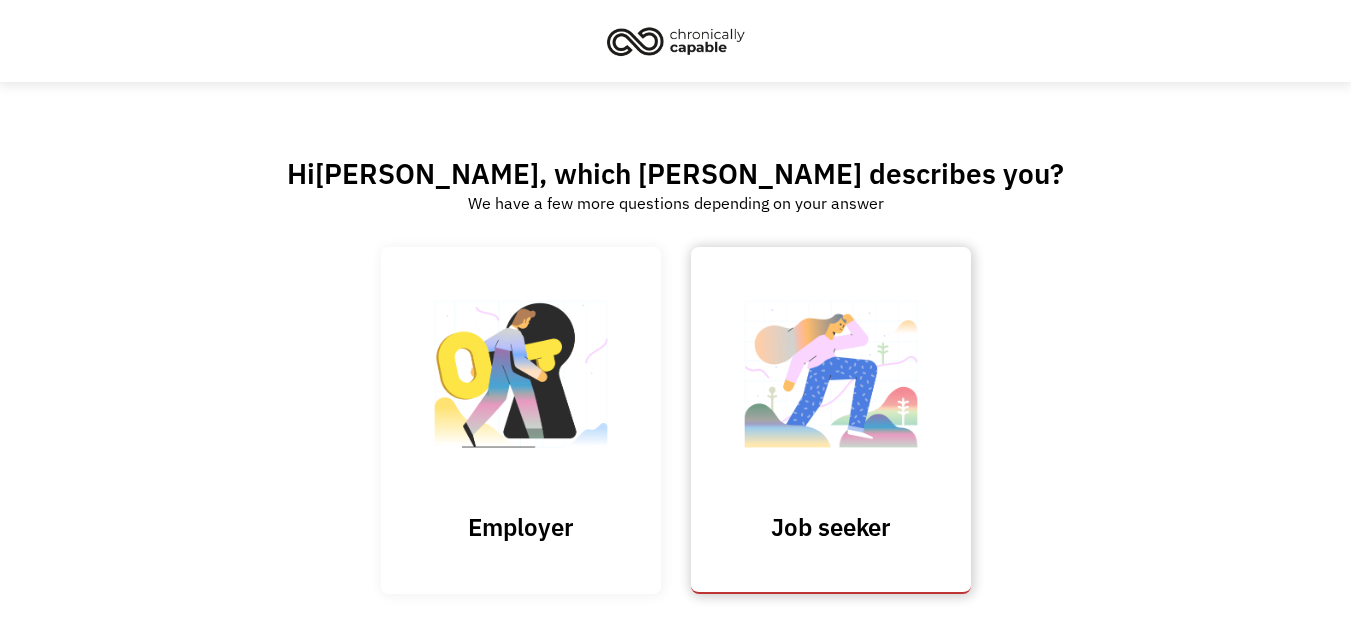 click at bounding box center [831, 384] 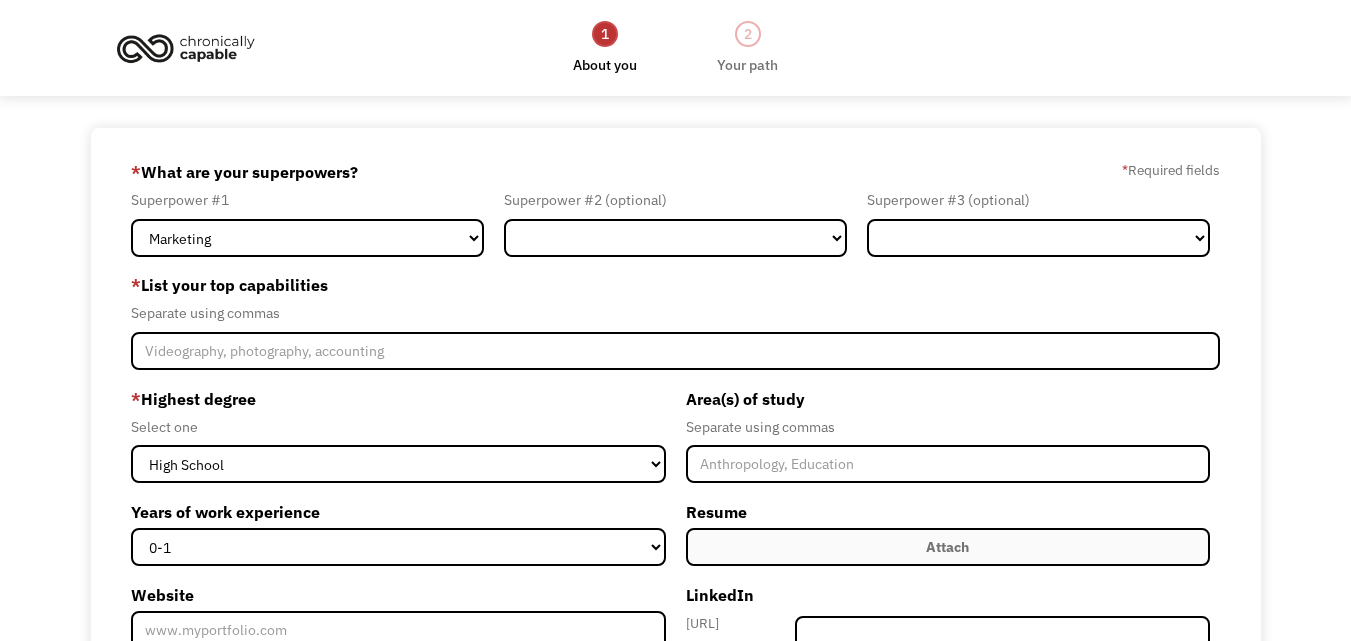 scroll, scrollTop: 0, scrollLeft: 0, axis: both 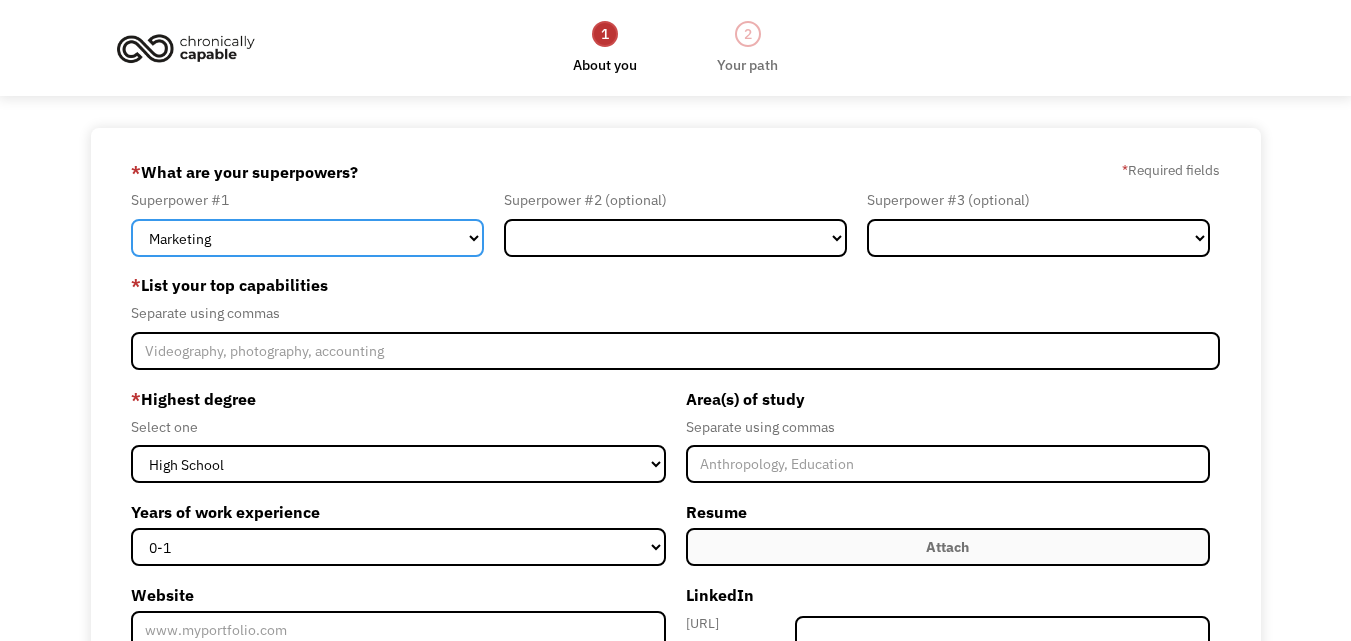 click on "Marketing Human Resources Finance Technology Operations Sales Industrial & Manufacturing Administration Legal Communications & Public Relations Customer Service Design Healthcare Science & Education Engineering & Construction Other" at bounding box center [307, 238] 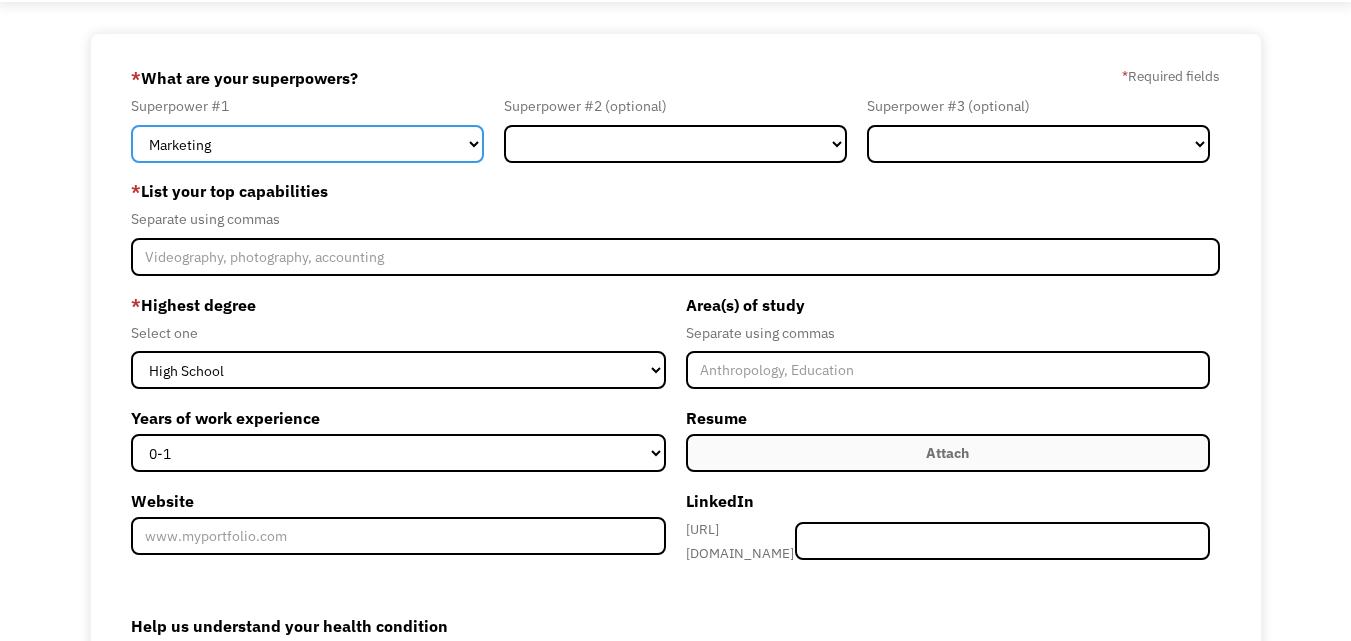 scroll, scrollTop: 95, scrollLeft: 0, axis: vertical 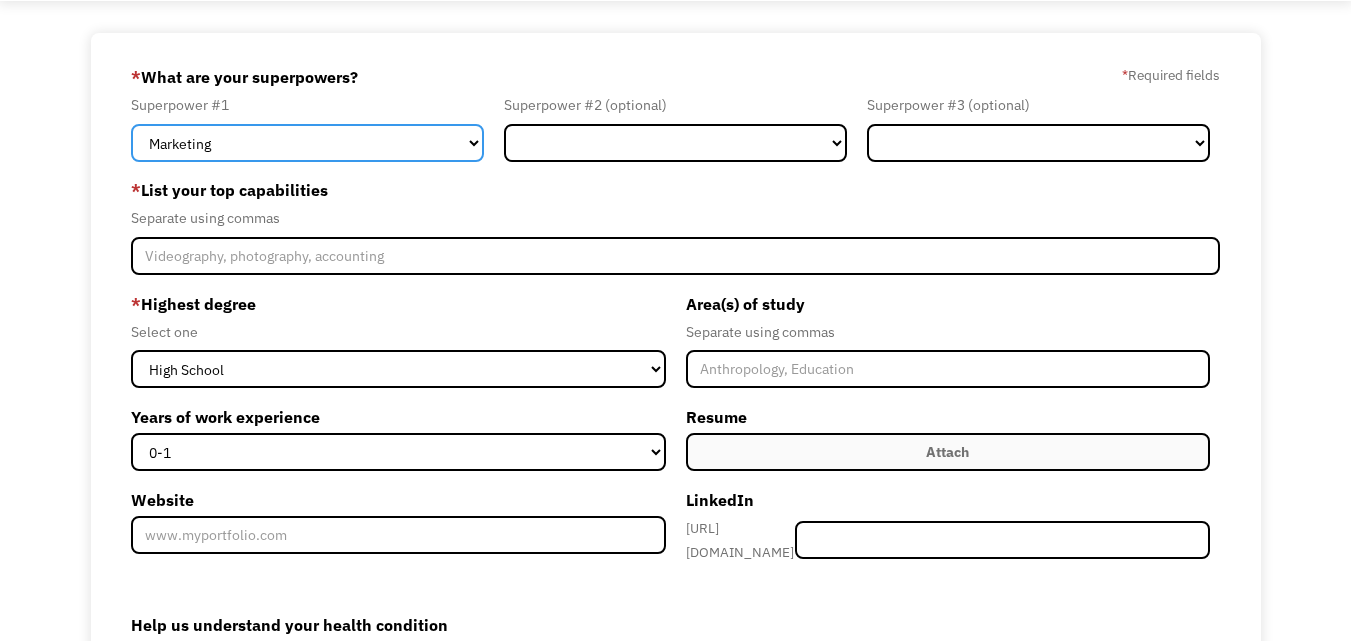 click on "Marketing Human Resources Finance Technology Operations Sales Industrial & Manufacturing Administration Legal Communications & Public Relations Customer Service Design Healthcare Science & Education Engineering & Construction Other" at bounding box center [307, 143] 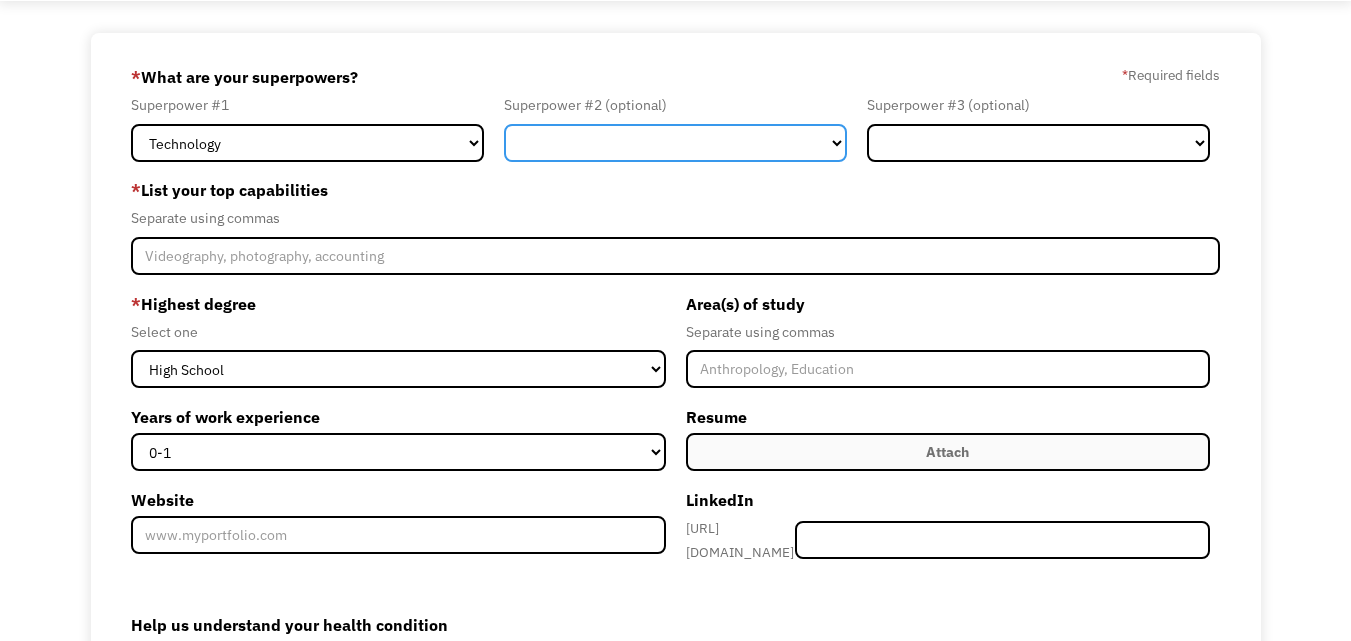click on "Marketing Human Resources Finance Technology Operations Sales Industrial & Manufacturing Administration Legal Communications & Public Relations Customer Service Design Healthcare Science & Education Engineering & Construction Other" at bounding box center (675, 143) 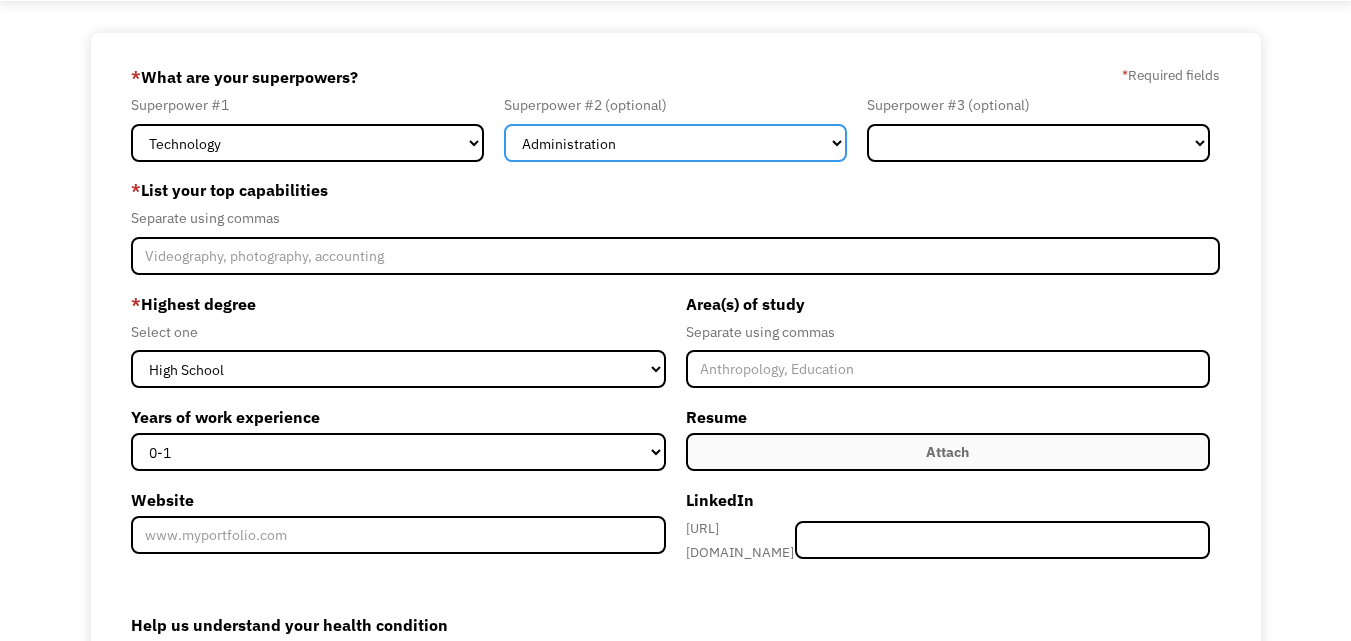 click on "Marketing Human Resources Finance Technology Operations Sales Industrial & Manufacturing Administration Legal Communications & Public Relations Customer Service Design Healthcare Science & Education Engineering & Construction Other" at bounding box center (675, 143) 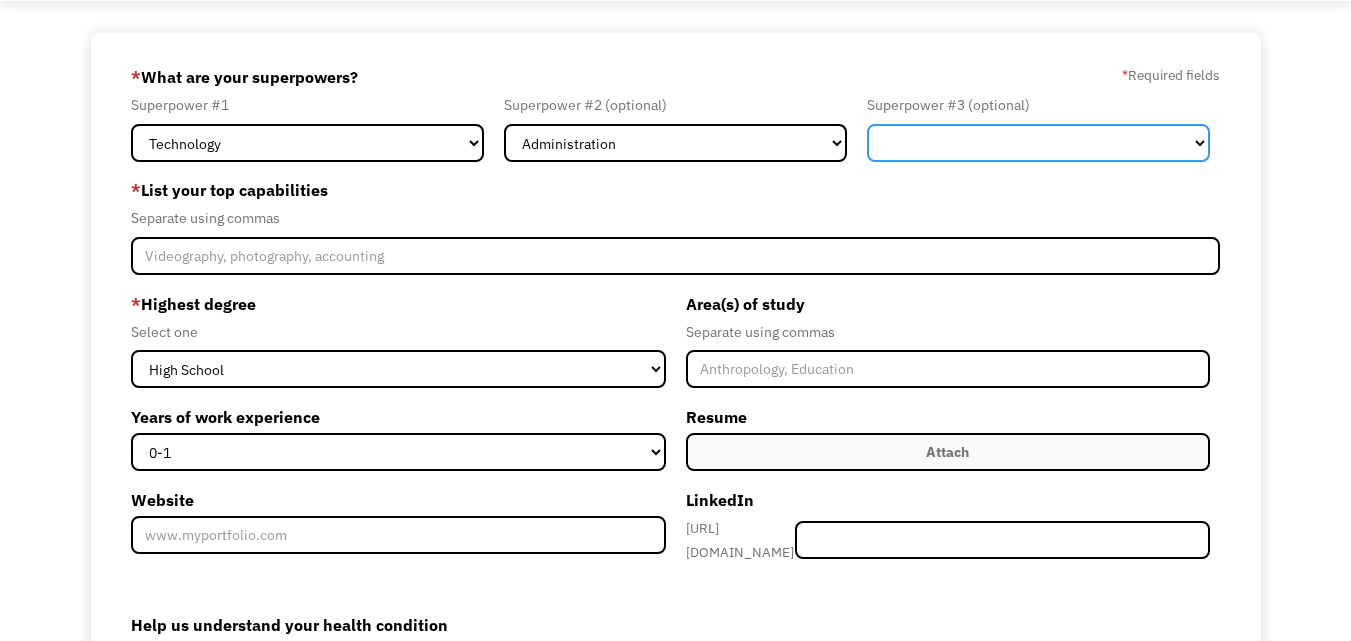 click on "Marketing Human Resources Finance Technology Operations Sales Industrial & Manufacturing Administration Legal Communications & Public Relations Customer Service Design Healthcare Science & Education Engineering & Construction Other" at bounding box center (1038, 143) 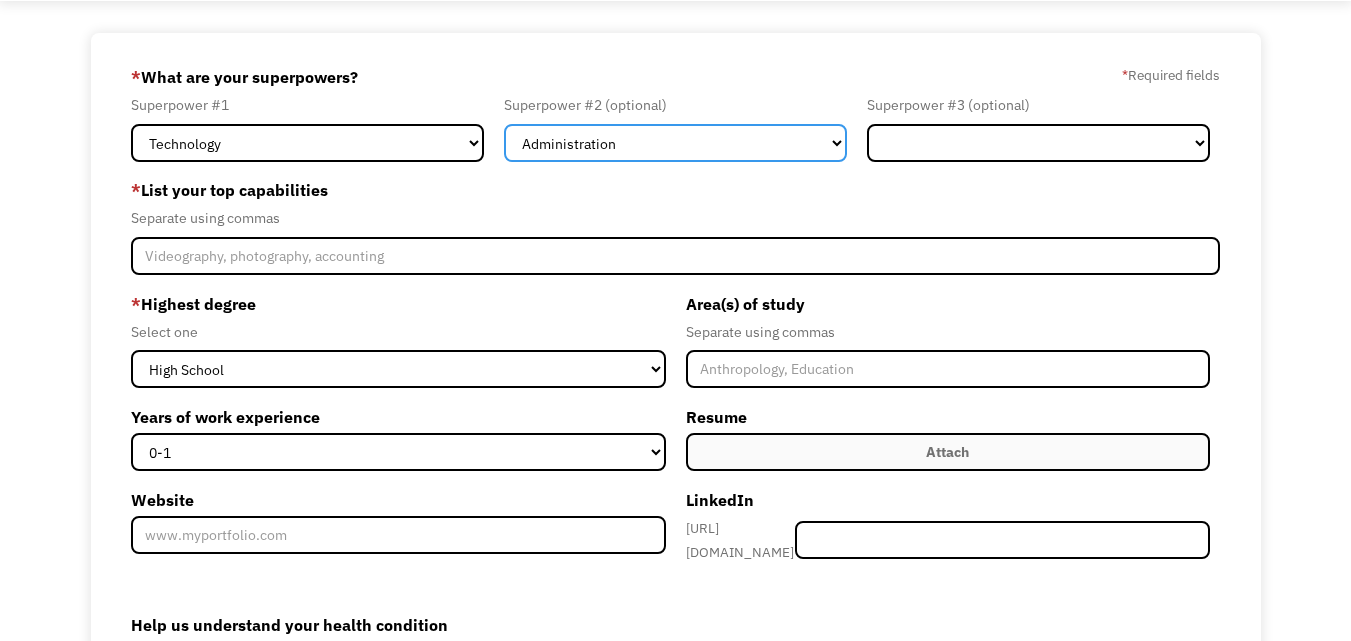 click on "Marketing Human Resources Finance Technology Operations Sales Industrial & Manufacturing Administration Legal Communications & Public Relations Customer Service Design Healthcare Science & Education Engineering & Construction Other" at bounding box center [675, 143] 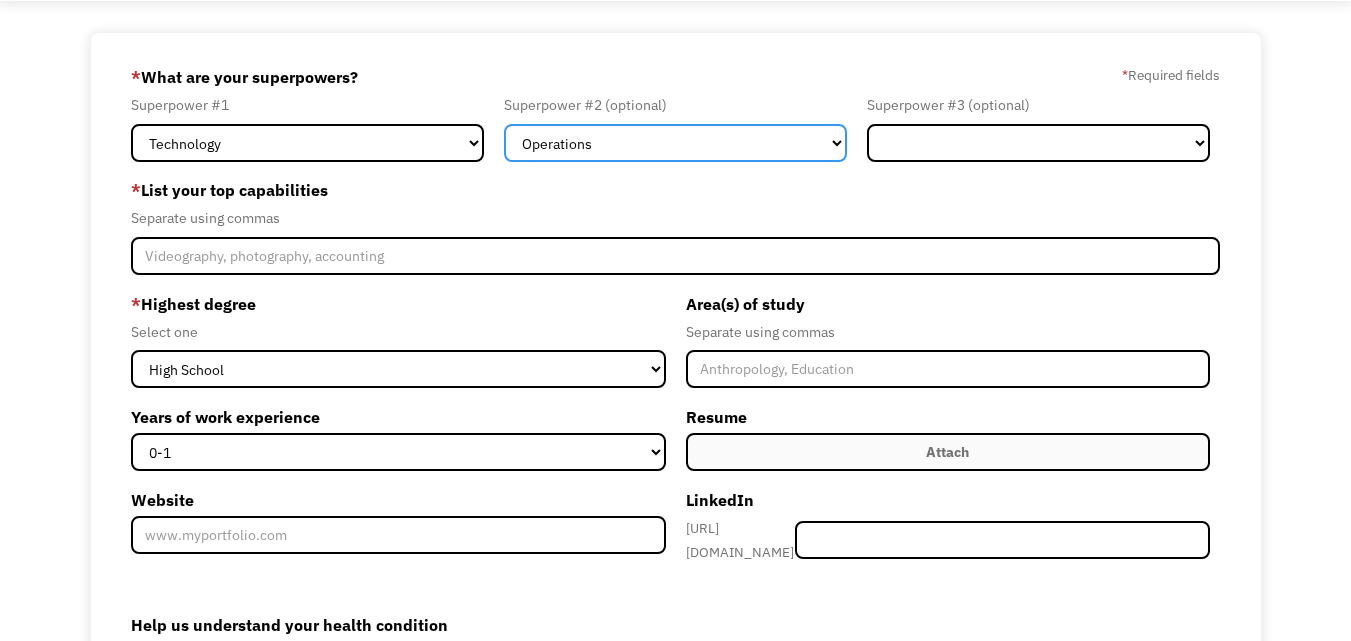 click on "Marketing Human Resources Finance Technology Operations Sales Industrial & Manufacturing Administration Legal Communications & Public Relations Customer Service Design Healthcare Science & Education Engineering & Construction Other" at bounding box center [675, 143] 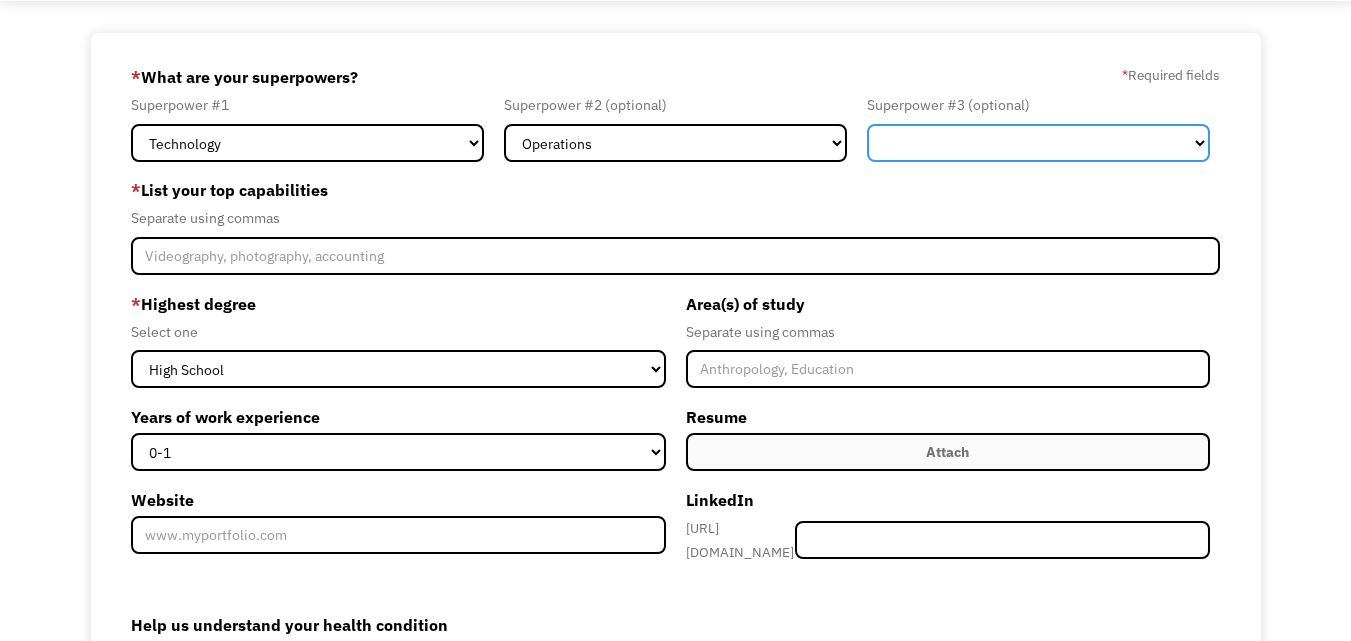 click on "Marketing Human Resources Finance Technology Operations Sales Industrial & Manufacturing Administration Legal Communications & Public Relations Customer Service Design Healthcare Science & Education Engineering & Construction Other" at bounding box center (1038, 143) 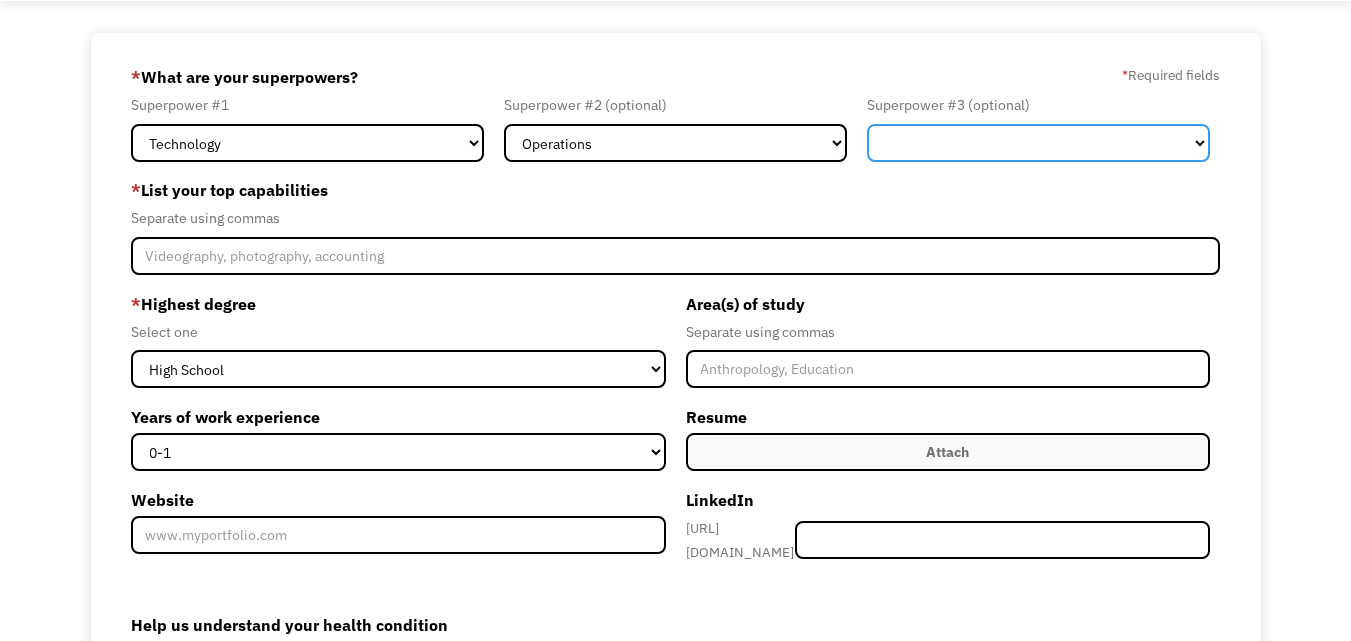 select on "Industrial & Manufacturing" 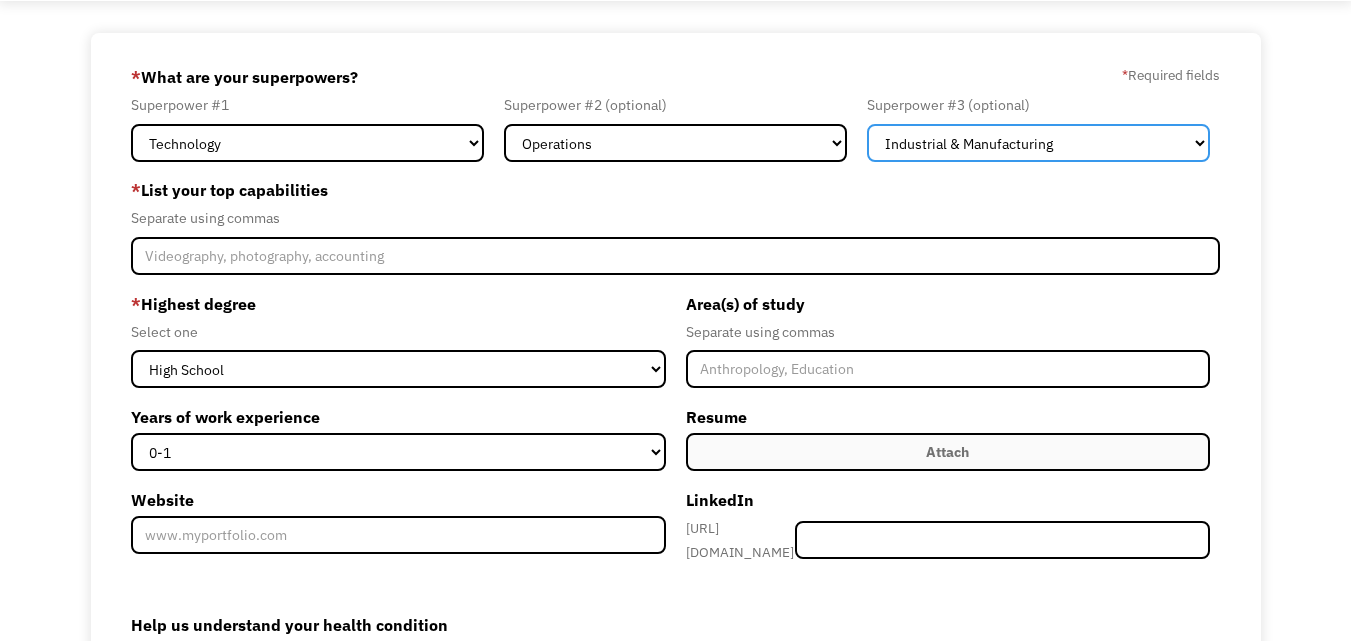 click on "Marketing Human Resources Finance Technology Operations Sales Industrial & Manufacturing Administration Legal Communications & Public Relations Customer Service Design Healthcare Science & Education Engineering & Construction Other" at bounding box center (1038, 143) 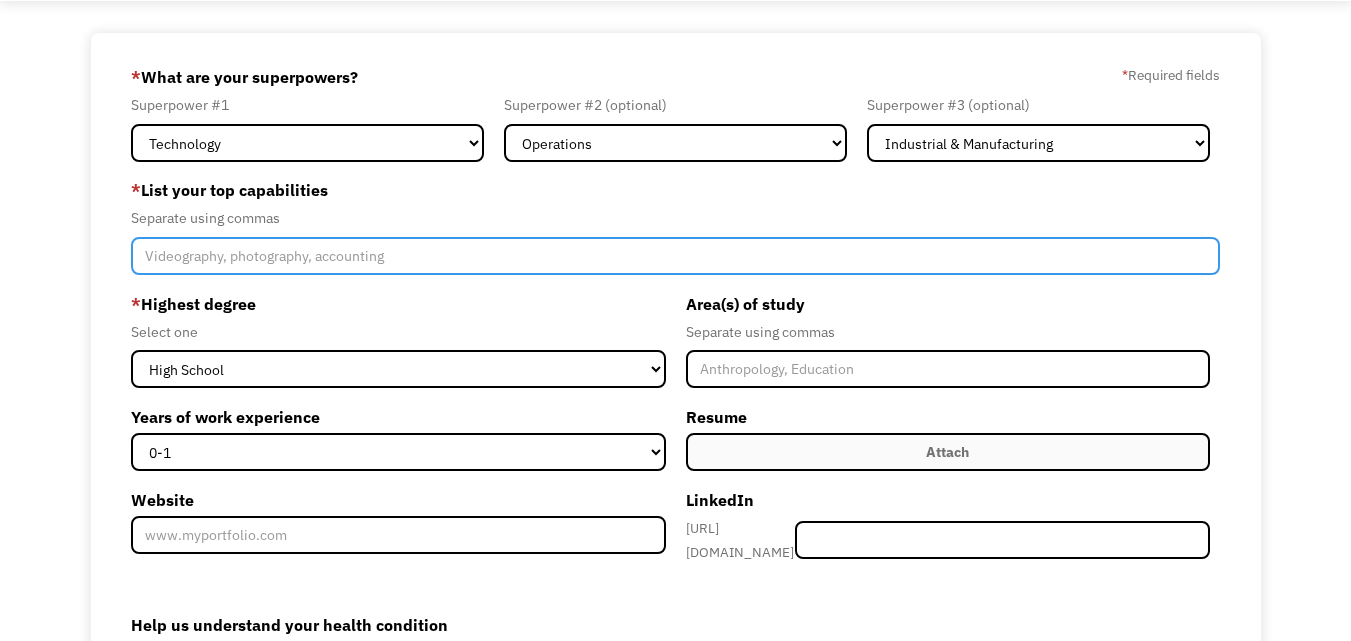 click at bounding box center (675, 256) 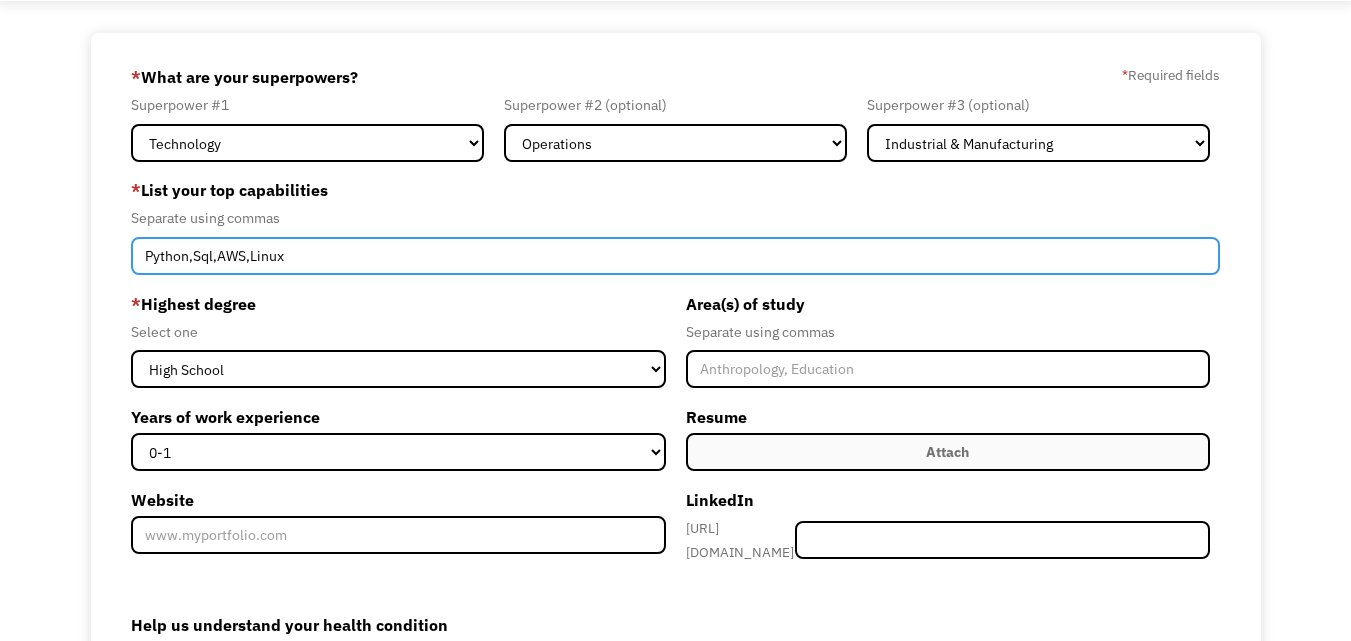 type on "Python,Sql,AWS,Linux" 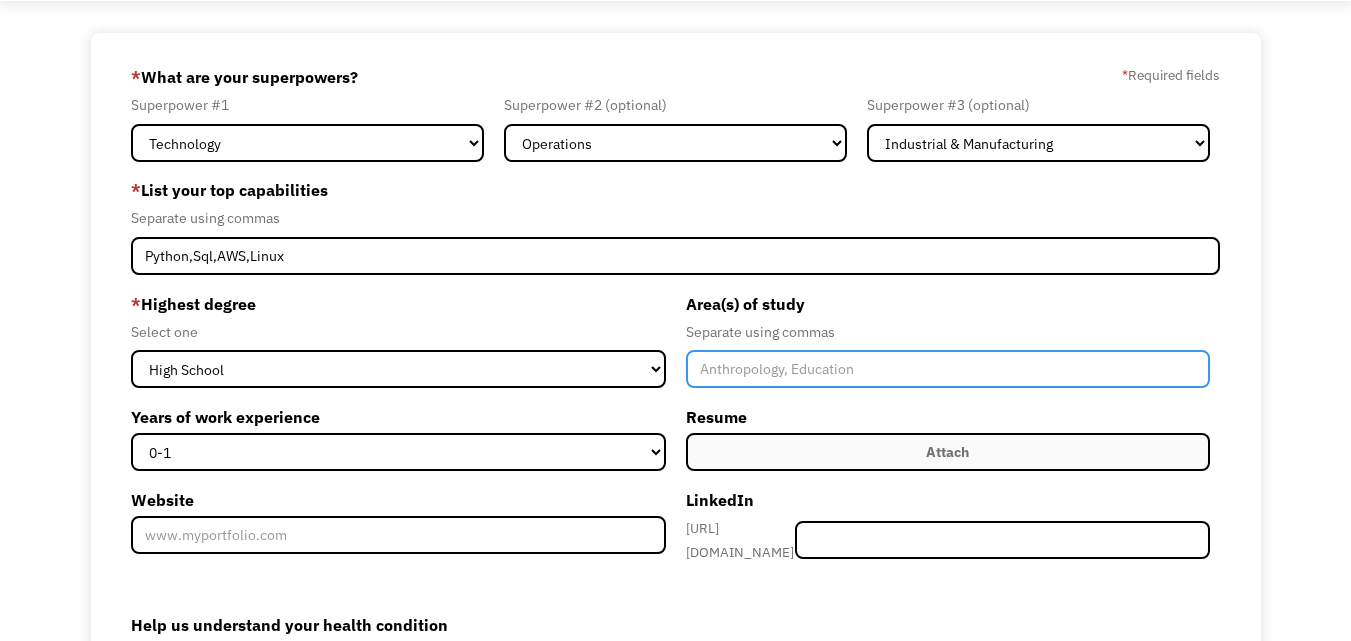 click at bounding box center [948, 369] 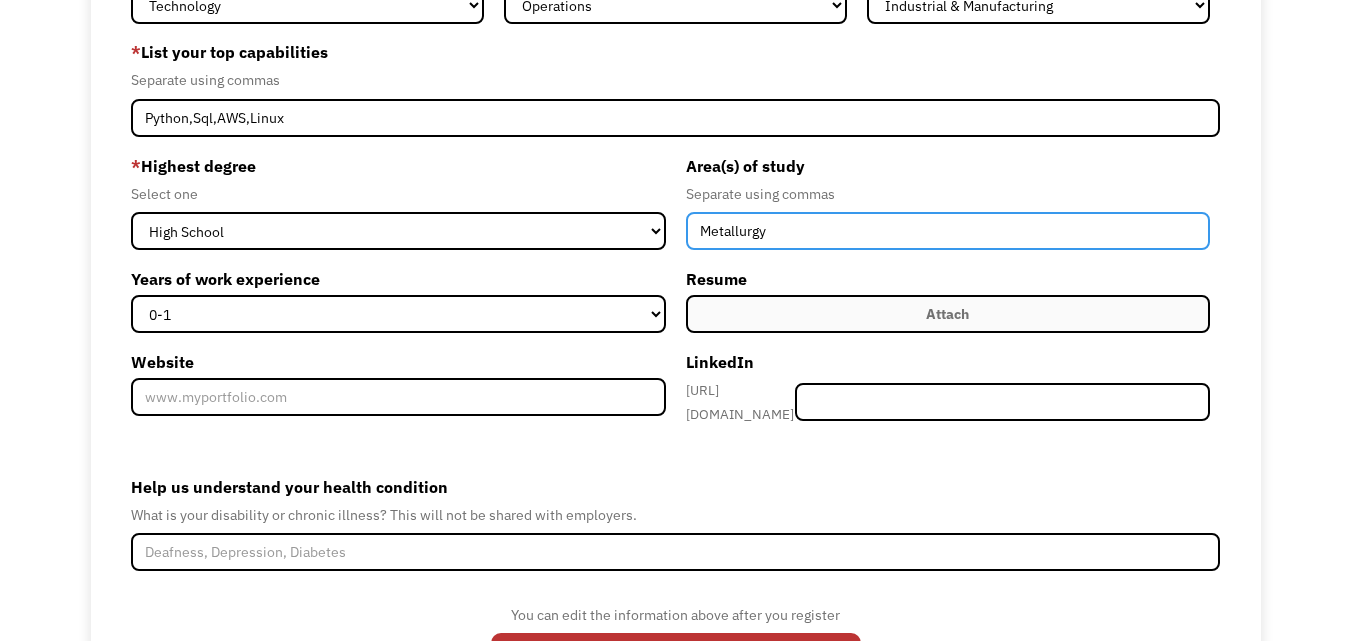 scroll, scrollTop: 244, scrollLeft: 0, axis: vertical 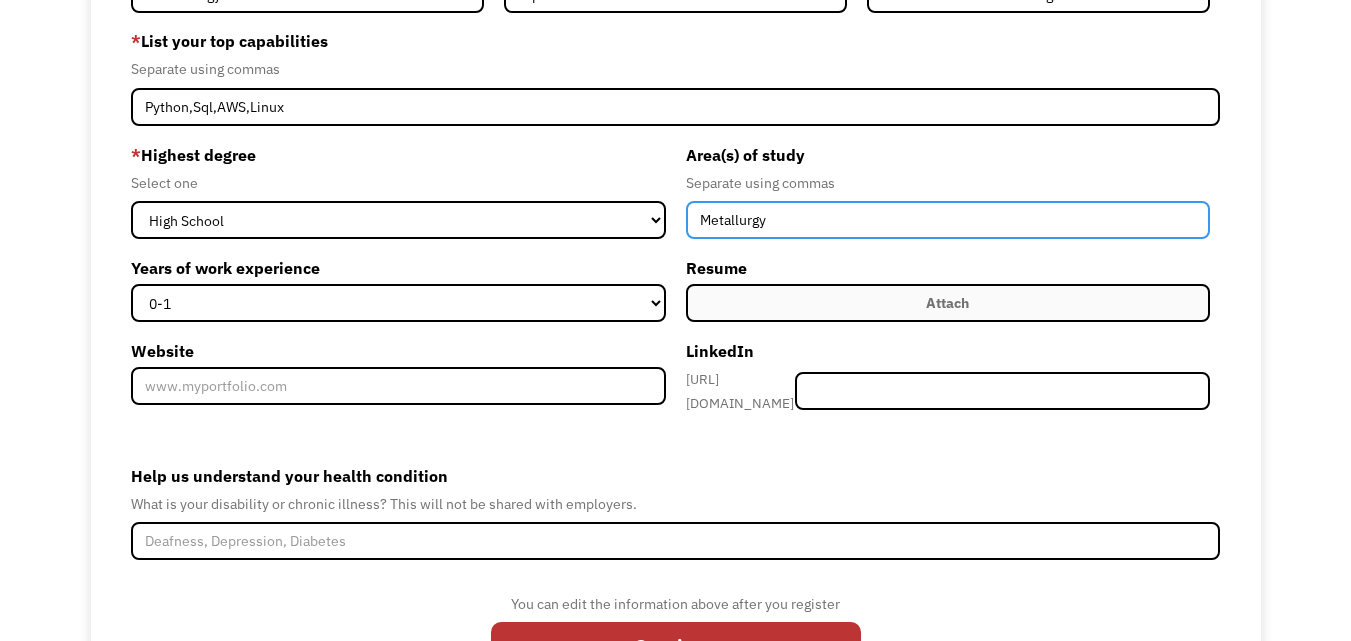 type on "Metallurgy" 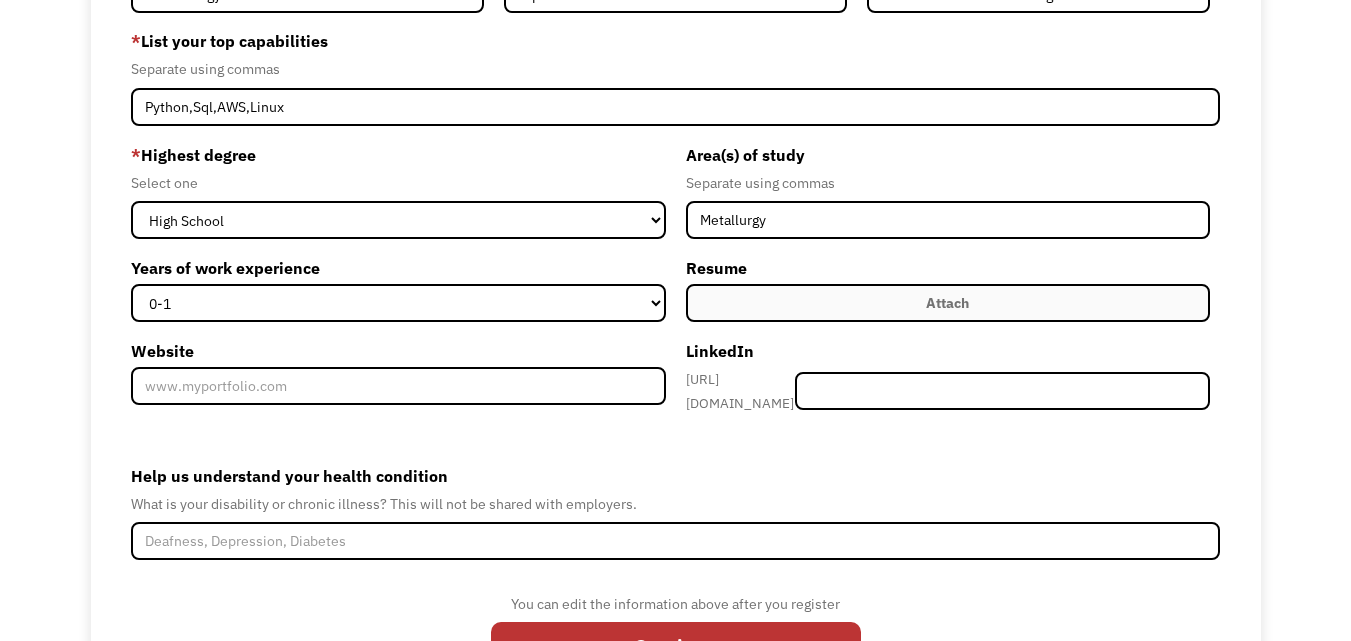 click on "Attach" at bounding box center [948, 303] 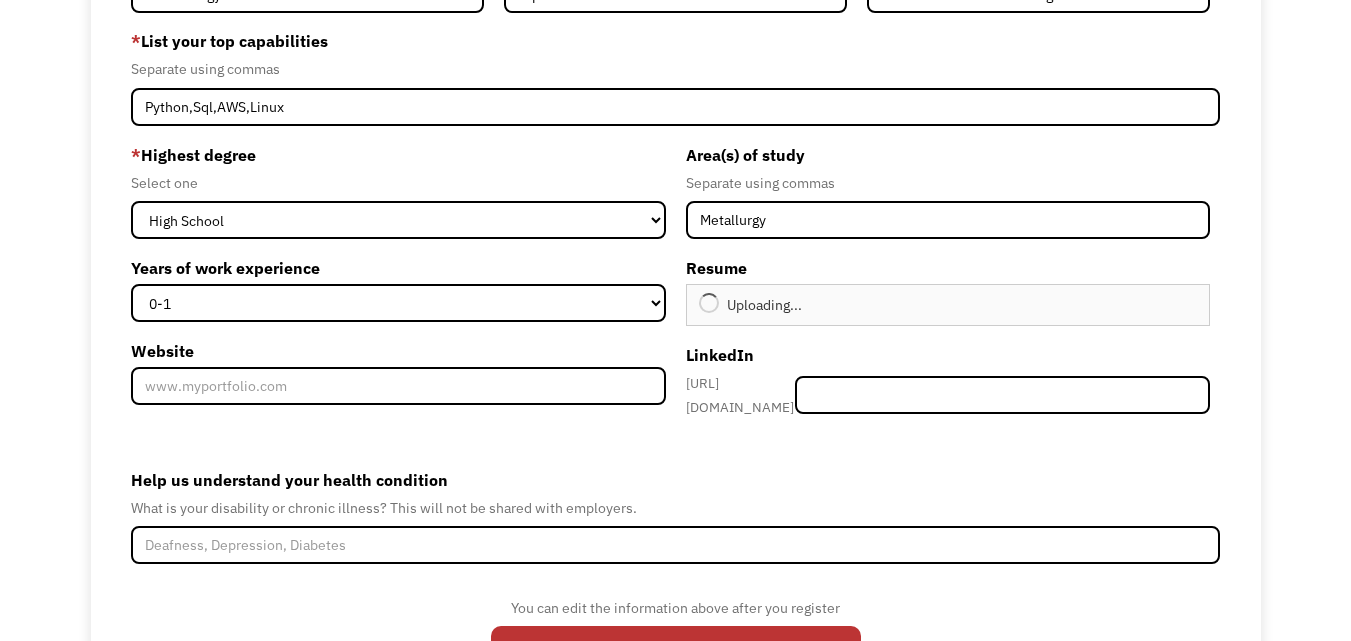 type on "Continue" 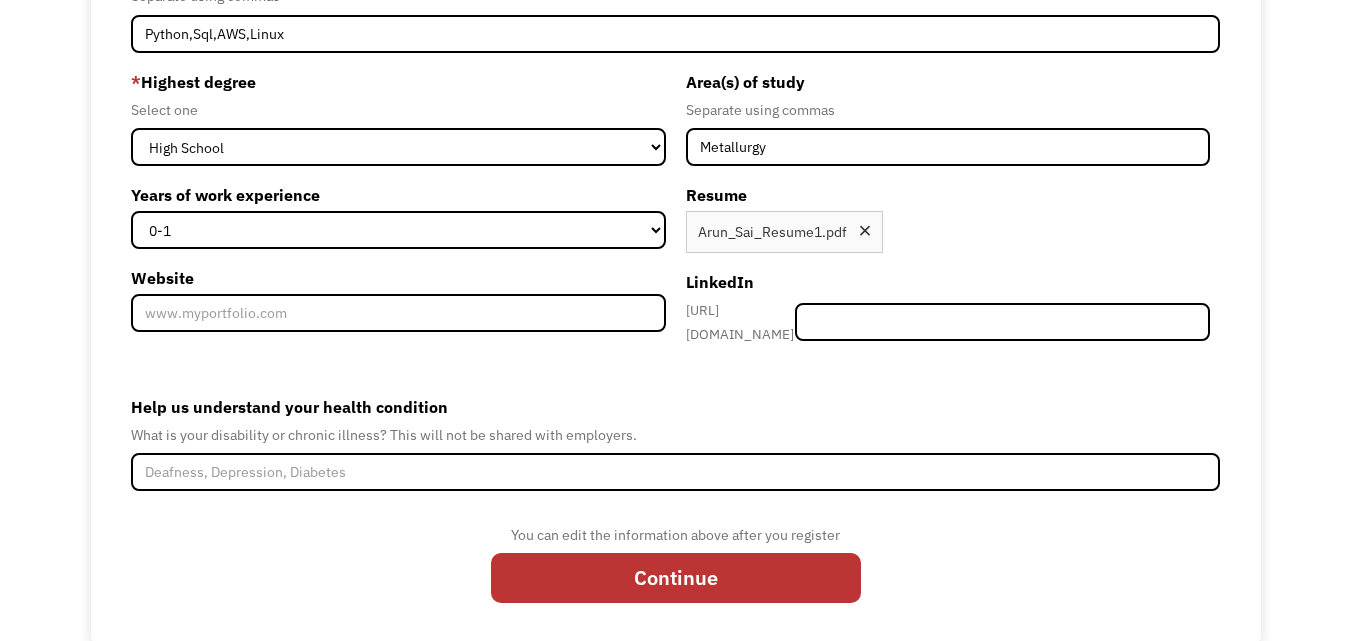 scroll, scrollTop: 342, scrollLeft: 0, axis: vertical 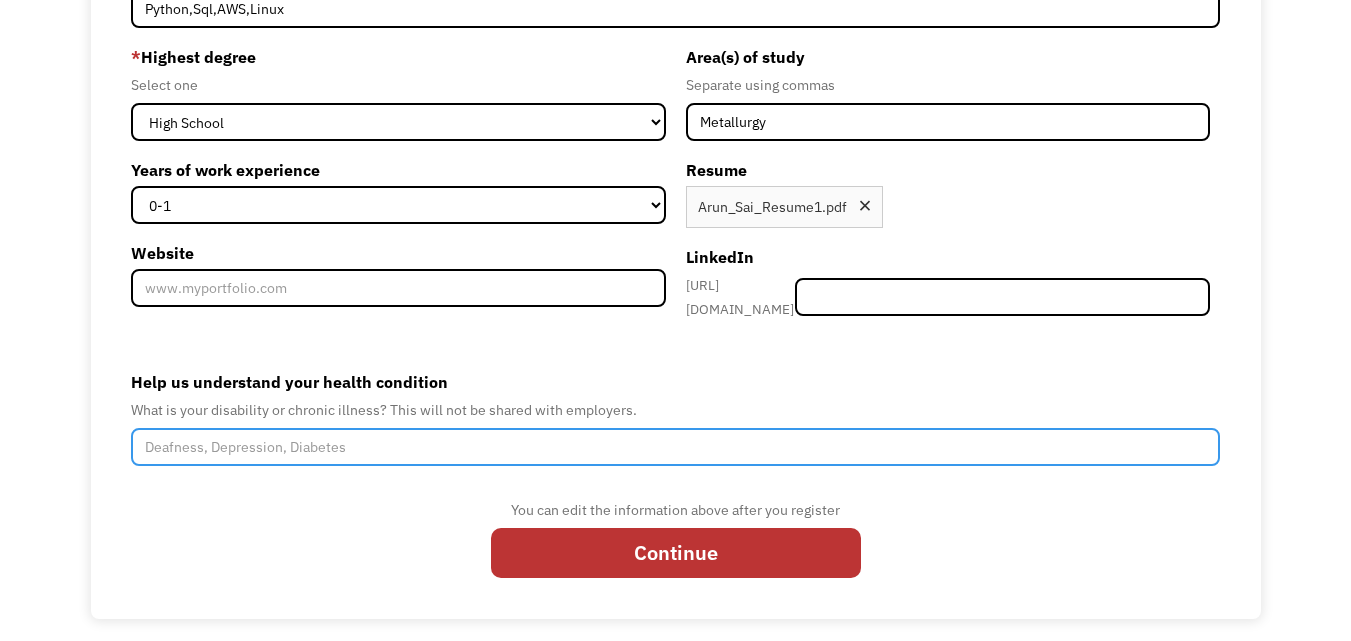 click on "Help us understand your health condition" at bounding box center [675, 447] 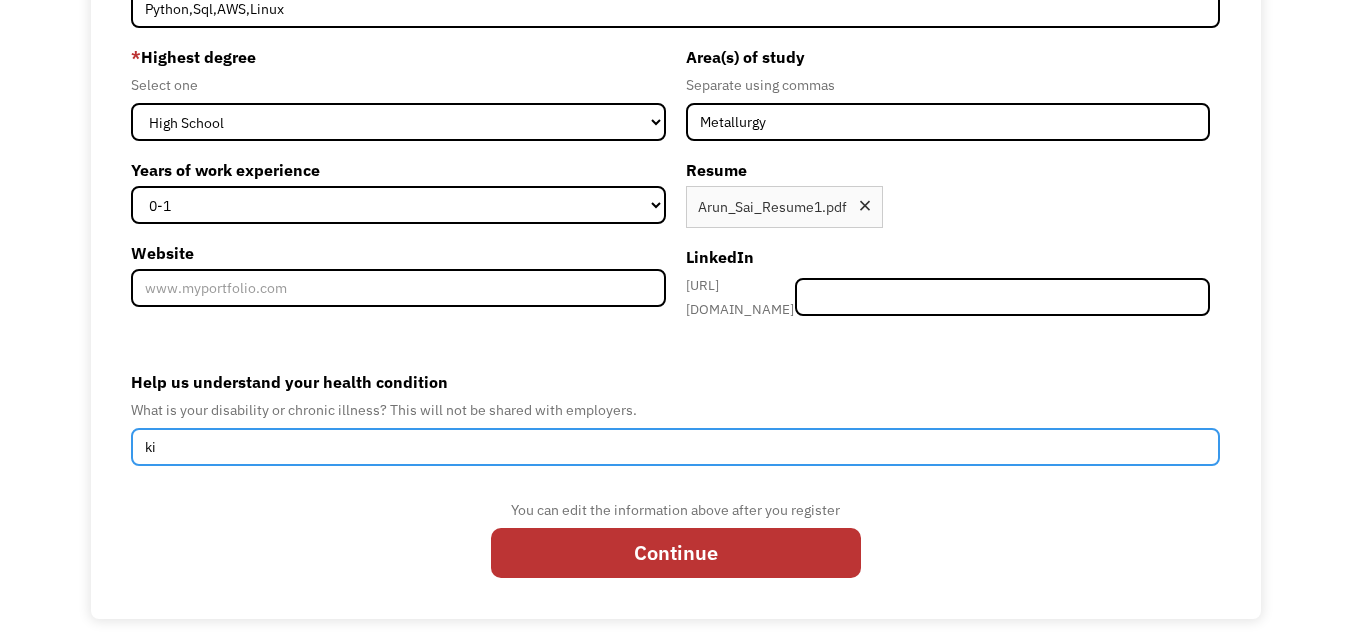 type on "k" 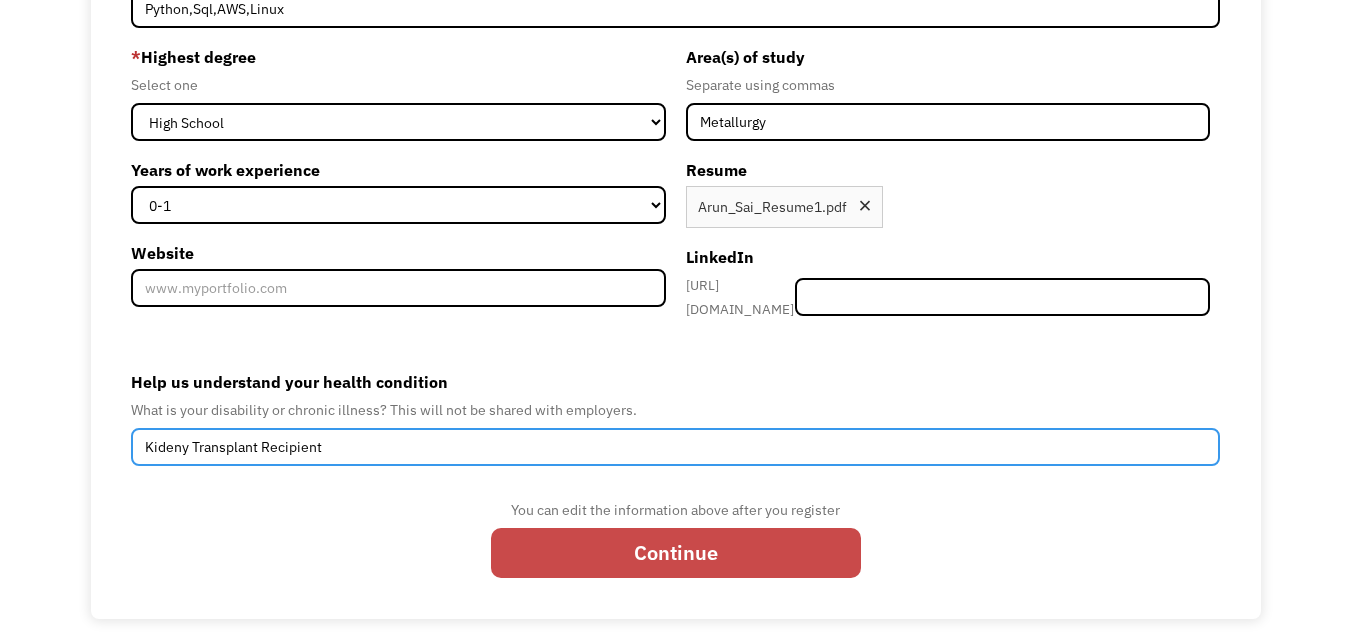 type on "Kideny Transplant Recipient" 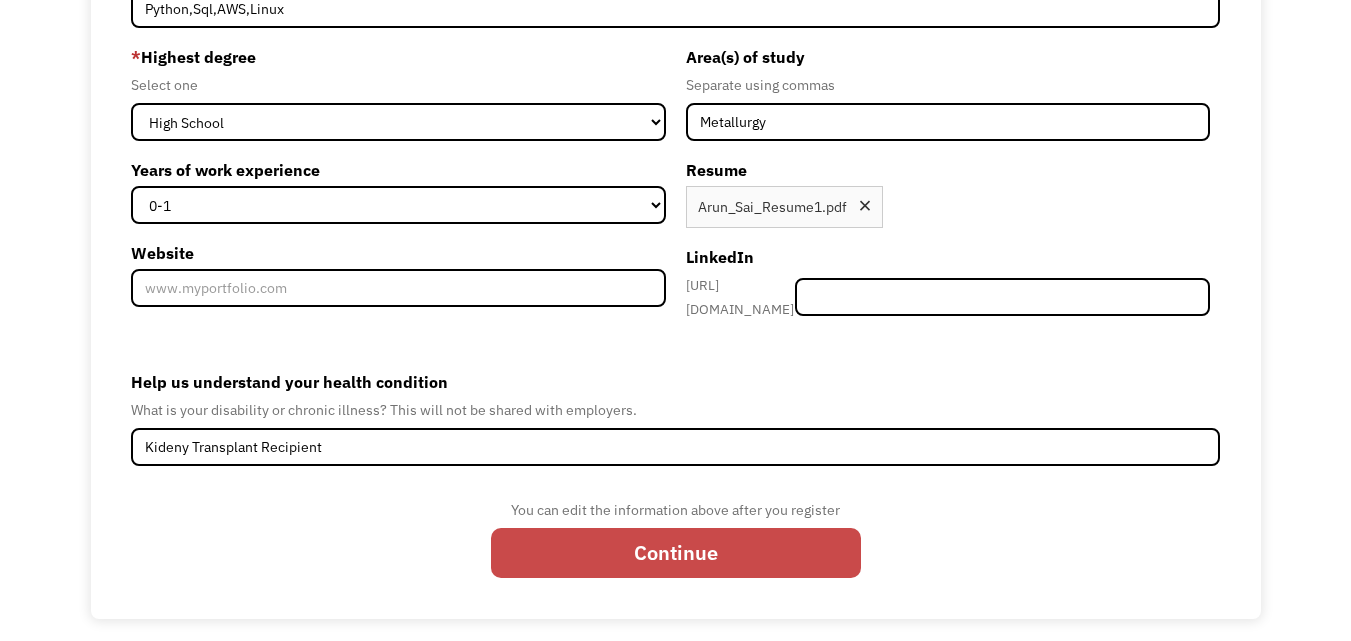 click on "Continue" at bounding box center (676, 553) 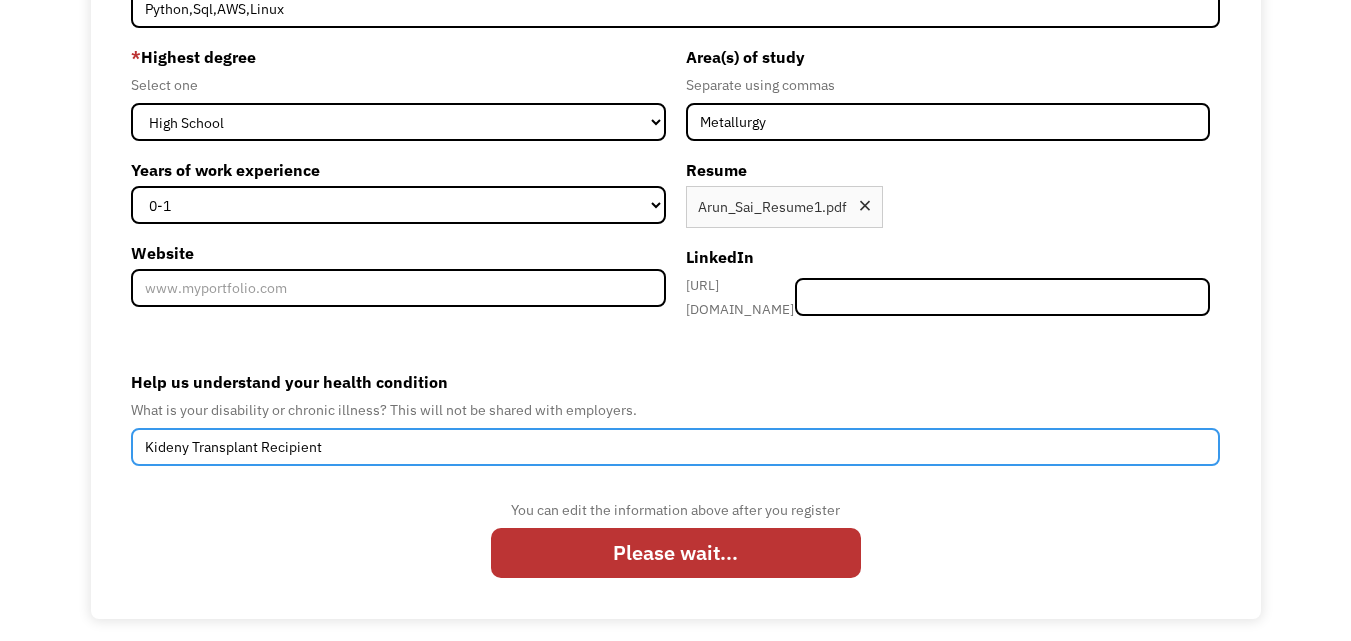 click on "Kideny Transplant Recipient" at bounding box center (675, 447) 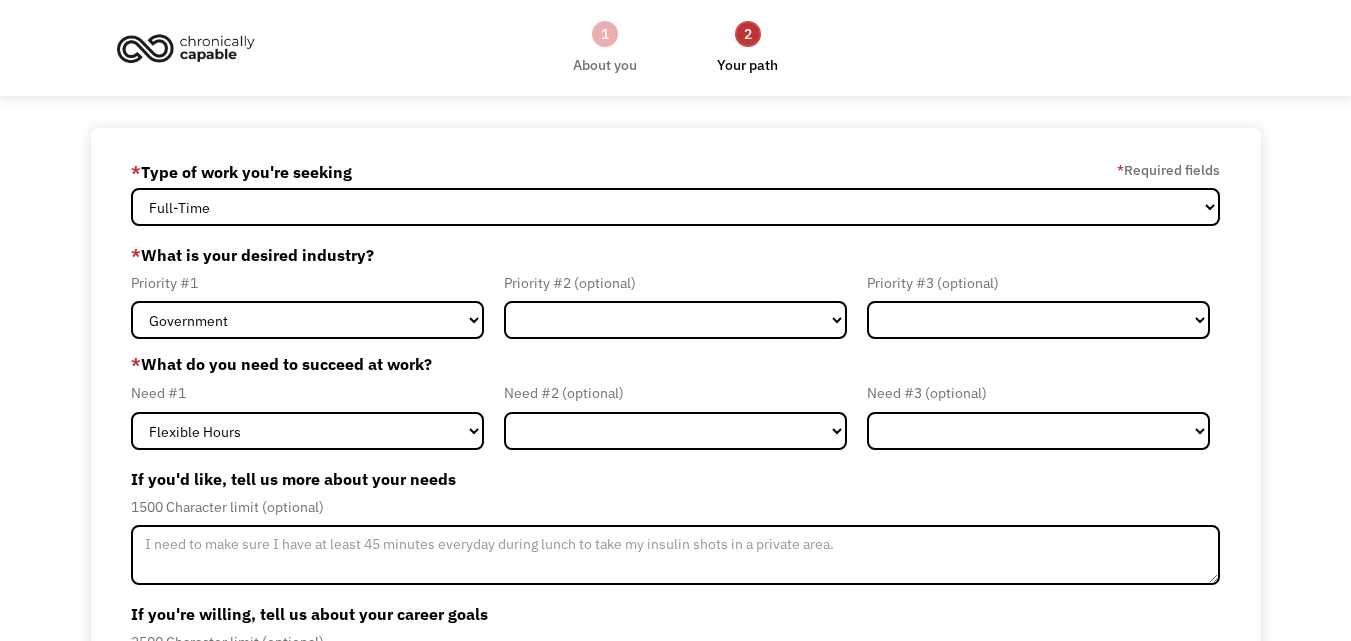 scroll, scrollTop: 0, scrollLeft: 0, axis: both 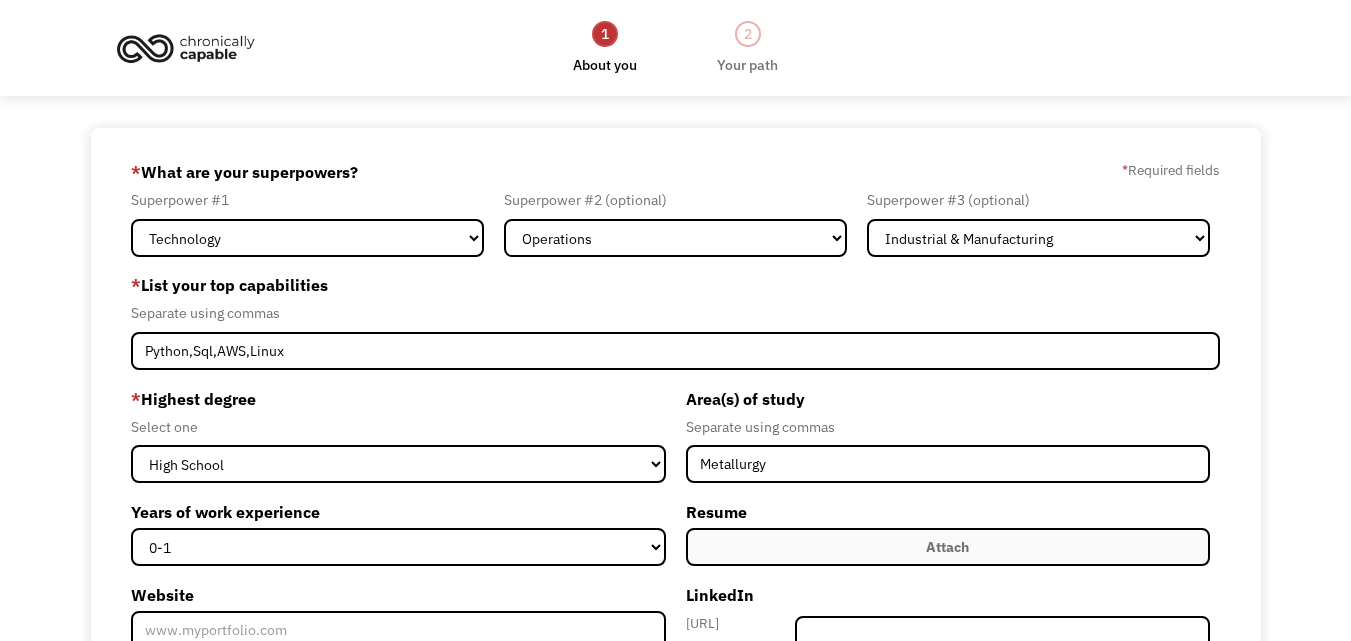 select on "Technology" 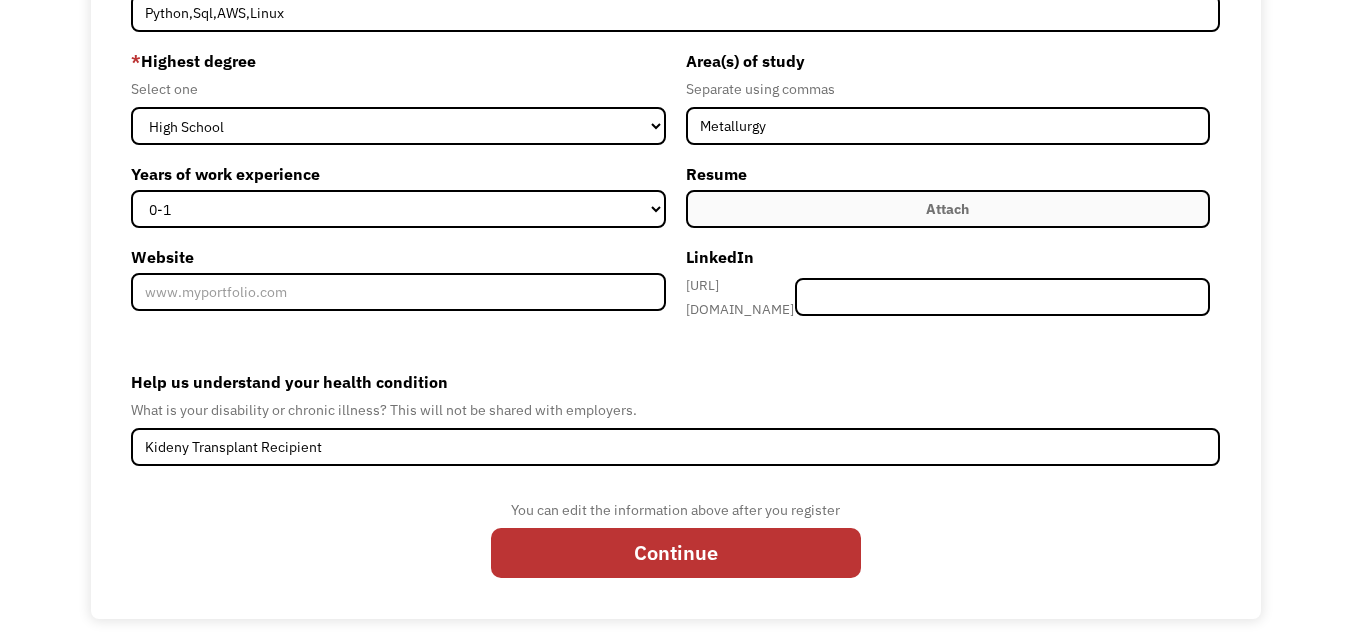 scroll, scrollTop: 0, scrollLeft: 0, axis: both 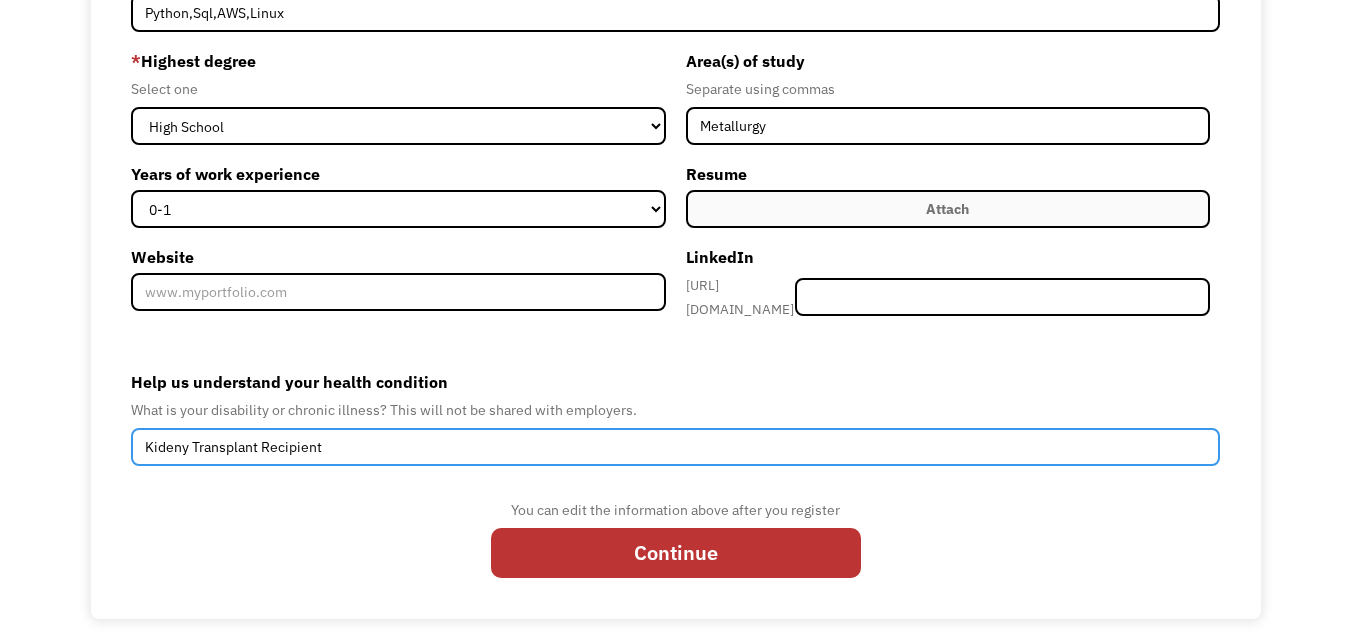 click on "Kideny Transplant Recipient" at bounding box center [675, 447] 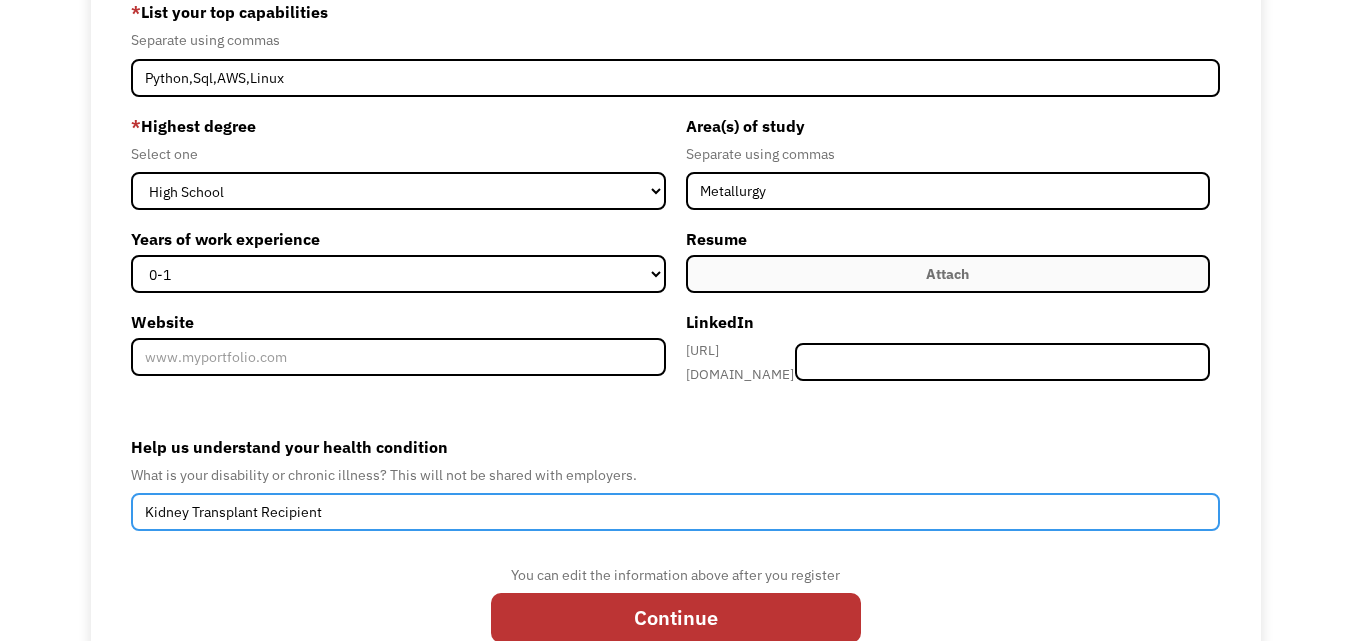 scroll, scrollTop: 309, scrollLeft: 0, axis: vertical 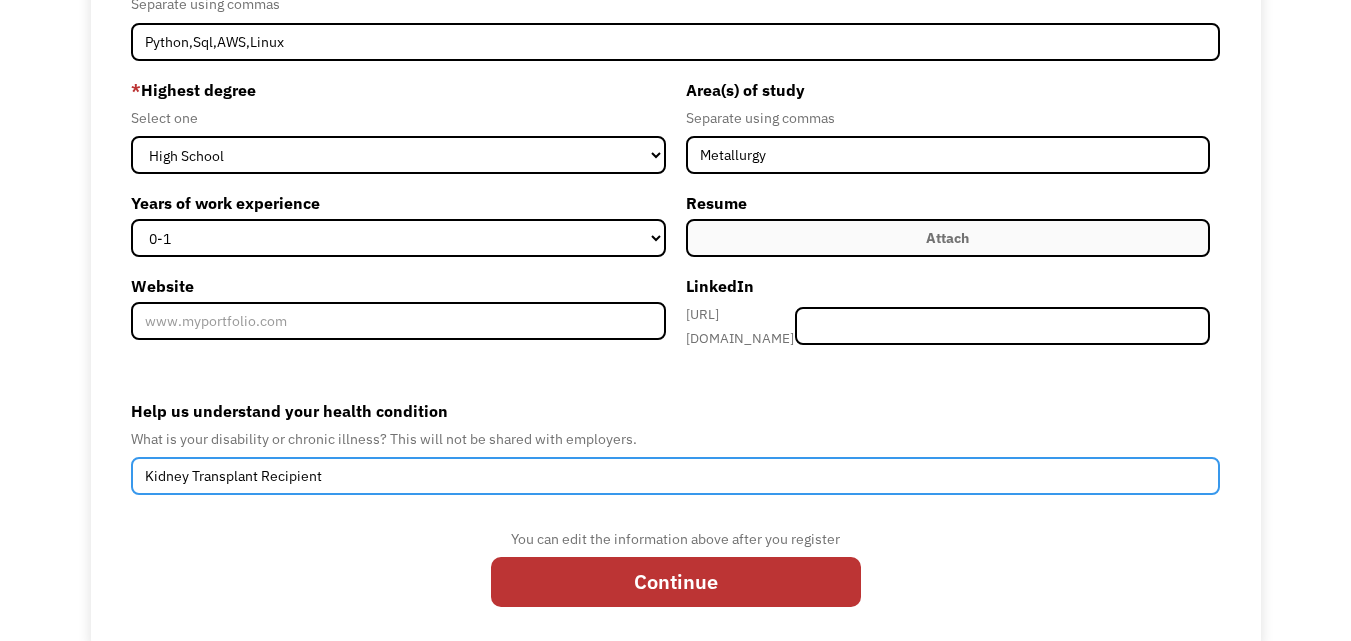 type on "Kidney Transplant Recipient" 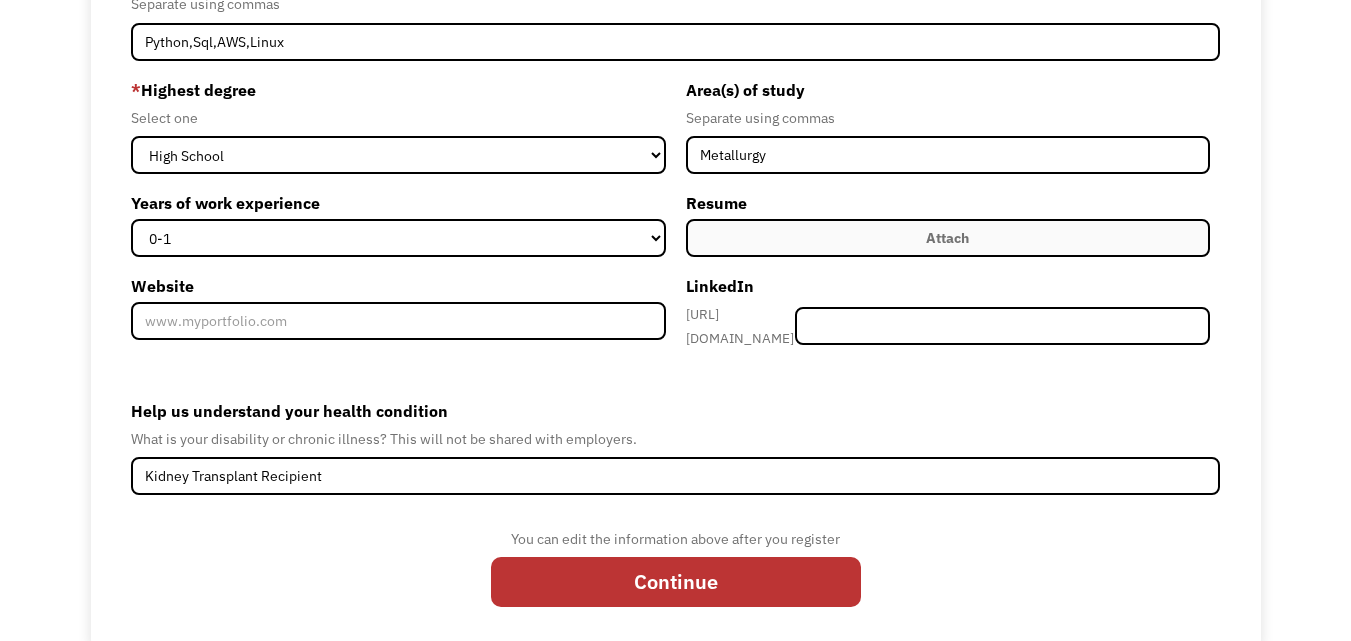 click on "Attach" at bounding box center (947, 238) 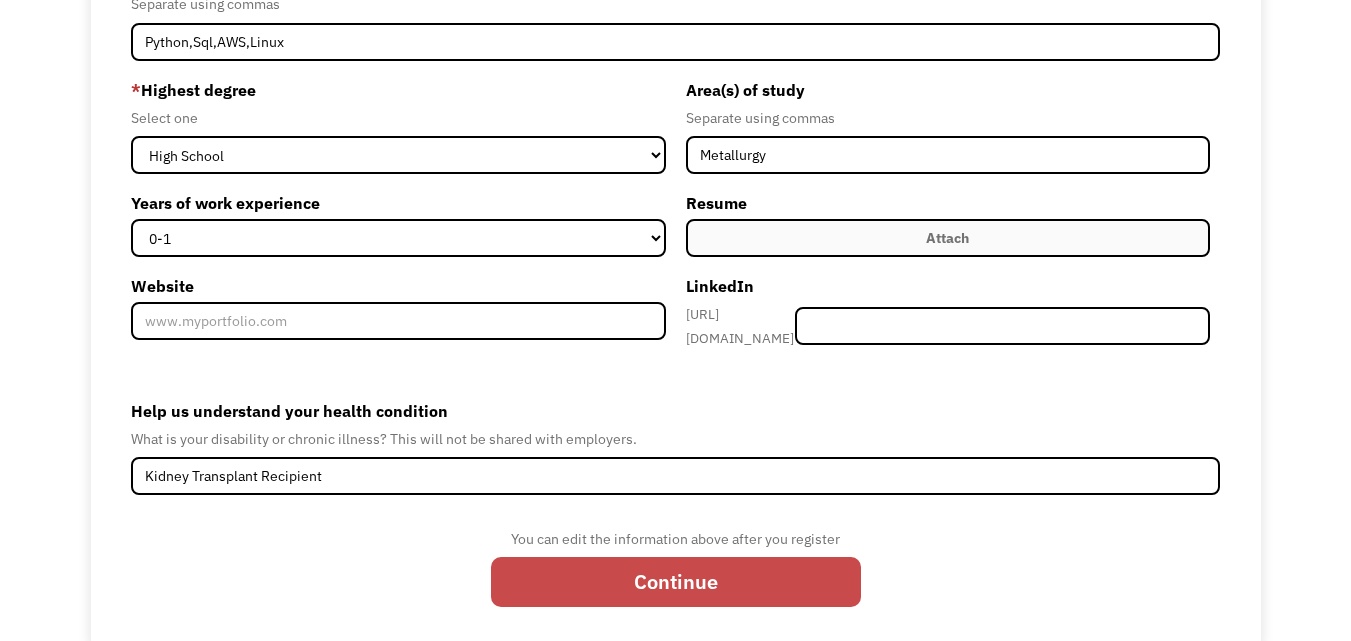 click on "Continue" at bounding box center [676, 582] 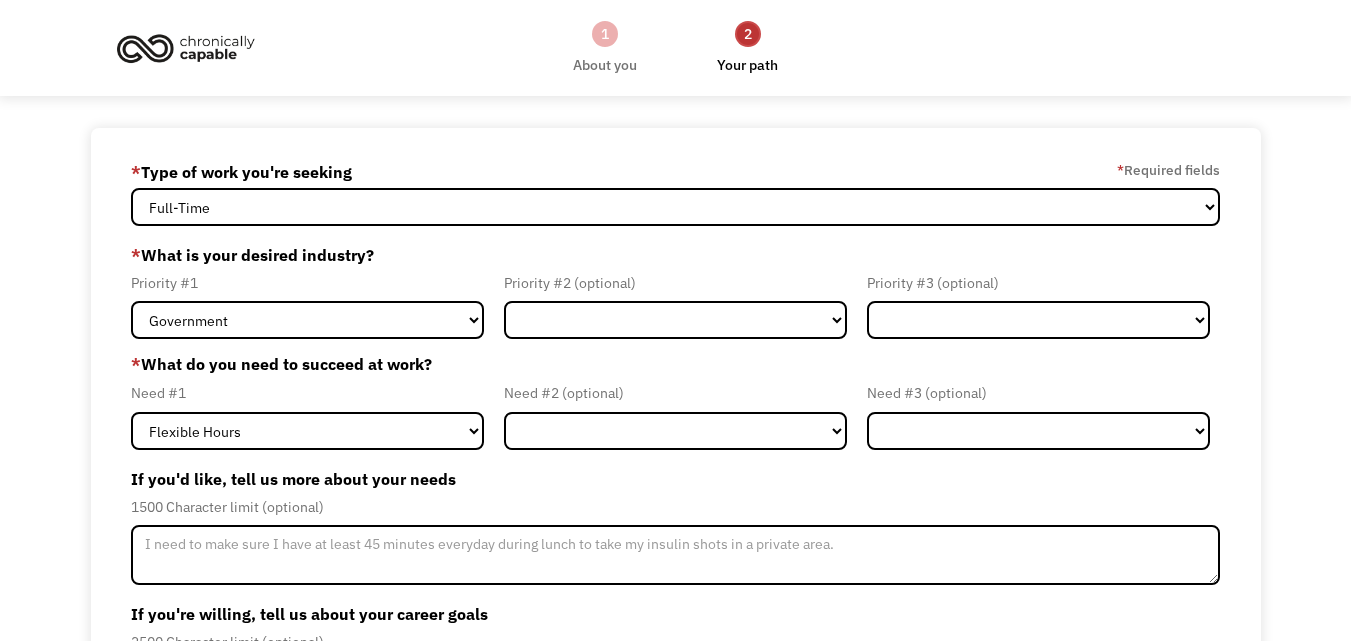 scroll, scrollTop: 0, scrollLeft: 0, axis: both 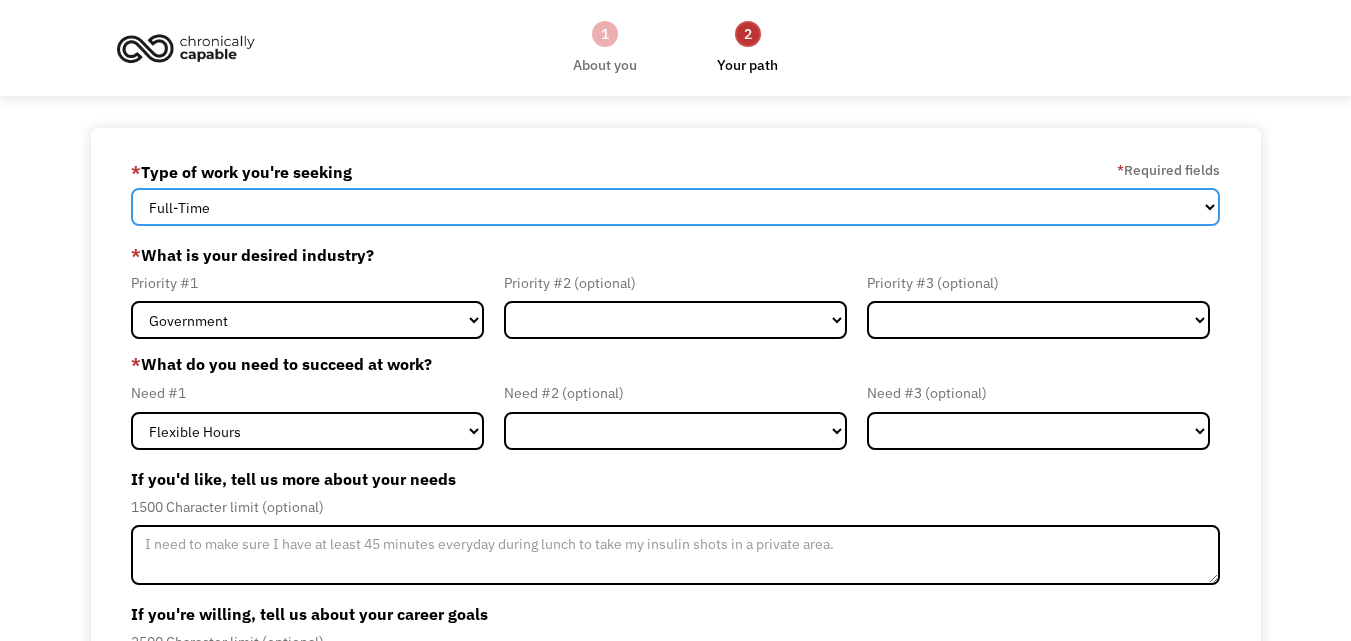click on "Full-Time  Part-Time Both Full-Time and Part-Time" at bounding box center [675, 207] 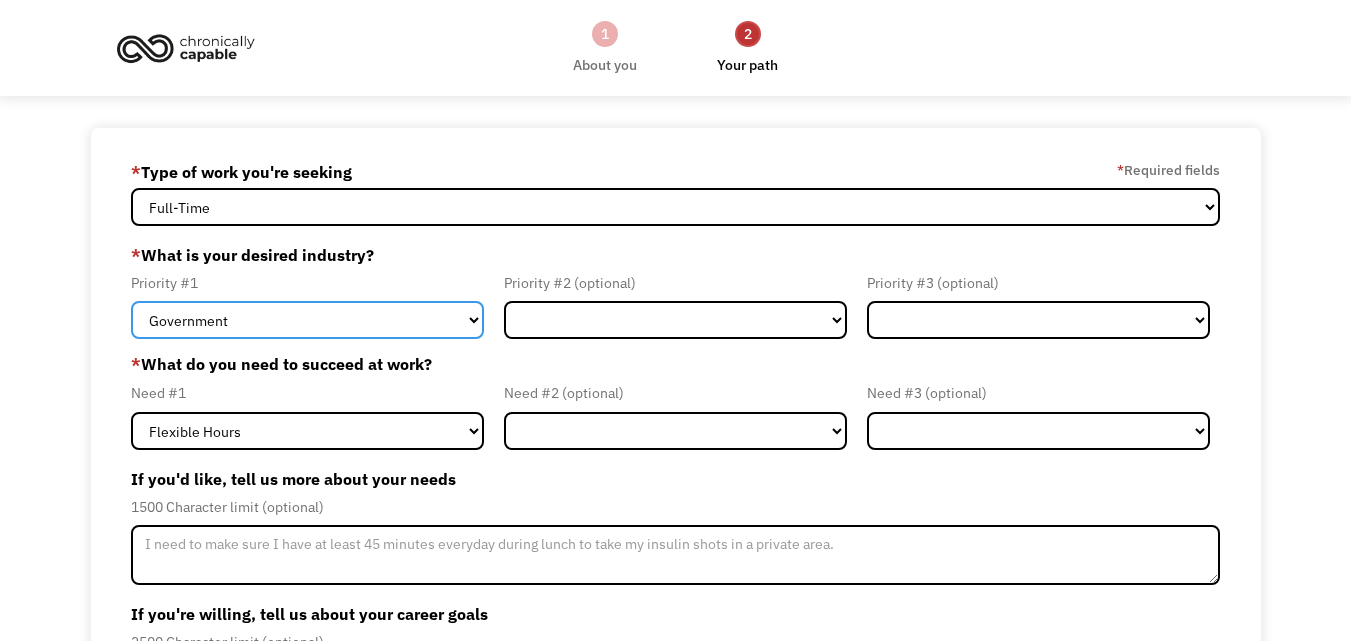 click on "Government Finance & Insurance Health & Social Care Tech & Engineering Creative & Design Administrative Education Other" at bounding box center [307, 320] 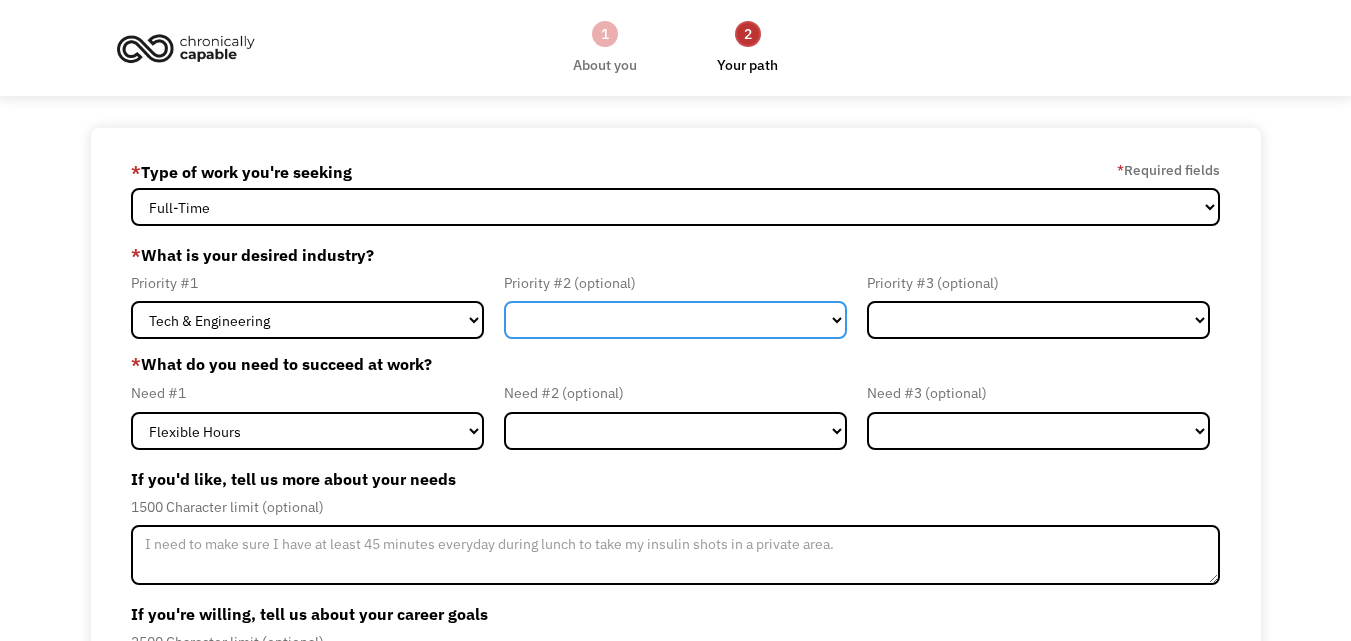 click on "Government Finance & Insurance Health & Social Care Tech & Engineering Creative & Design Administrative Education Other" at bounding box center [675, 320] 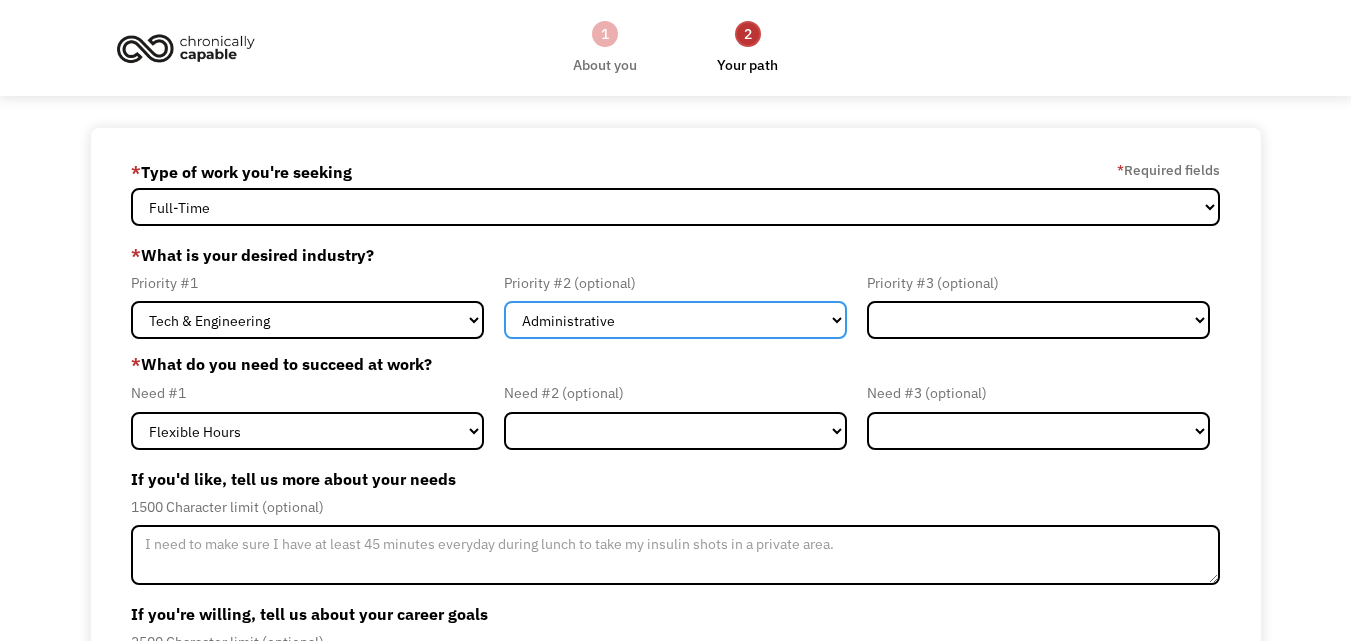 click on "Government Finance & Insurance Health & Social Care Tech & Engineering Creative & Design Administrative Education Other" at bounding box center (675, 320) 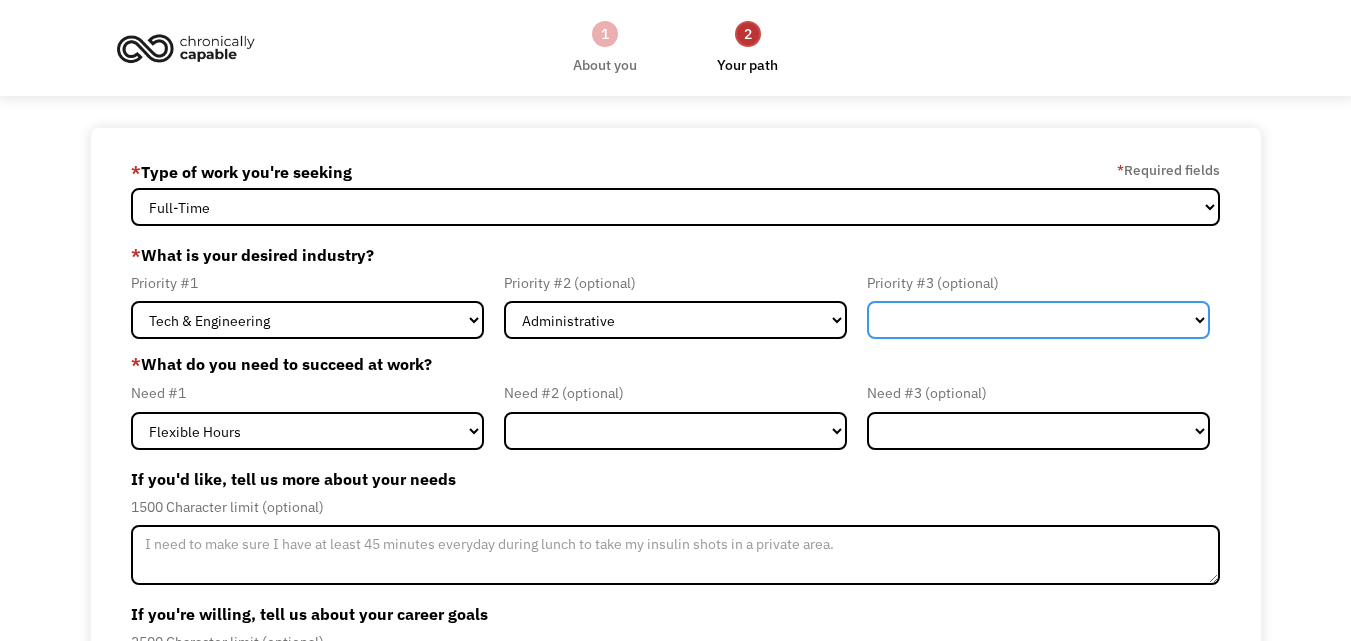 click on "Government Finance & Insurance Health & Social Care Tech & Engineering Creative & Design Administrative Education Other" at bounding box center (1038, 320) 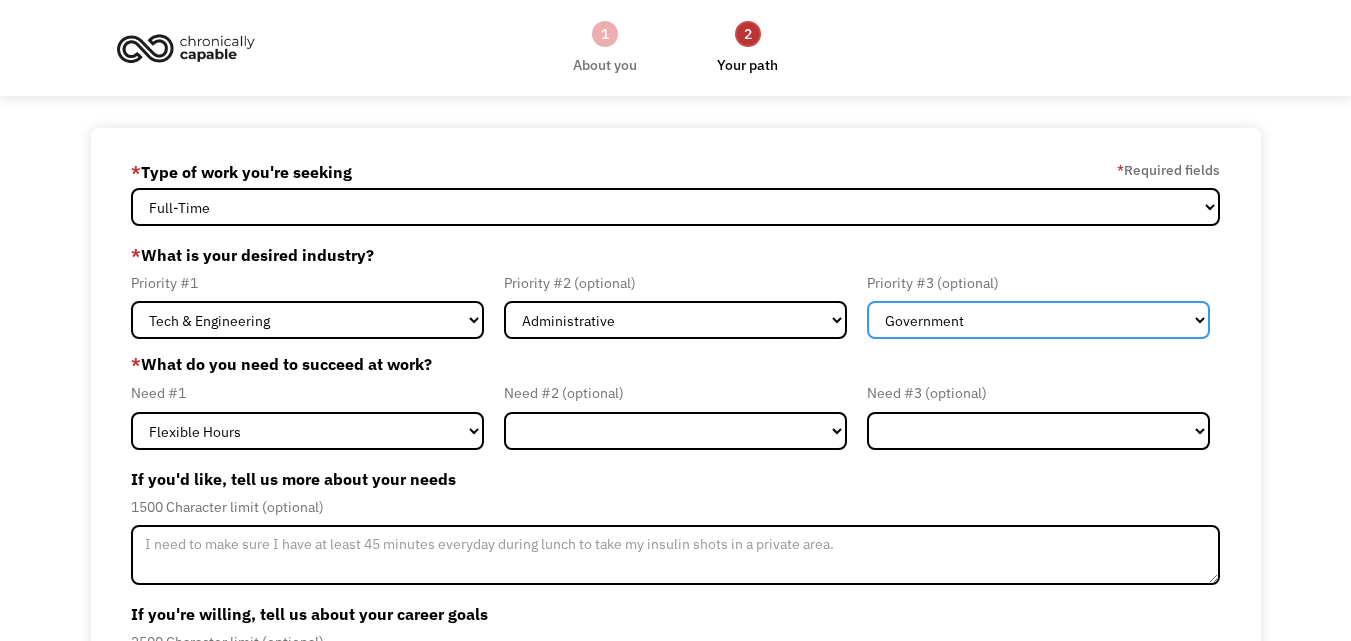 click on "Government Finance & Insurance Health & Social Care Tech & Engineering Creative & Design Administrative Education Other" at bounding box center (1038, 320) 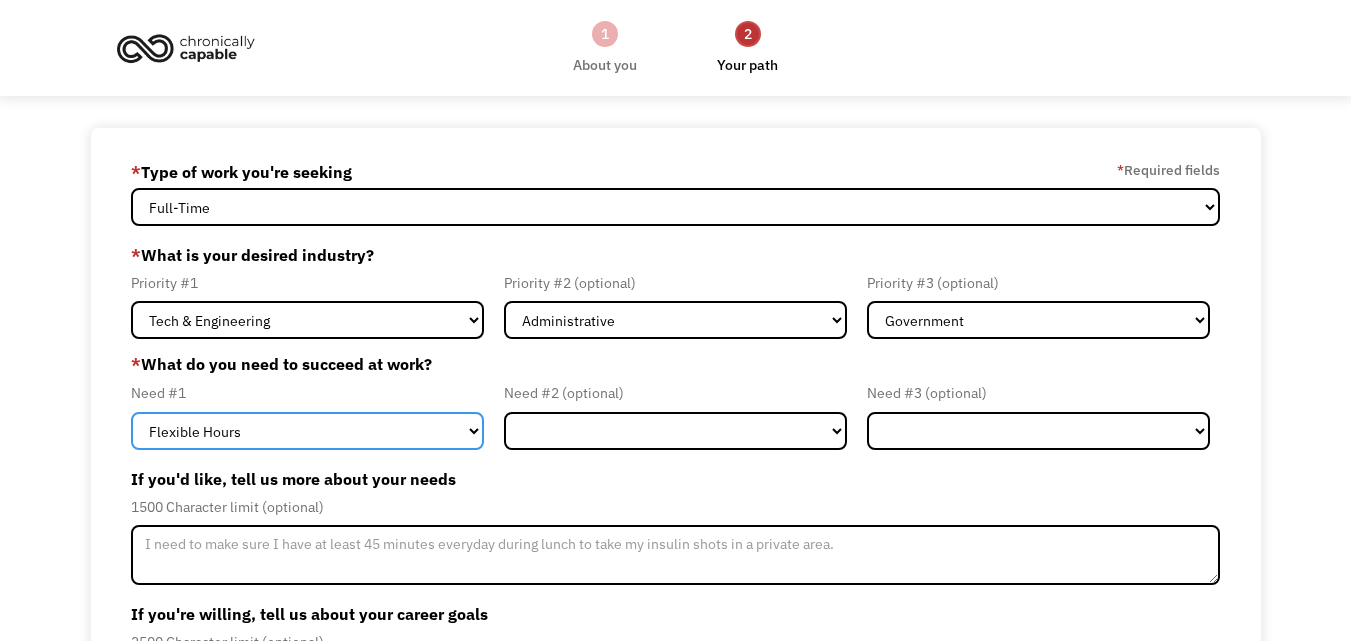 click on "Flexible Hours Remote Work Service Animal On-site Accommodations Visual Support Hearing Support Other" at bounding box center (307, 431) 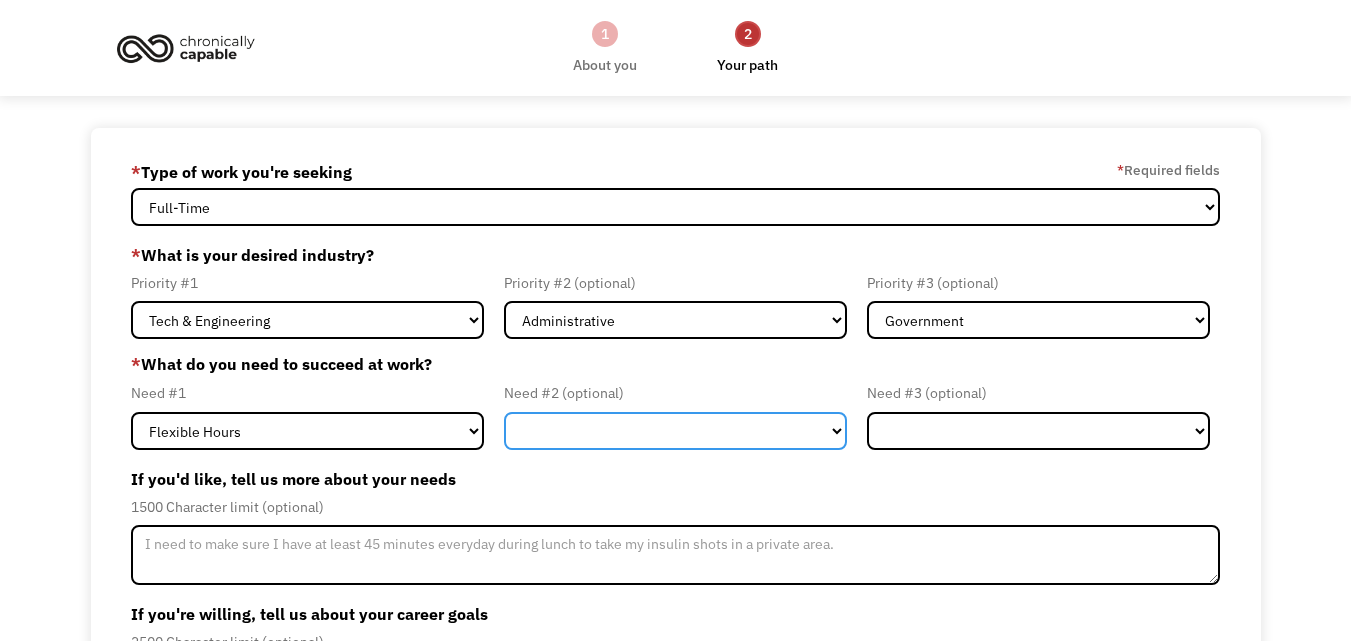 click on "Flexible Hours Remote Work Service Animal On-site Accommodations Visual Support Hearing Support Other" at bounding box center (675, 431) 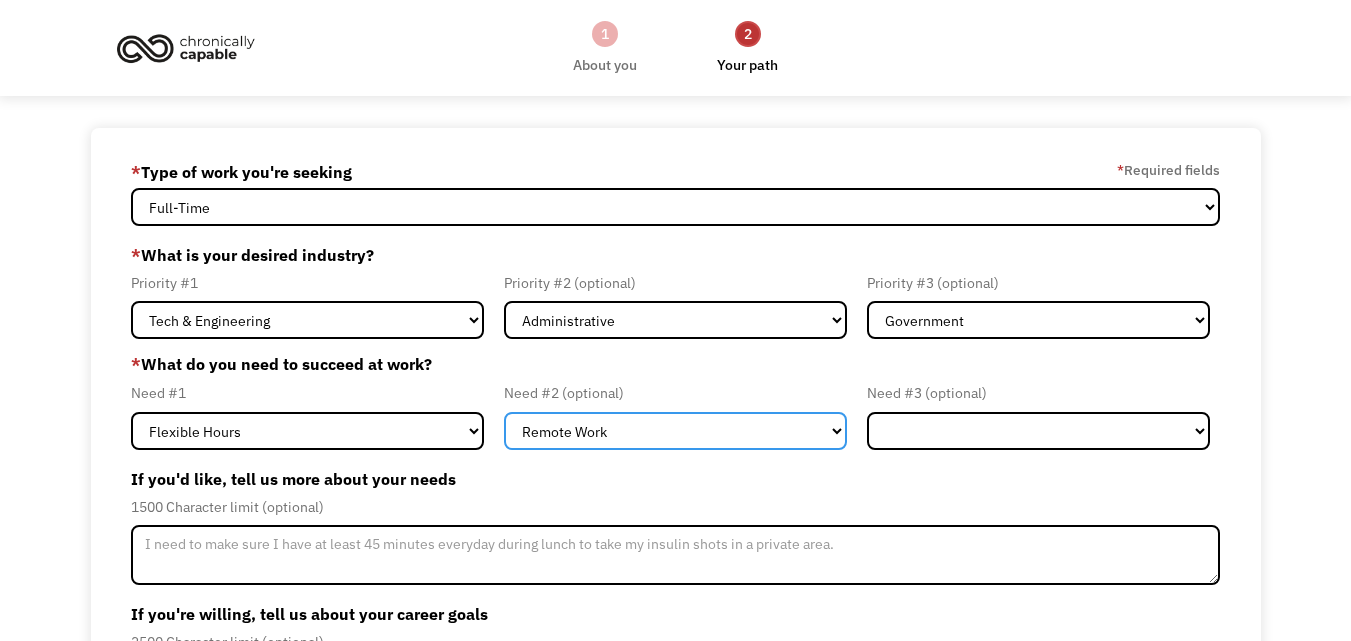 click on "Flexible Hours Remote Work Service Animal On-site Accommodations Visual Support Hearing Support Other" at bounding box center (675, 431) 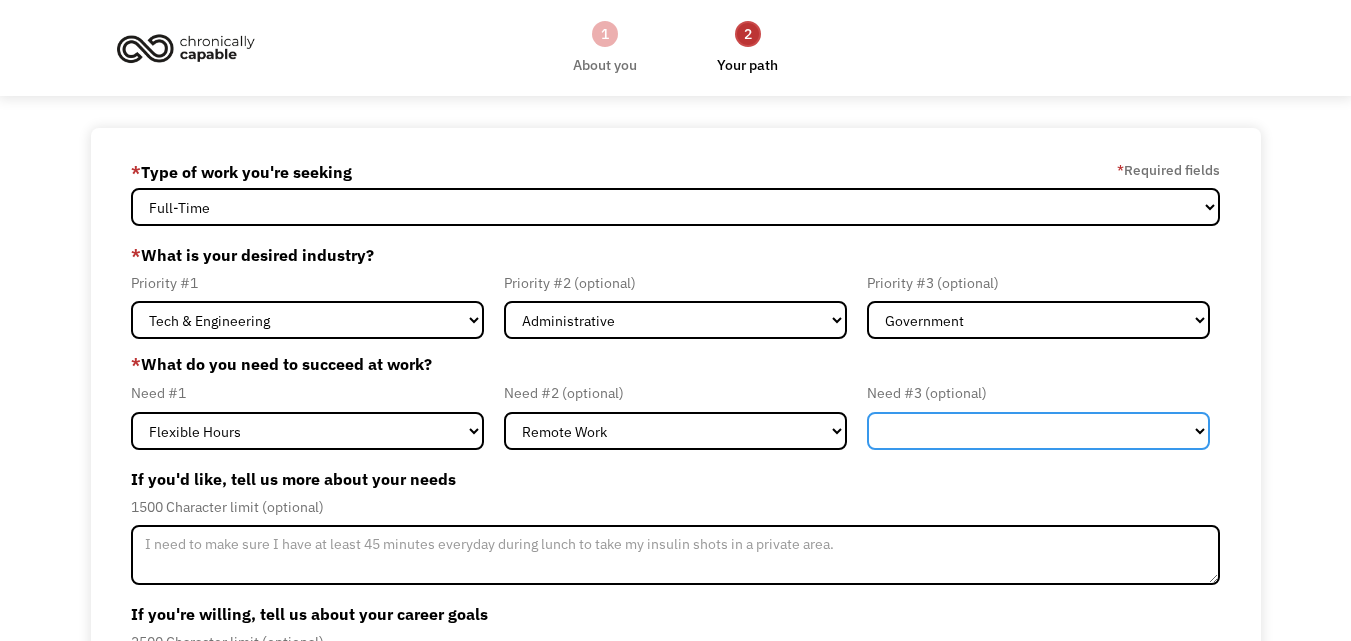 click on "Flexible Hours Remote Work Service Animal On-site Accommodations Visual Support Hearing Support Other" at bounding box center [1038, 431] 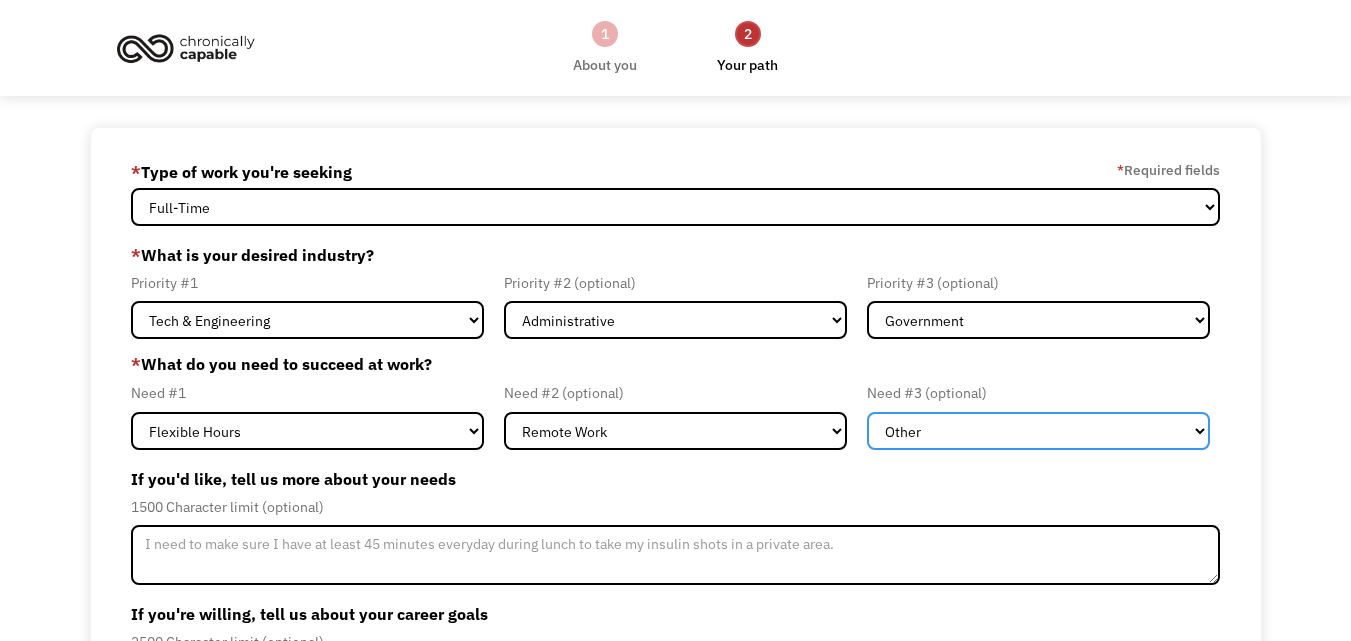 click on "Flexible Hours Remote Work Service Animal On-site Accommodations Visual Support Hearing Support Other" at bounding box center (1038, 431) 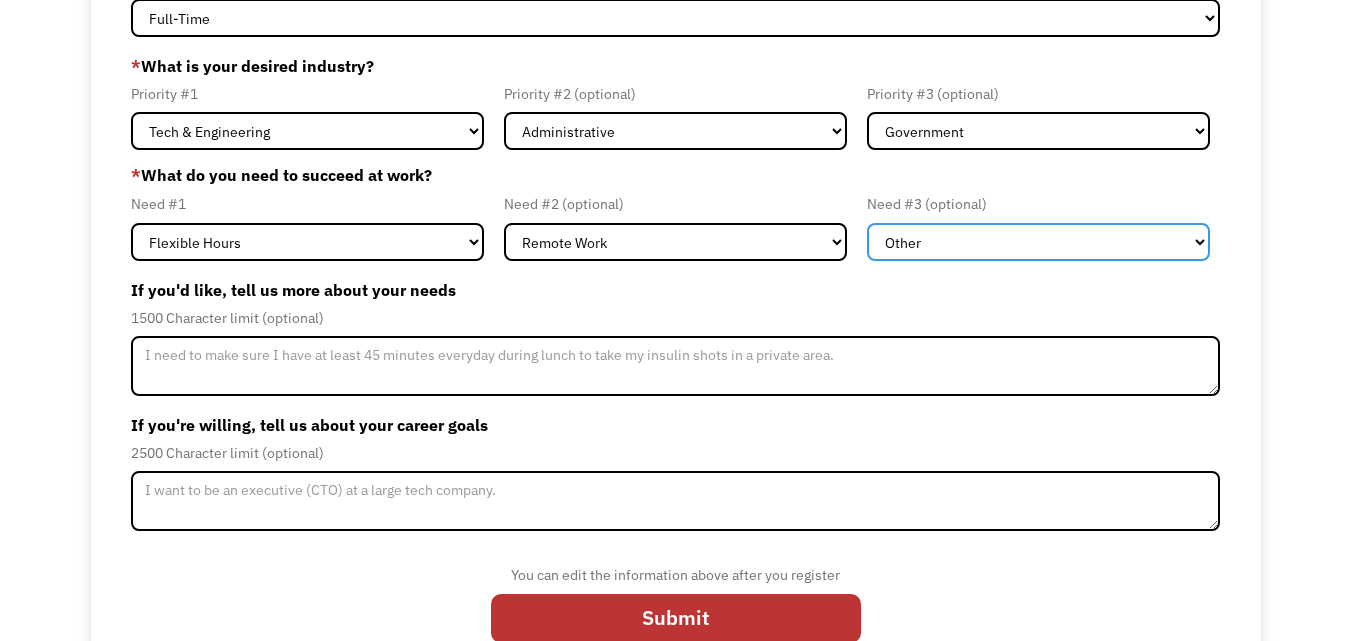 scroll, scrollTop: 232, scrollLeft: 0, axis: vertical 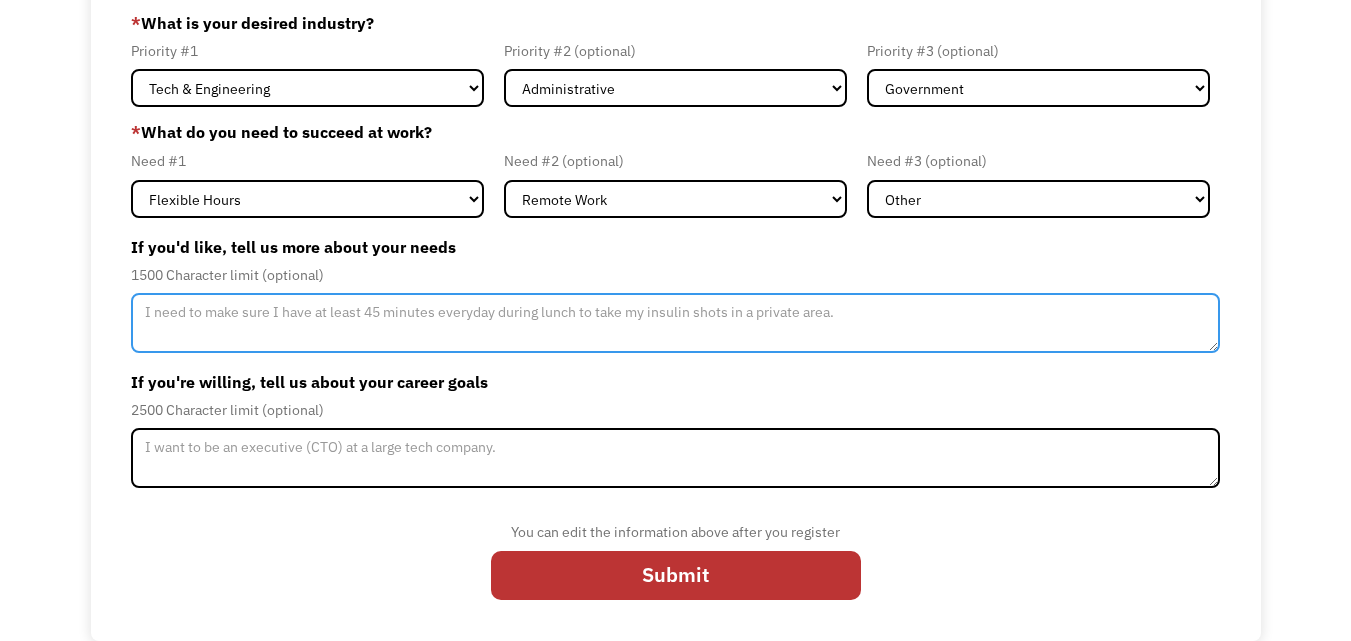 click at bounding box center (675, 323) 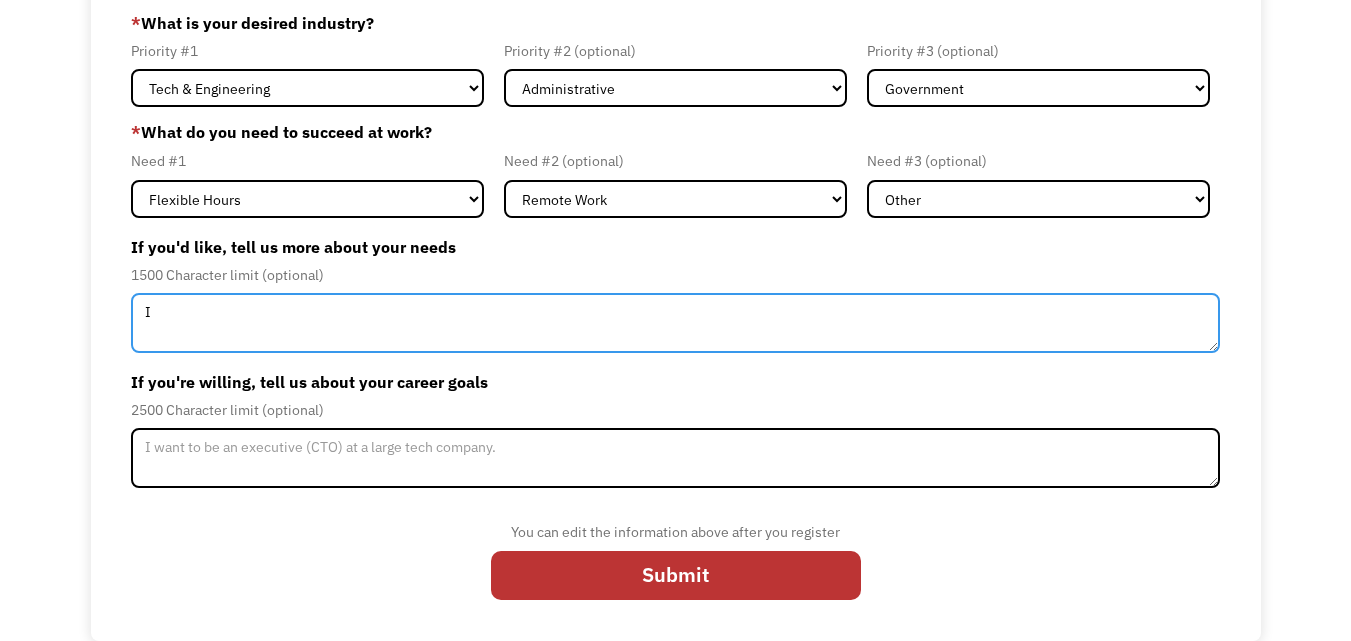 type on "I" 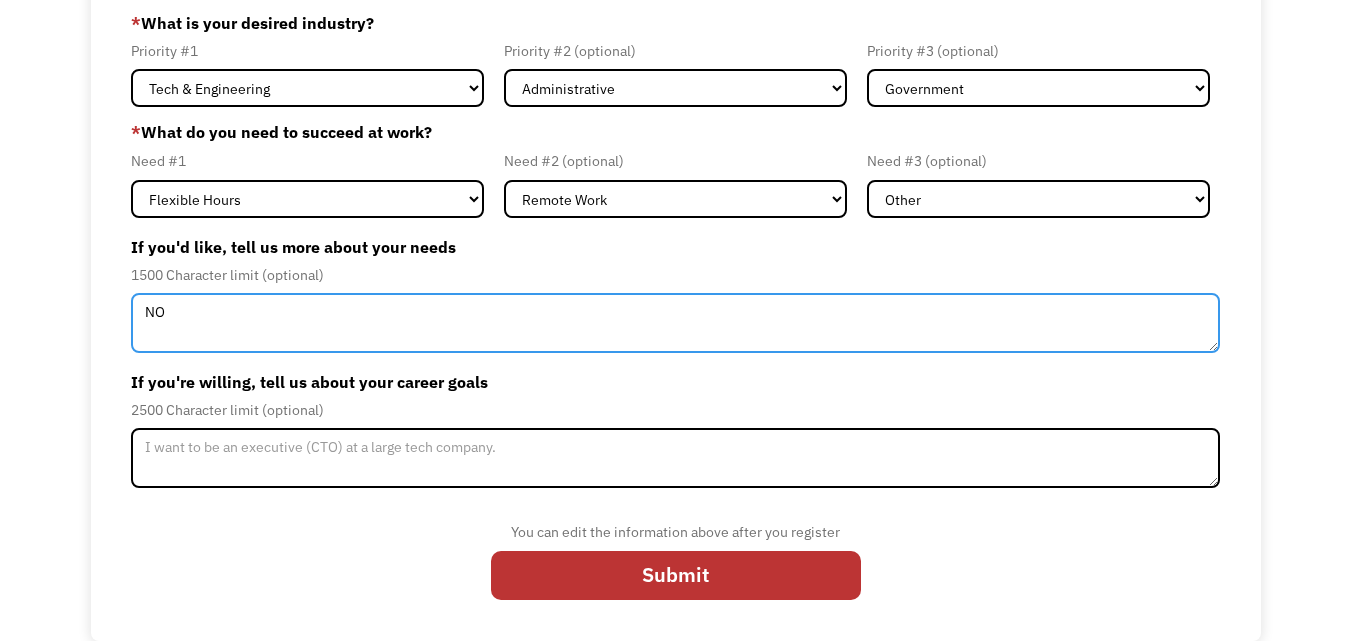 type on "N" 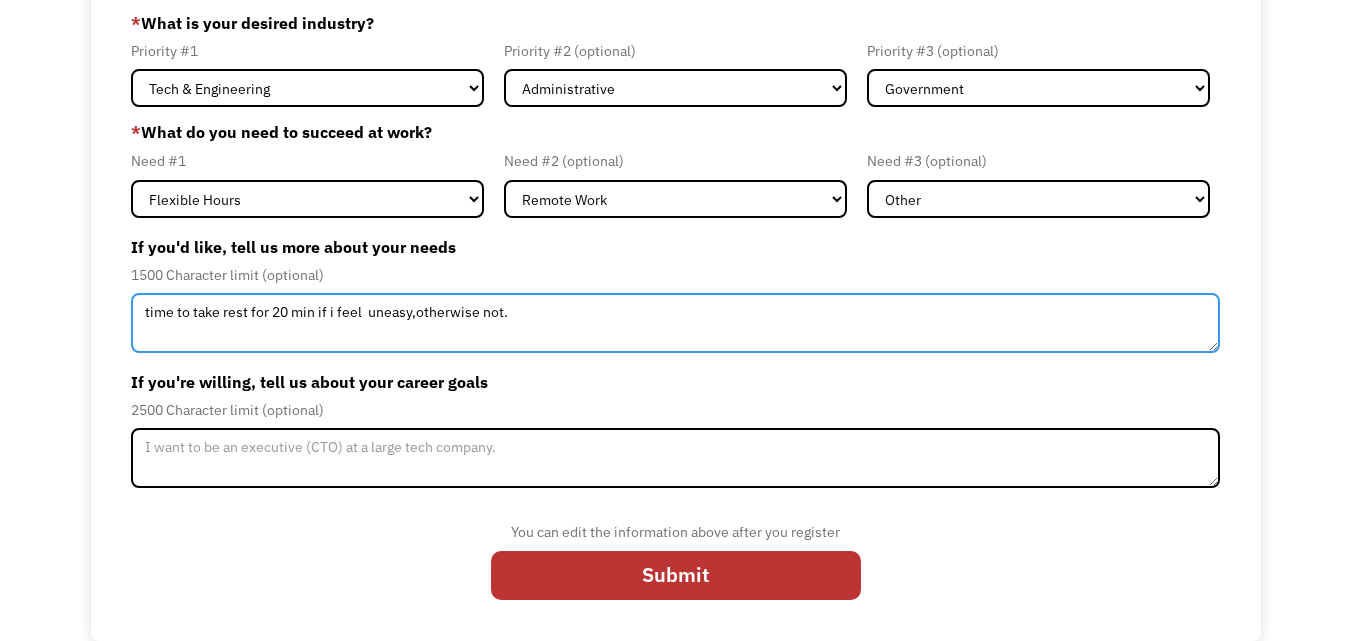 type on "time to take rest for 20 min if i feel  uneasy,otherwise not." 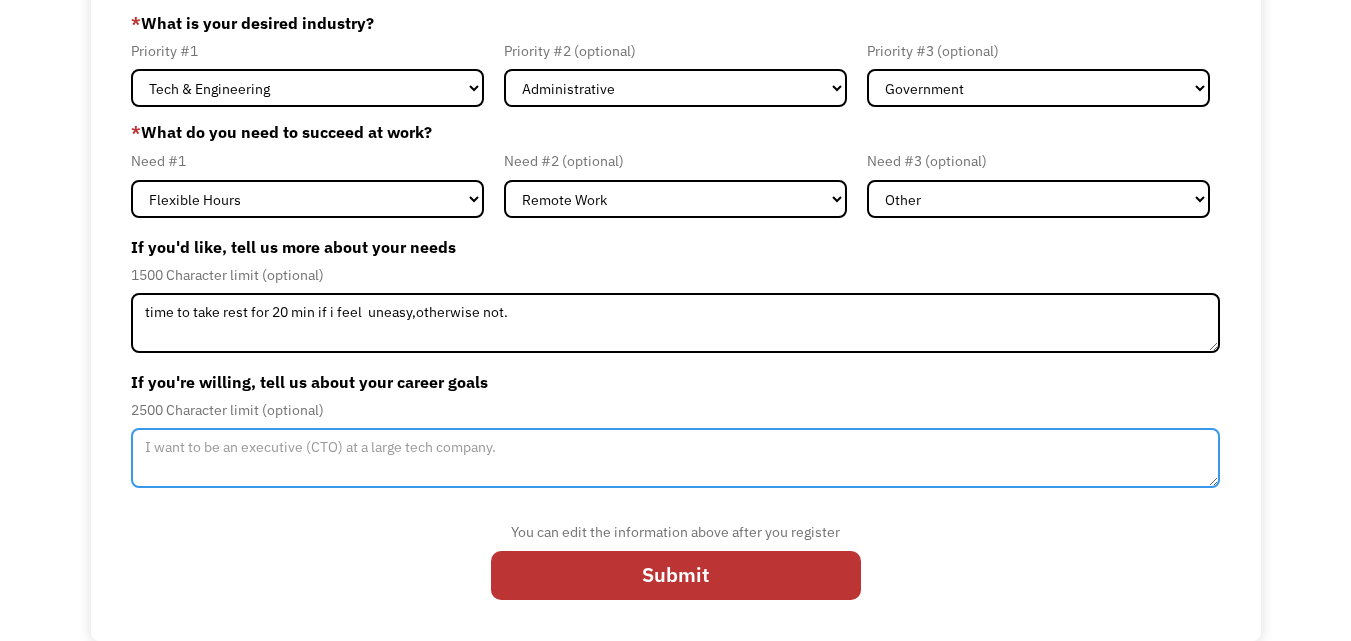 click at bounding box center [675, 458] 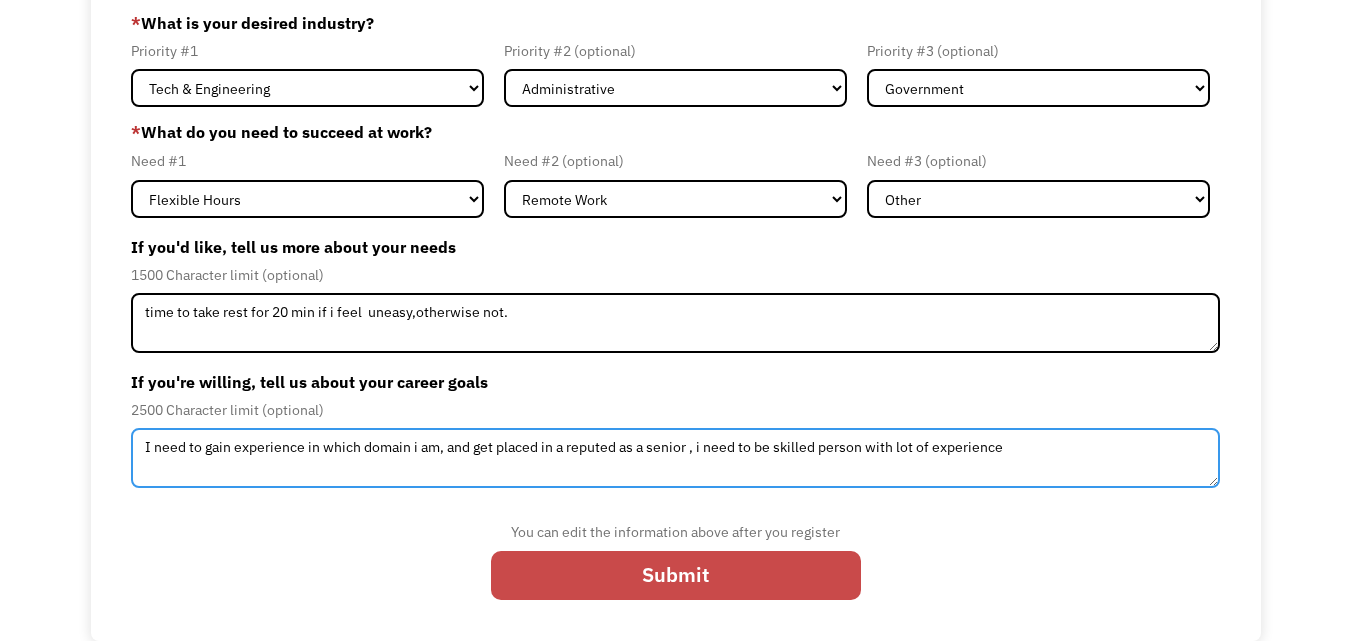 type on "I need to gain experience in which domain i am, and get placed in a reputed as a senior , i need to be skilled person with lot of experience" 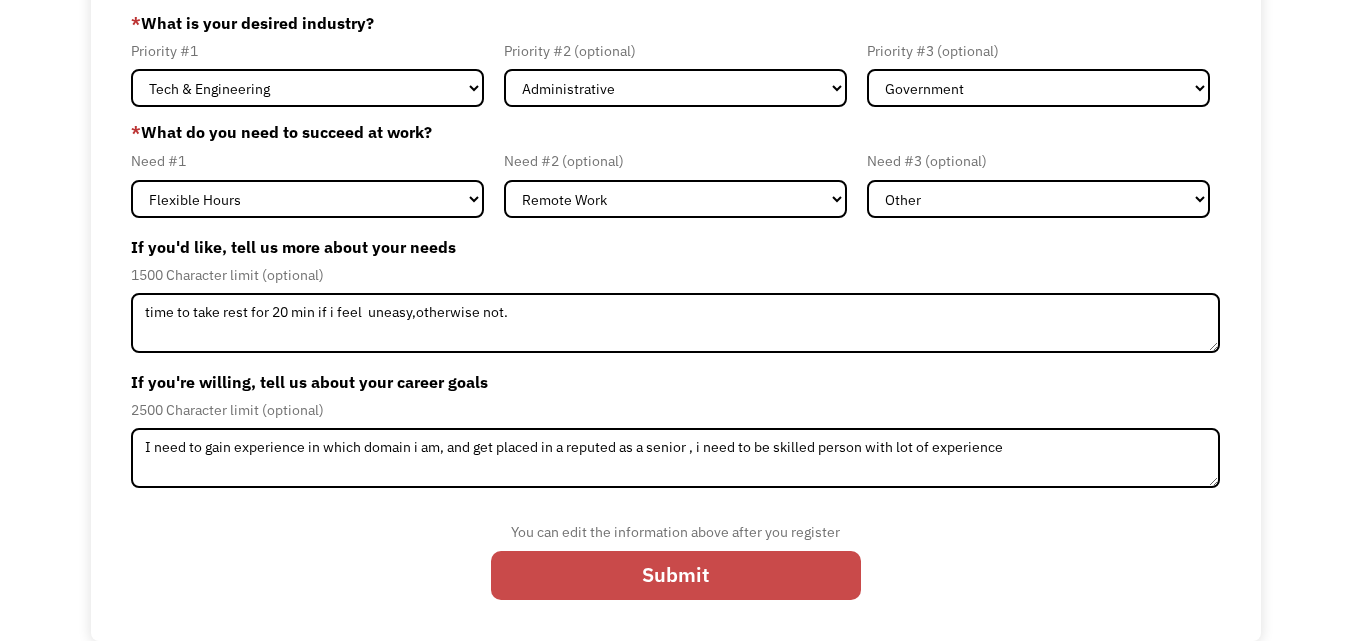 click on "Submit" at bounding box center (676, 576) 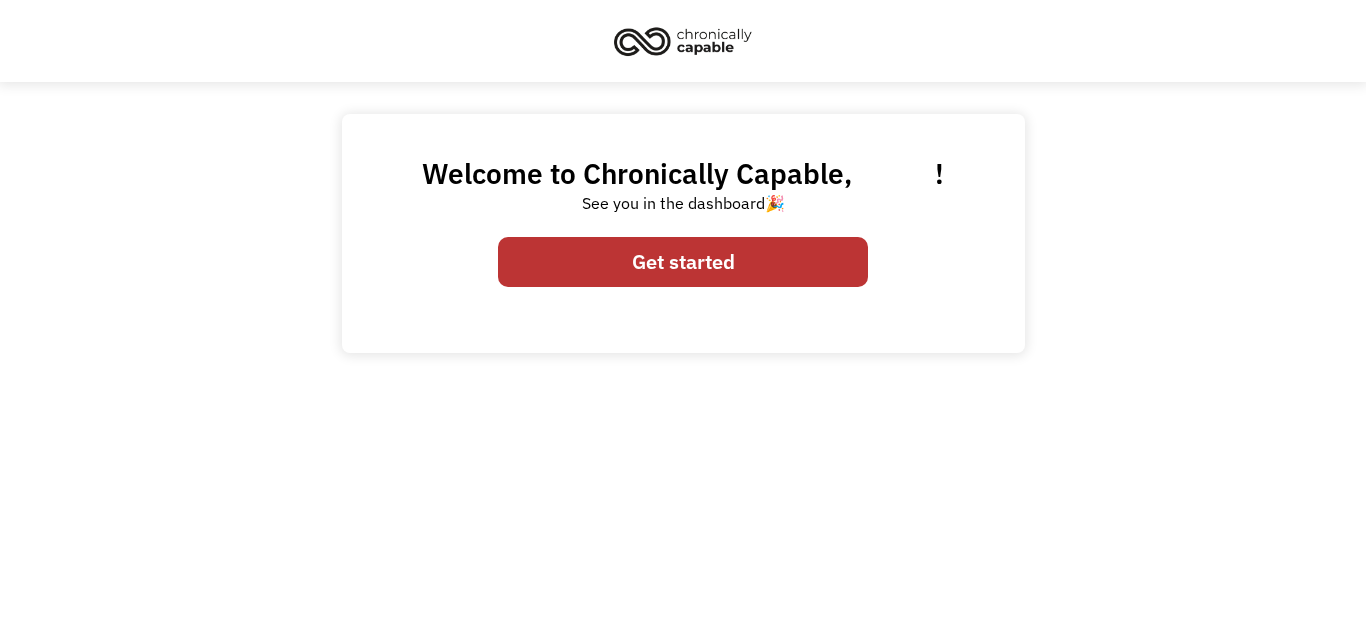 scroll, scrollTop: 0, scrollLeft: 0, axis: both 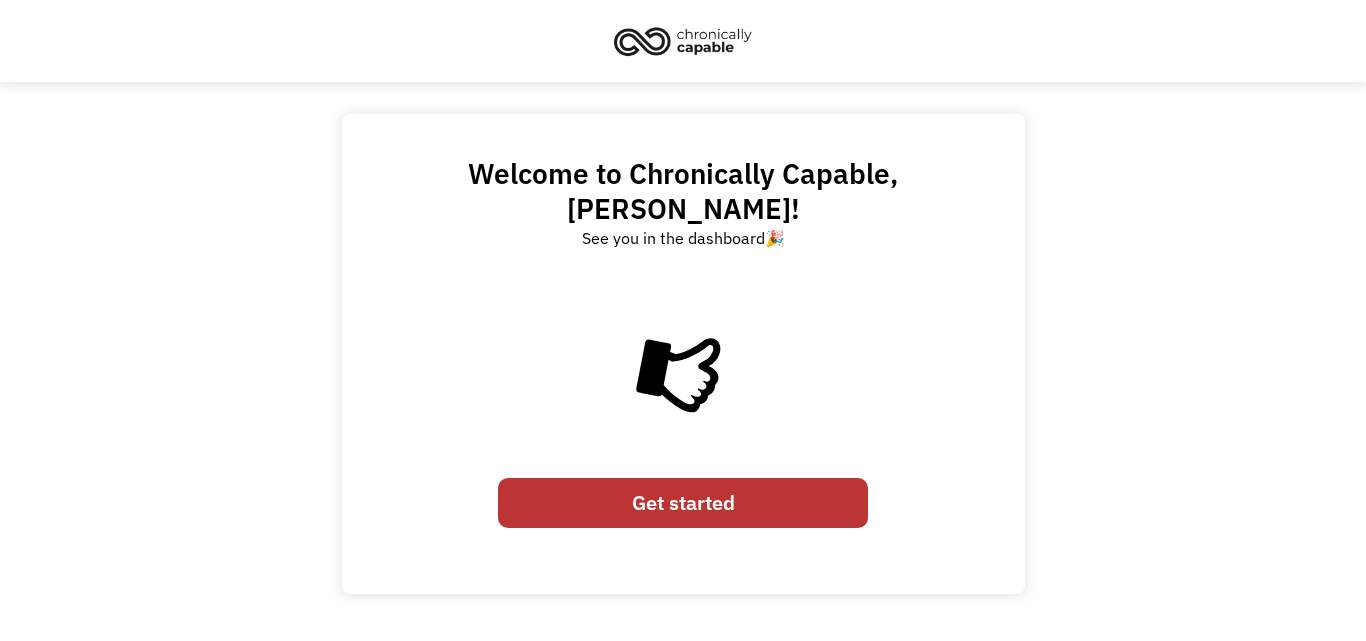 click on "Get started" at bounding box center (683, 503) 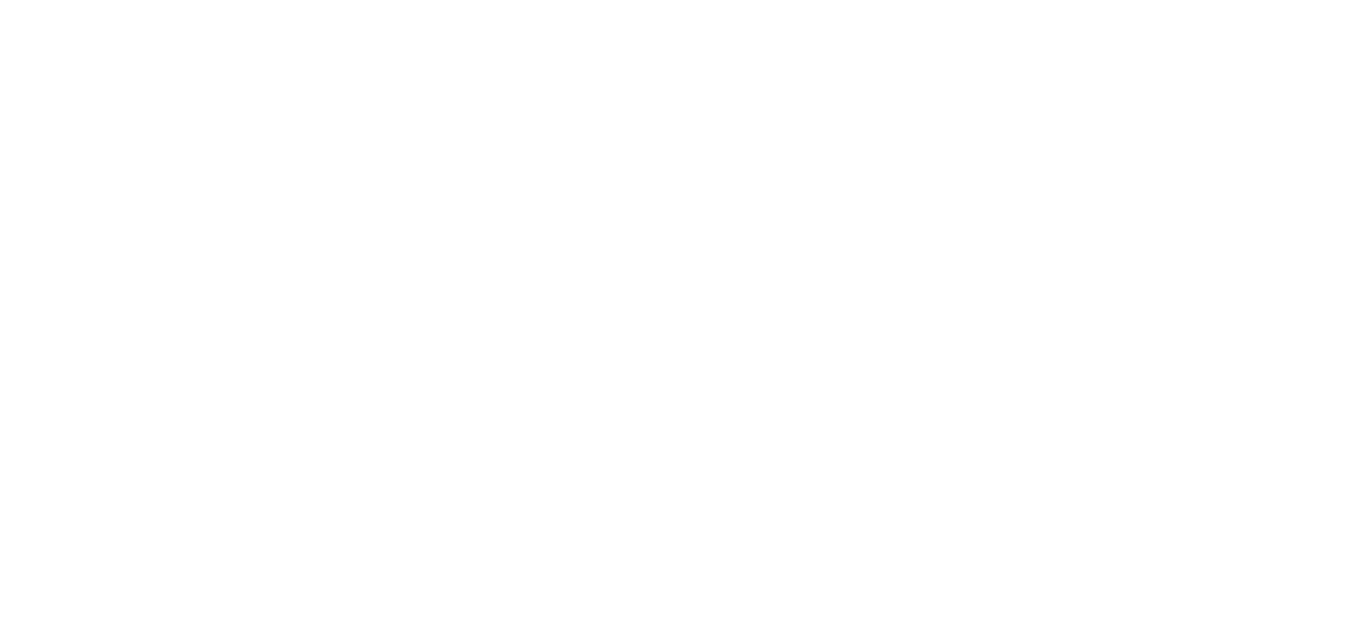 scroll, scrollTop: 0, scrollLeft: 0, axis: both 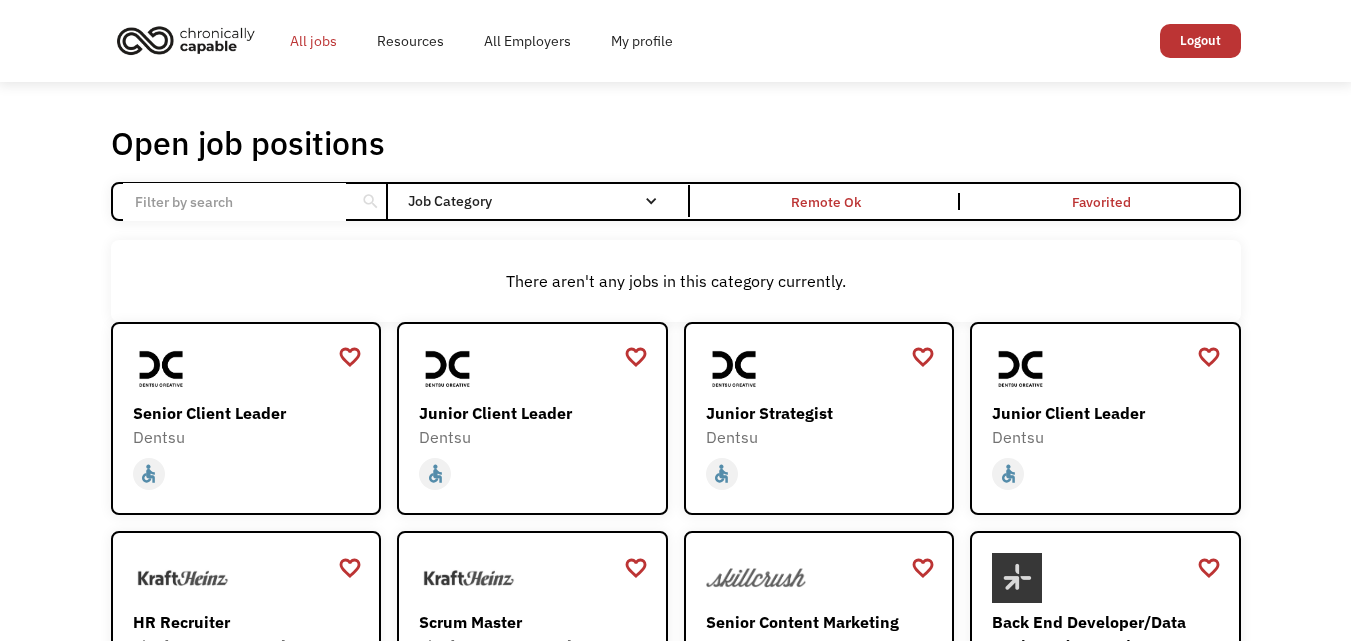click on "All jobs" at bounding box center [313, 41] 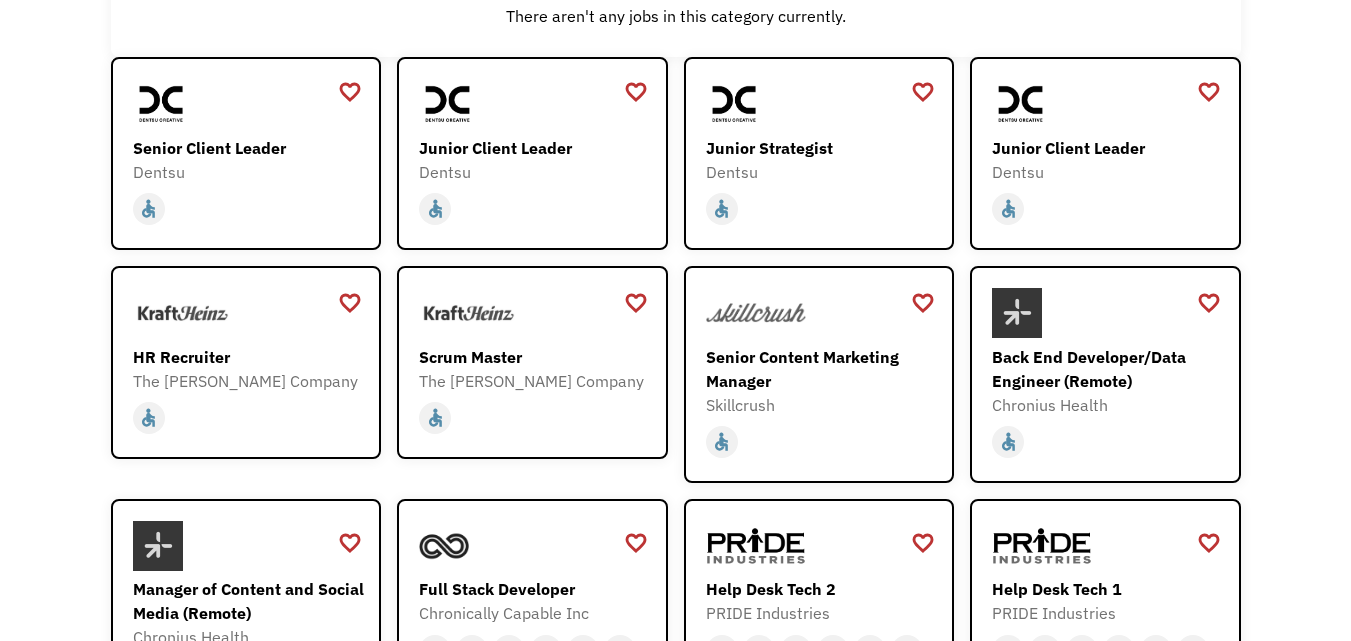 scroll, scrollTop: 270, scrollLeft: 0, axis: vertical 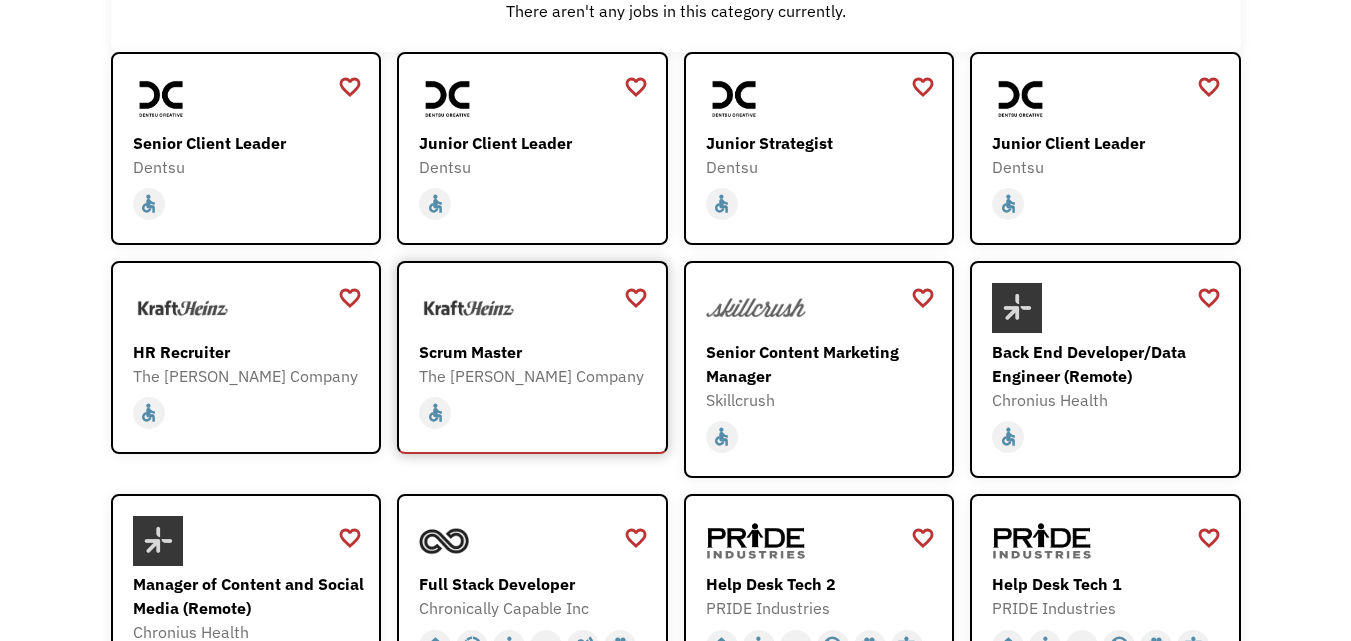 click on "Scrum Master" at bounding box center (535, 352) 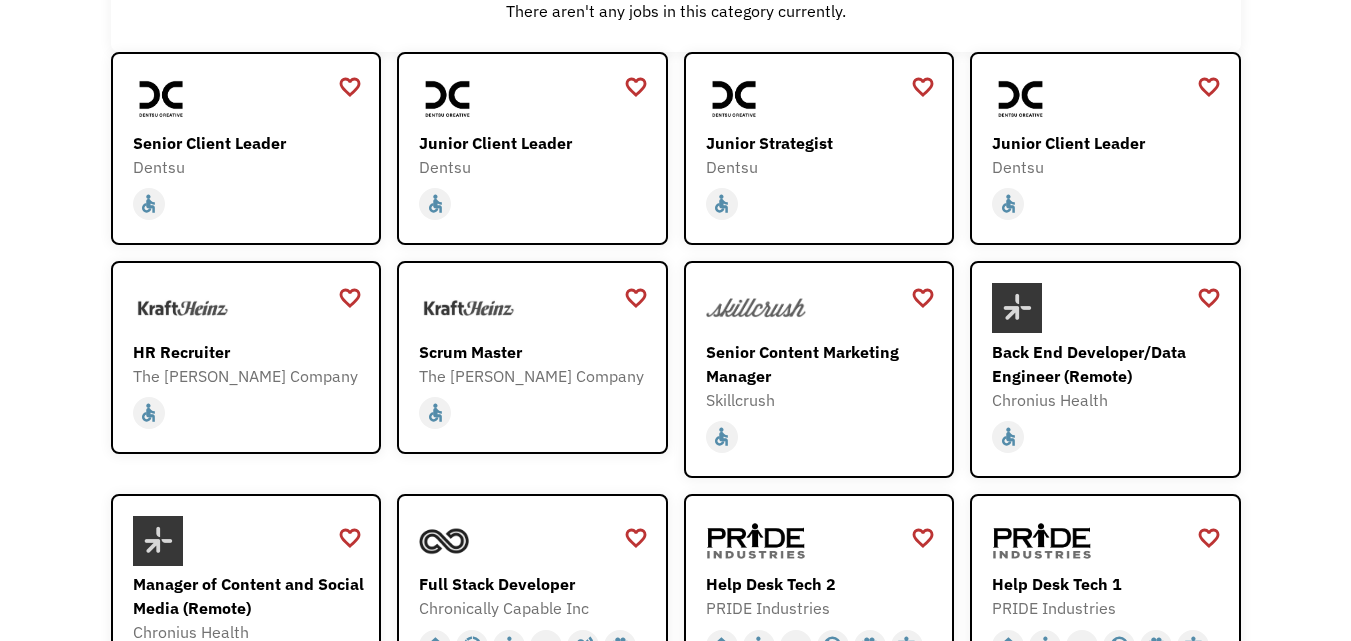 scroll, scrollTop: 0, scrollLeft: 0, axis: both 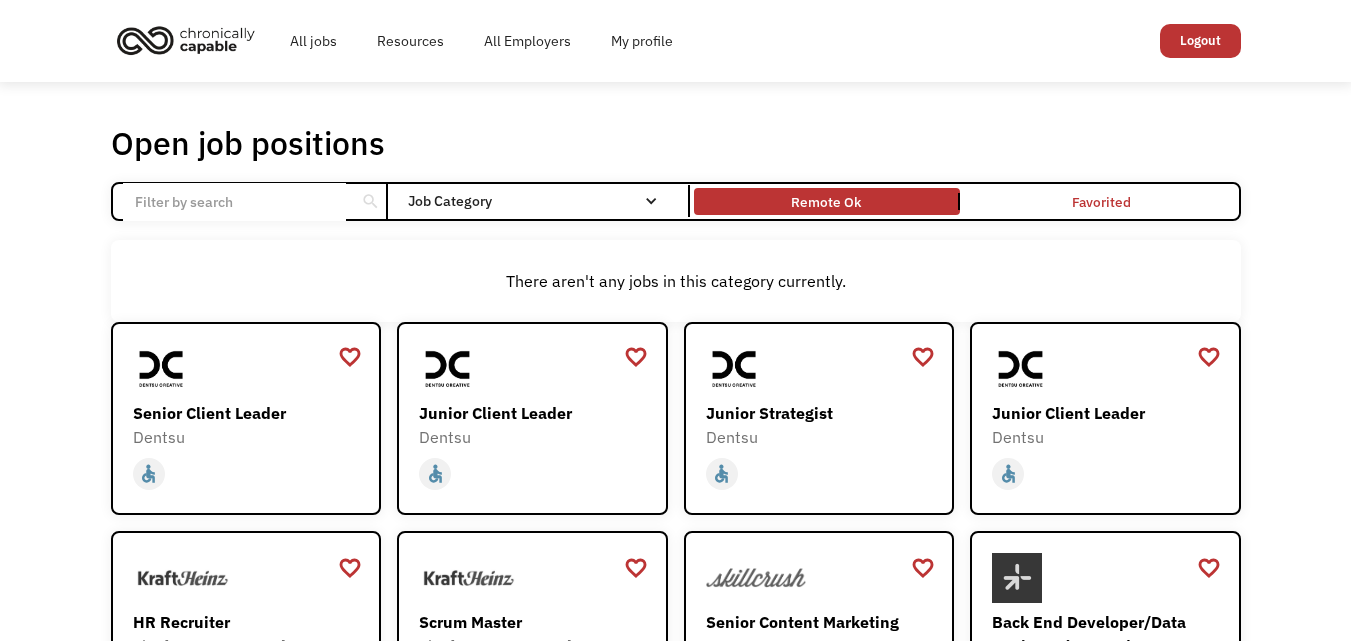 click on "Remote Ok" at bounding box center (827, 201) 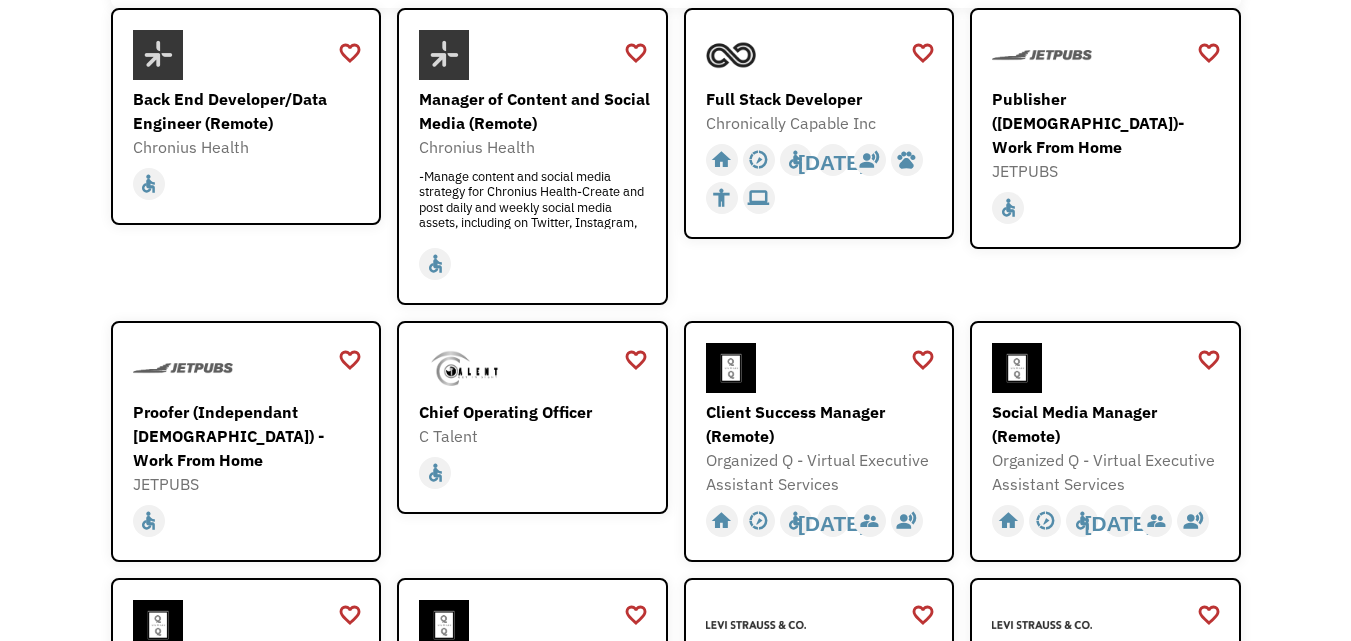 scroll, scrollTop: 325, scrollLeft: 0, axis: vertical 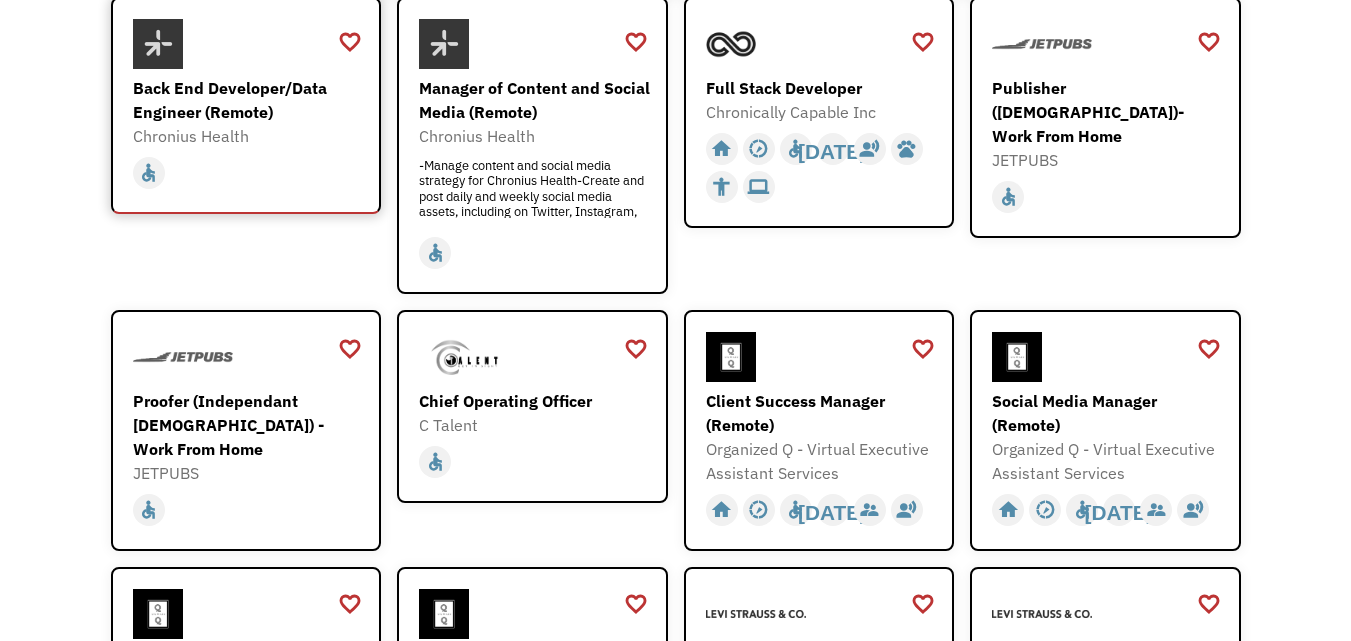 click on "Back End Developer/Data Engineer (Remote)" at bounding box center [249, 100] 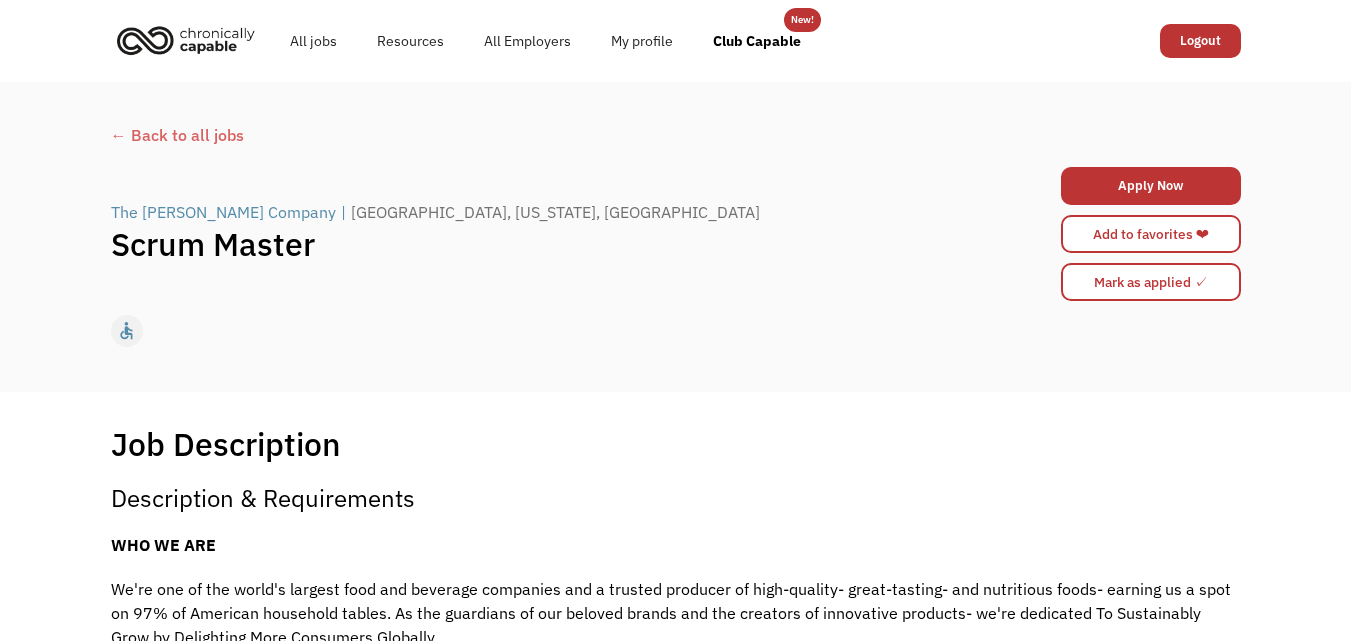 scroll, scrollTop: 0, scrollLeft: 0, axis: both 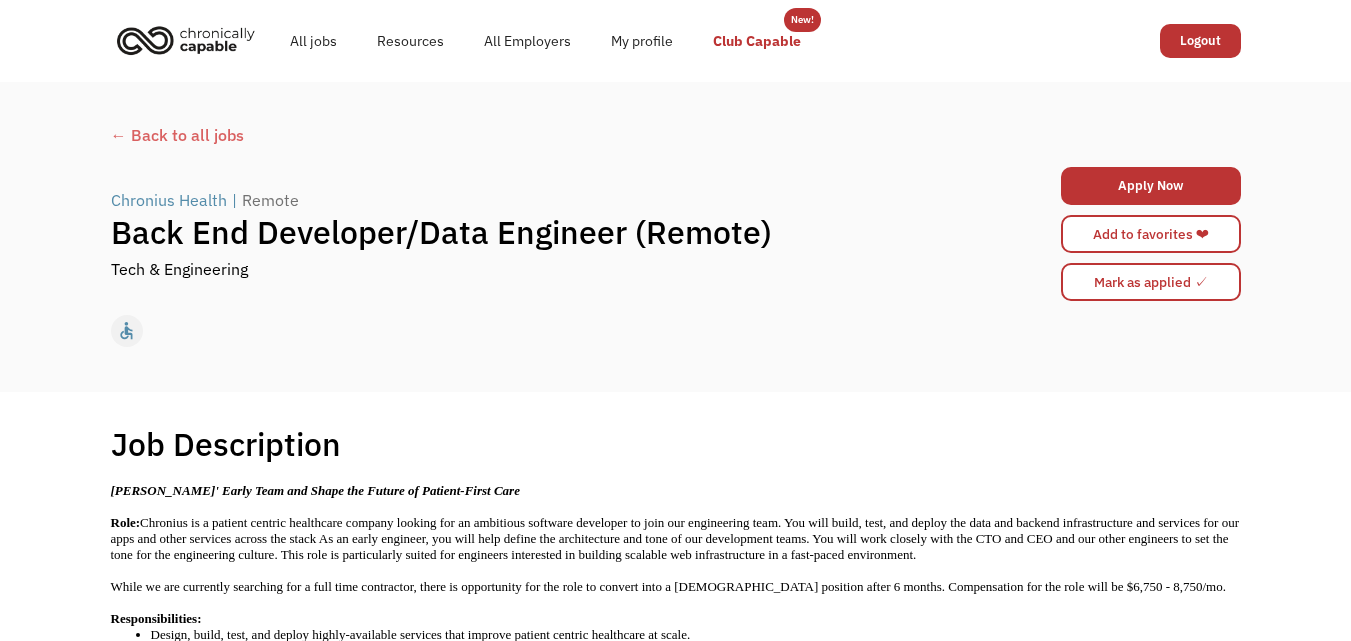 click on "Club Capable" at bounding box center [757, 41] 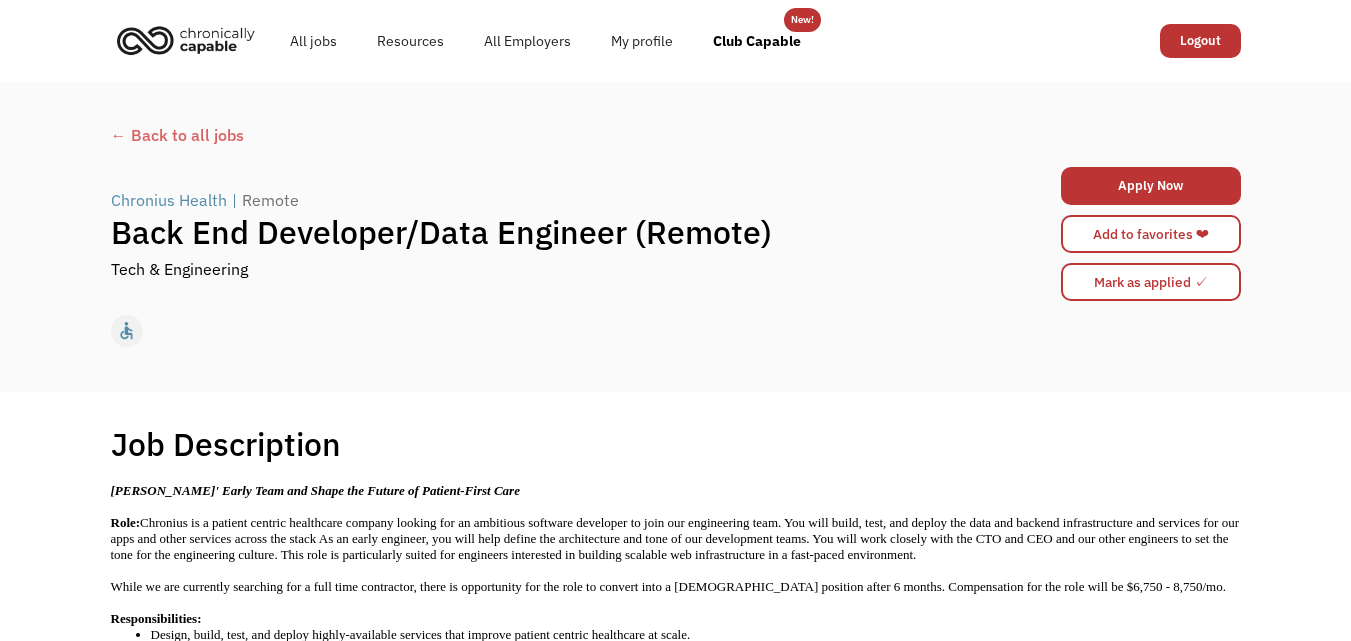 click on "← Back to all jobs" at bounding box center [676, 135] 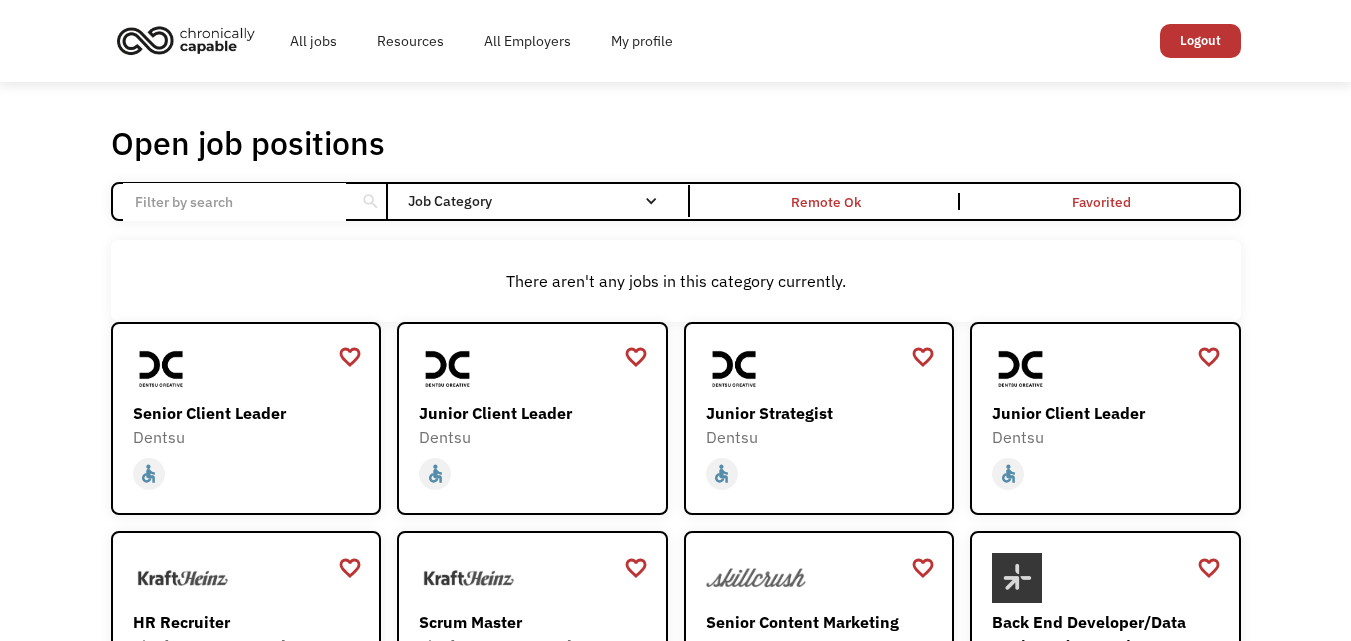 scroll, scrollTop: 0, scrollLeft: 0, axis: both 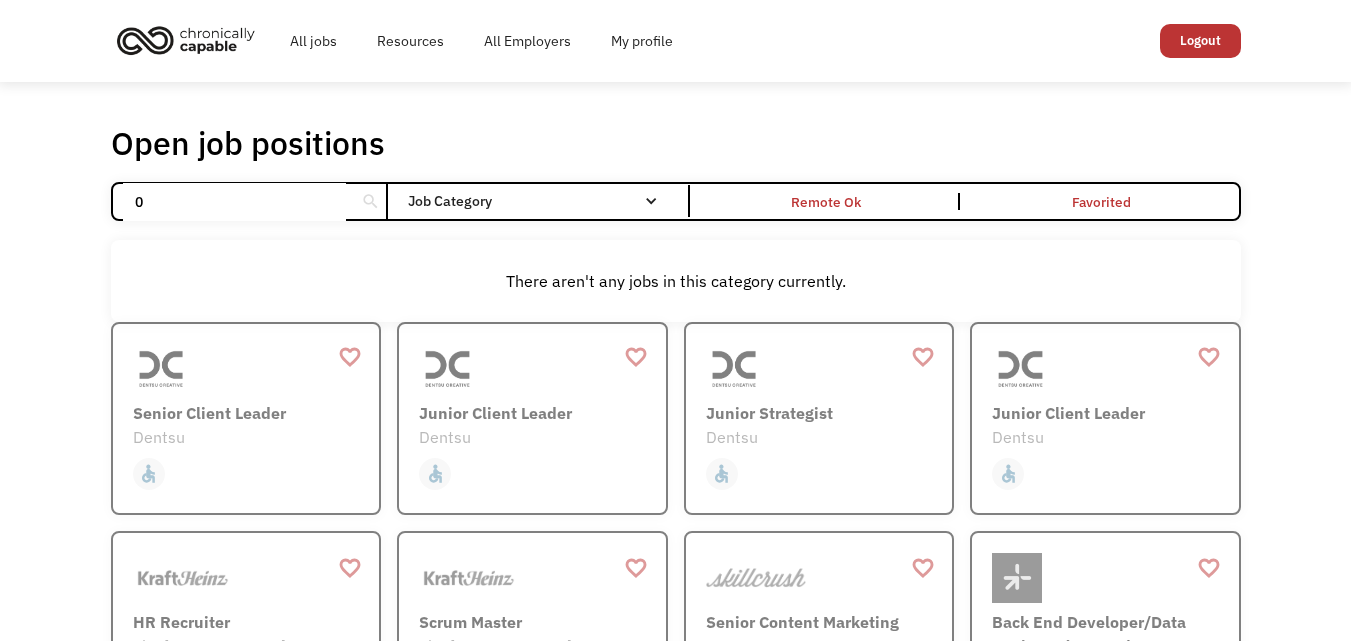 type on "0" 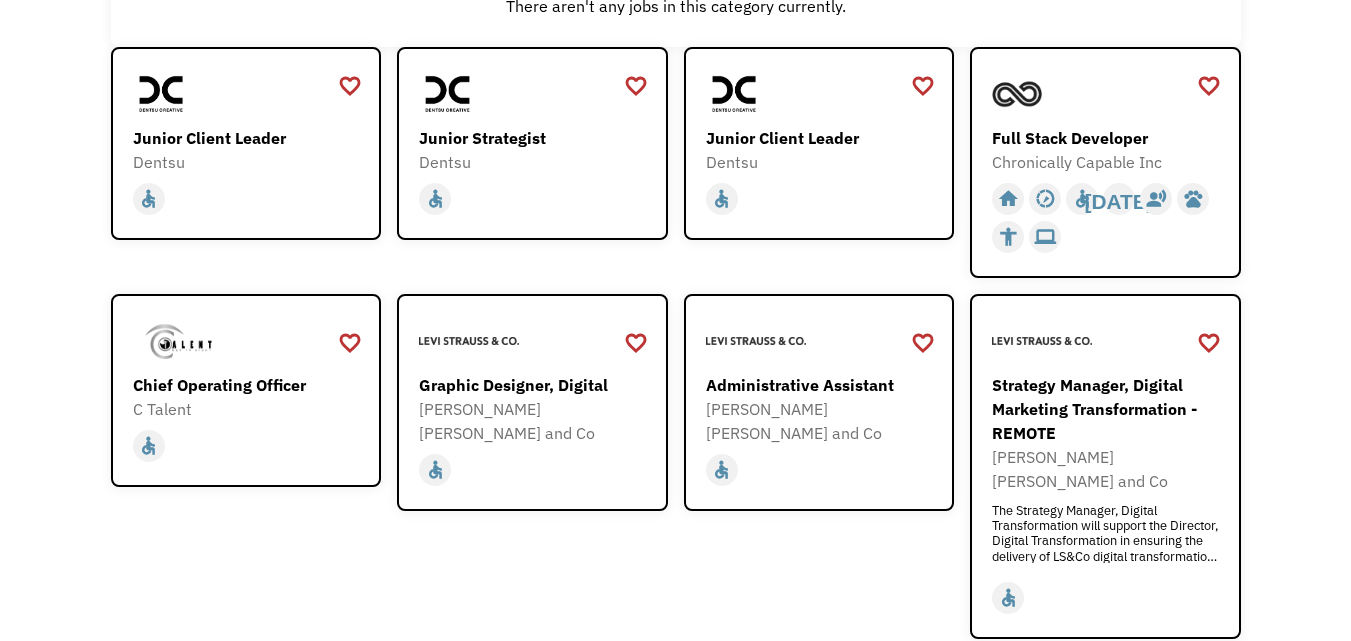 scroll, scrollTop: 0, scrollLeft: 0, axis: both 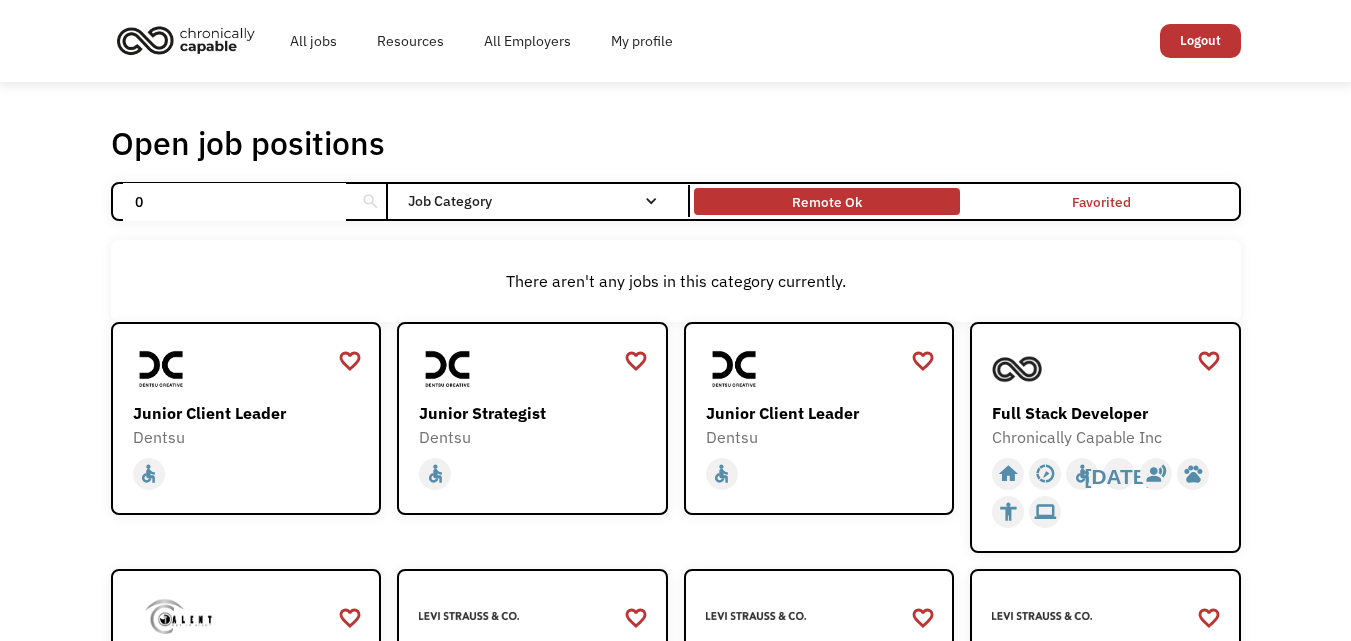 click on "Remote Ok" at bounding box center [827, 201] 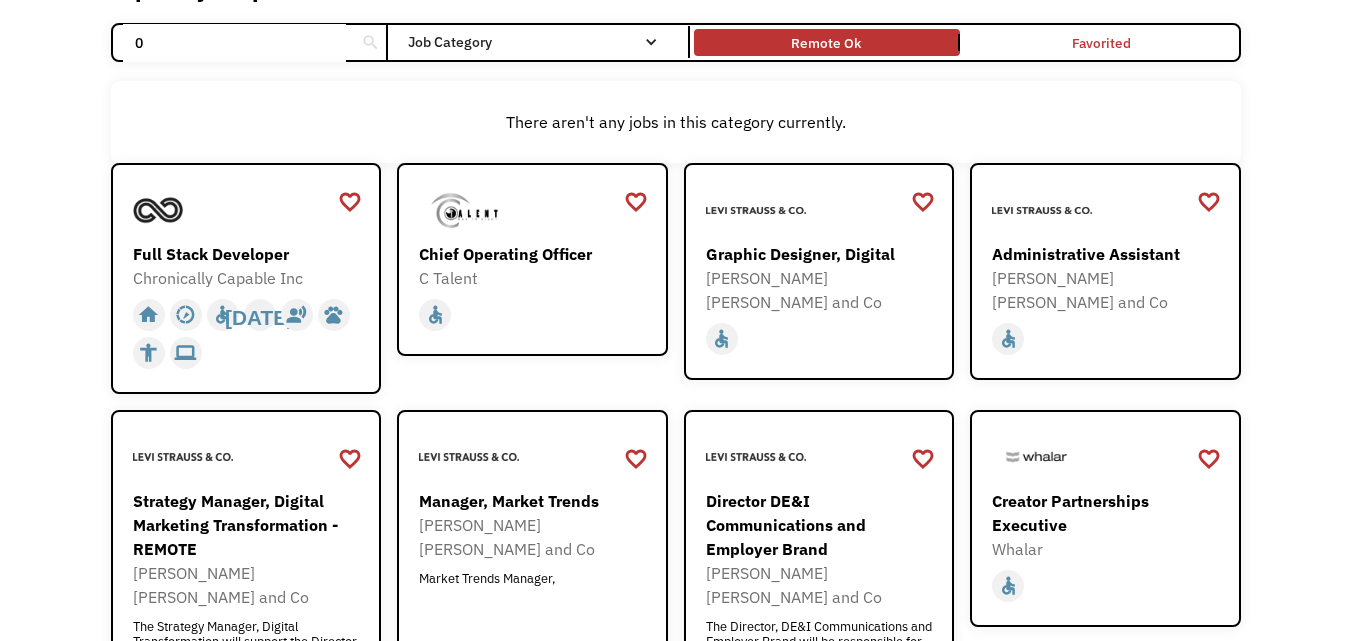 scroll, scrollTop: 0, scrollLeft: 0, axis: both 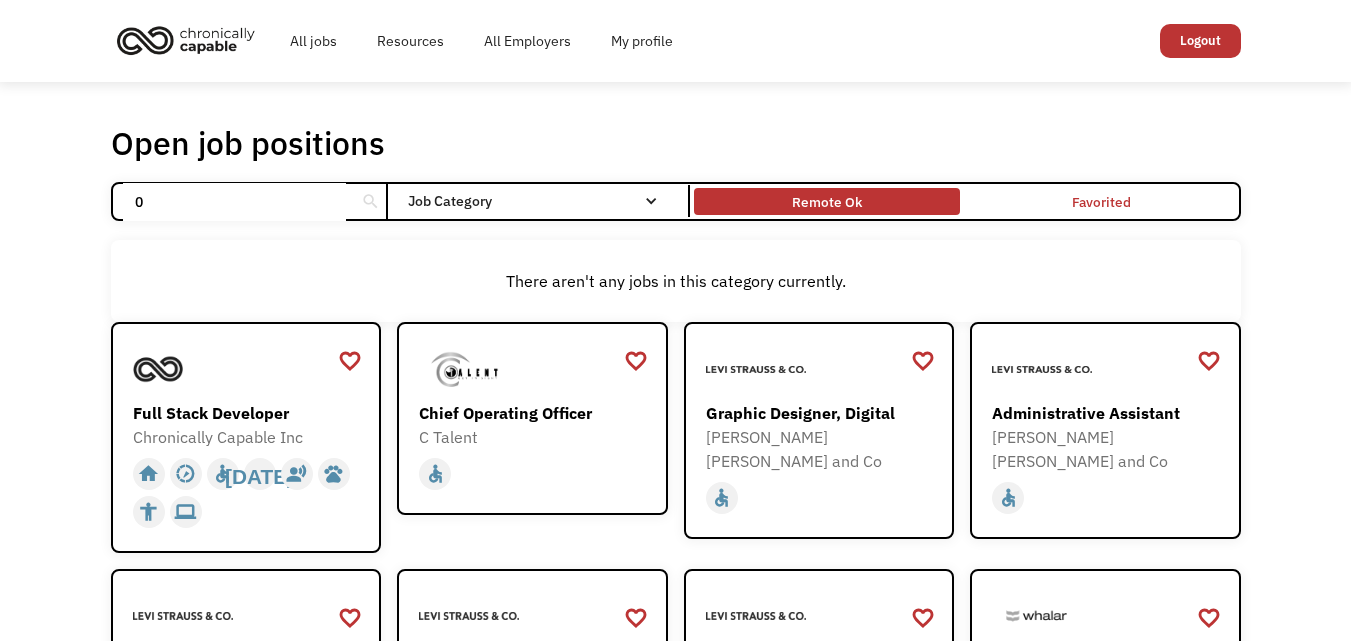 click on "Remote Ok" at bounding box center (827, 201) 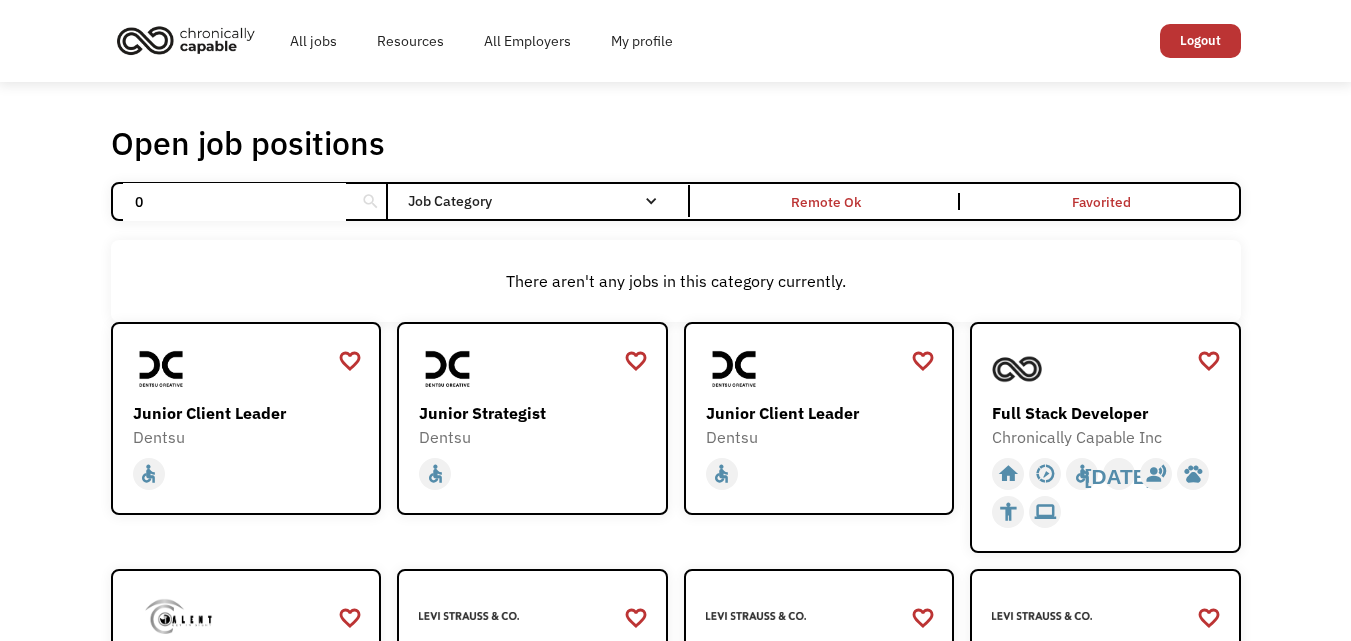 click on "search" at bounding box center (370, 202) 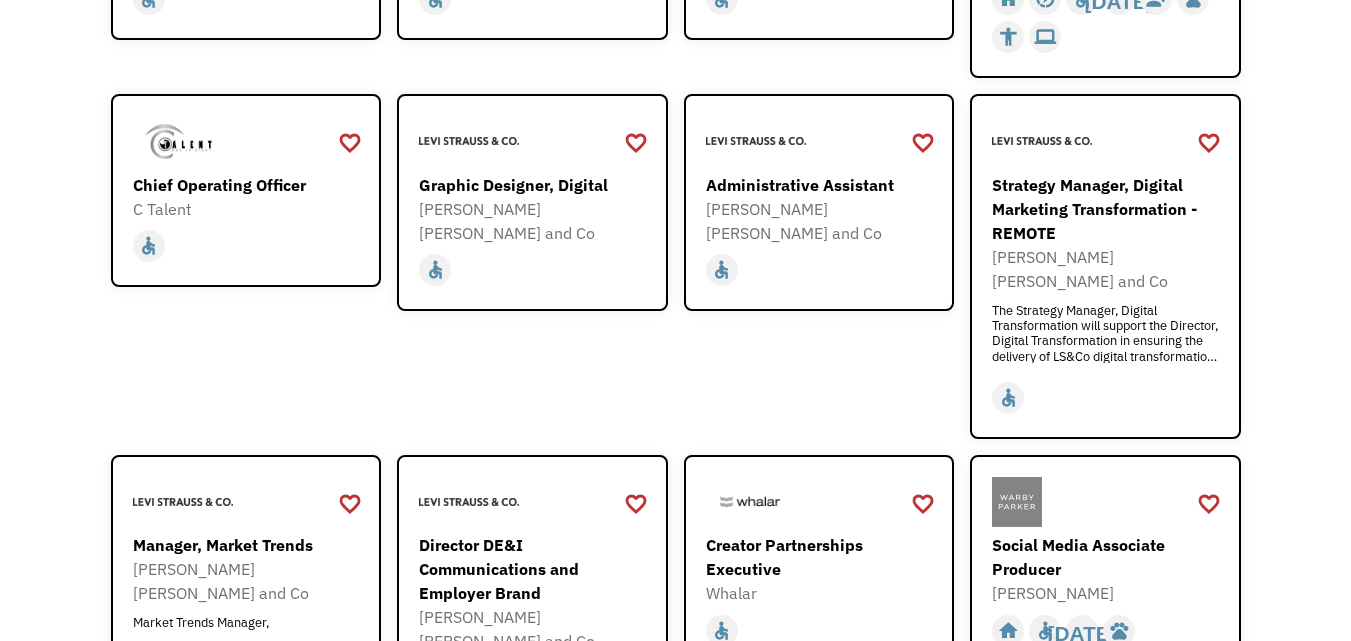 scroll, scrollTop: 463, scrollLeft: 0, axis: vertical 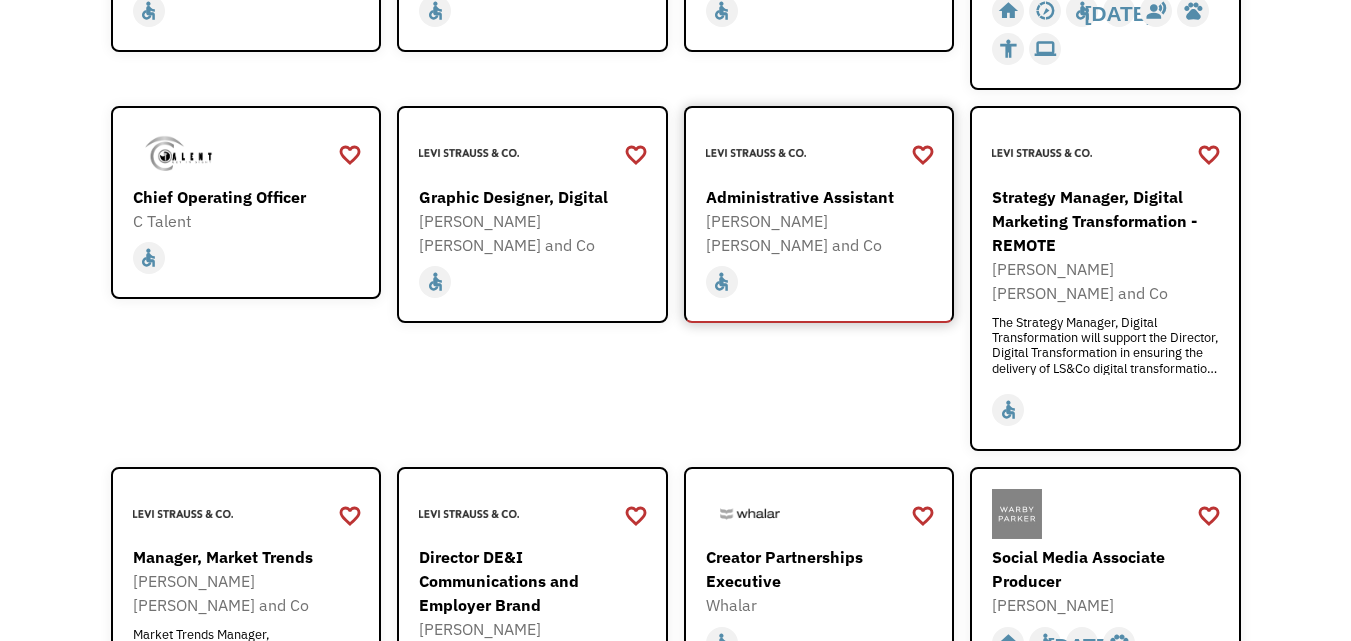 click on "Administrative Assistant" at bounding box center [822, 197] 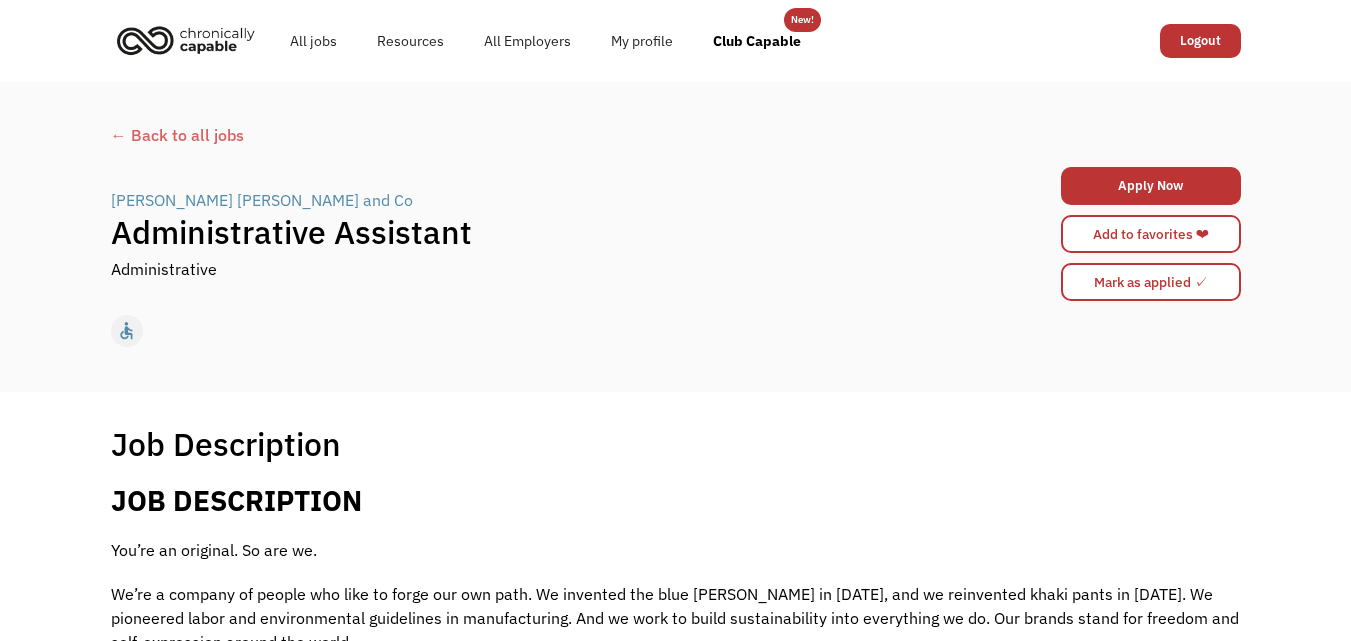 scroll, scrollTop: 0, scrollLeft: 0, axis: both 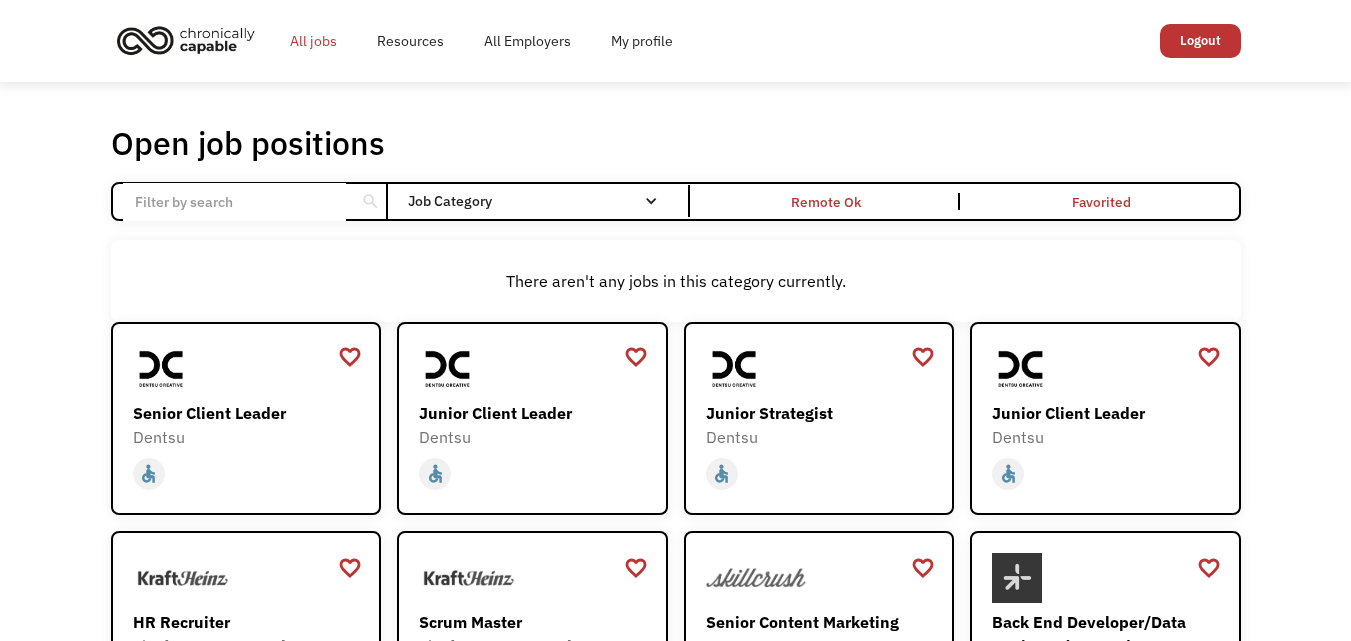 click on "All jobs" at bounding box center (313, 41) 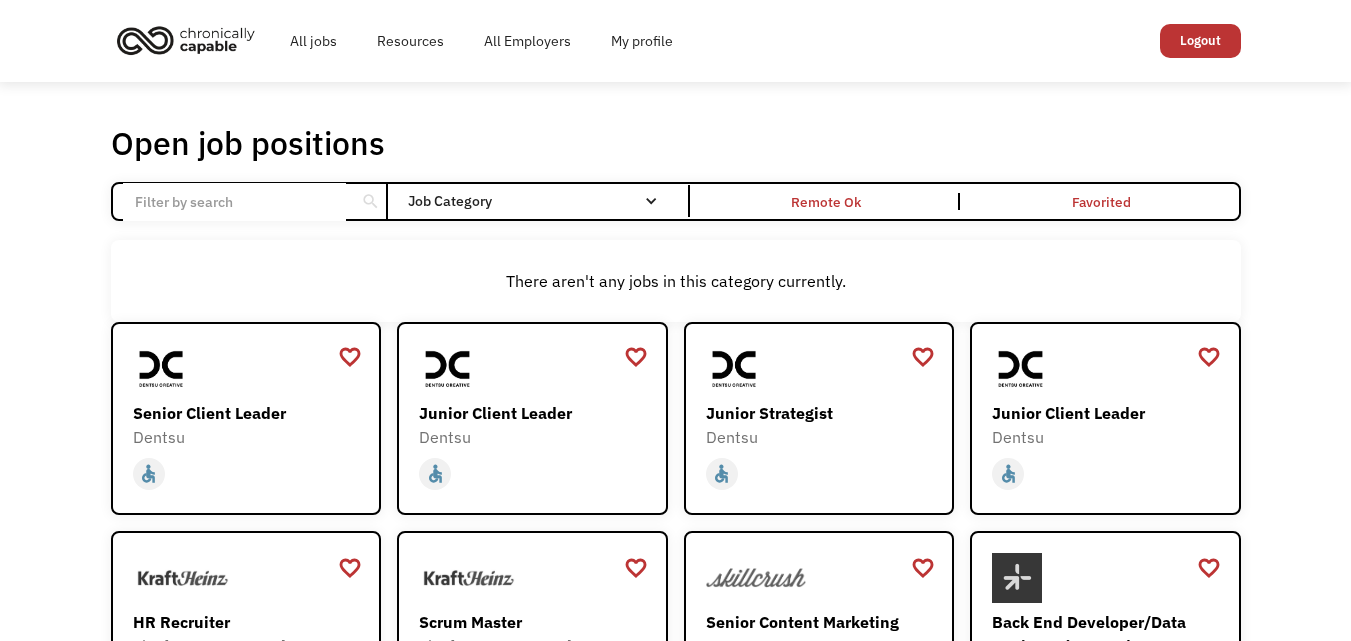 scroll, scrollTop: 0, scrollLeft: 0, axis: both 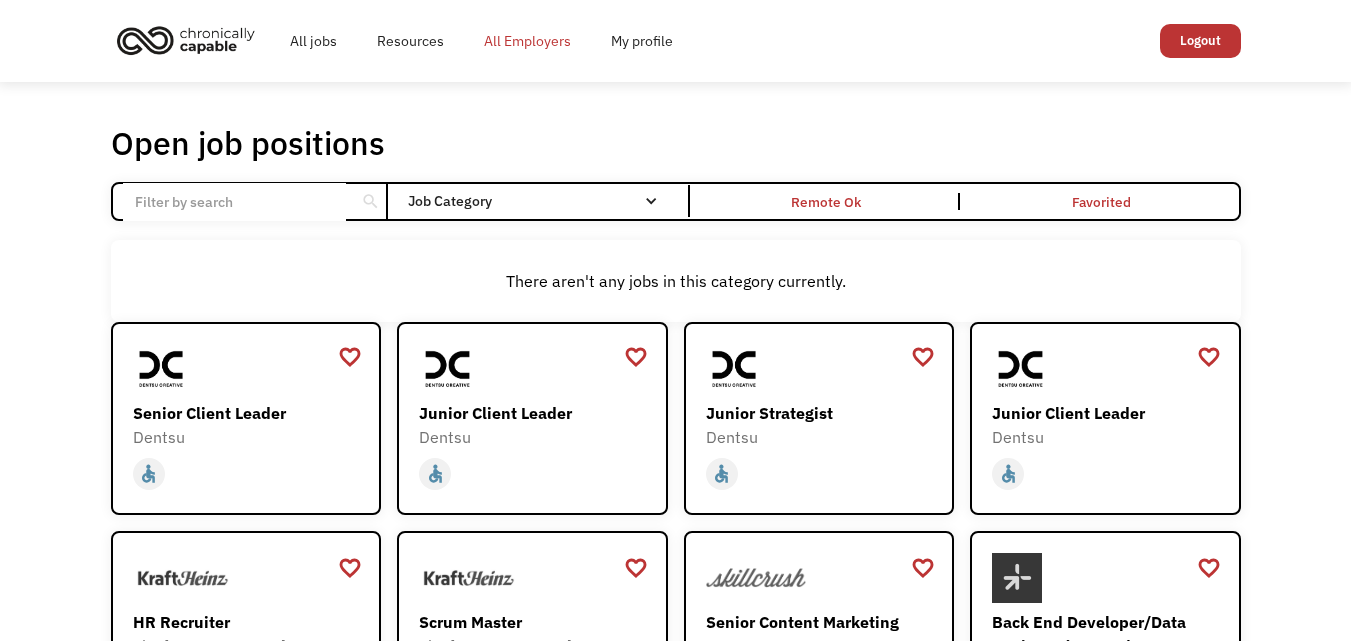 click on "All Employers" at bounding box center [527, 41] 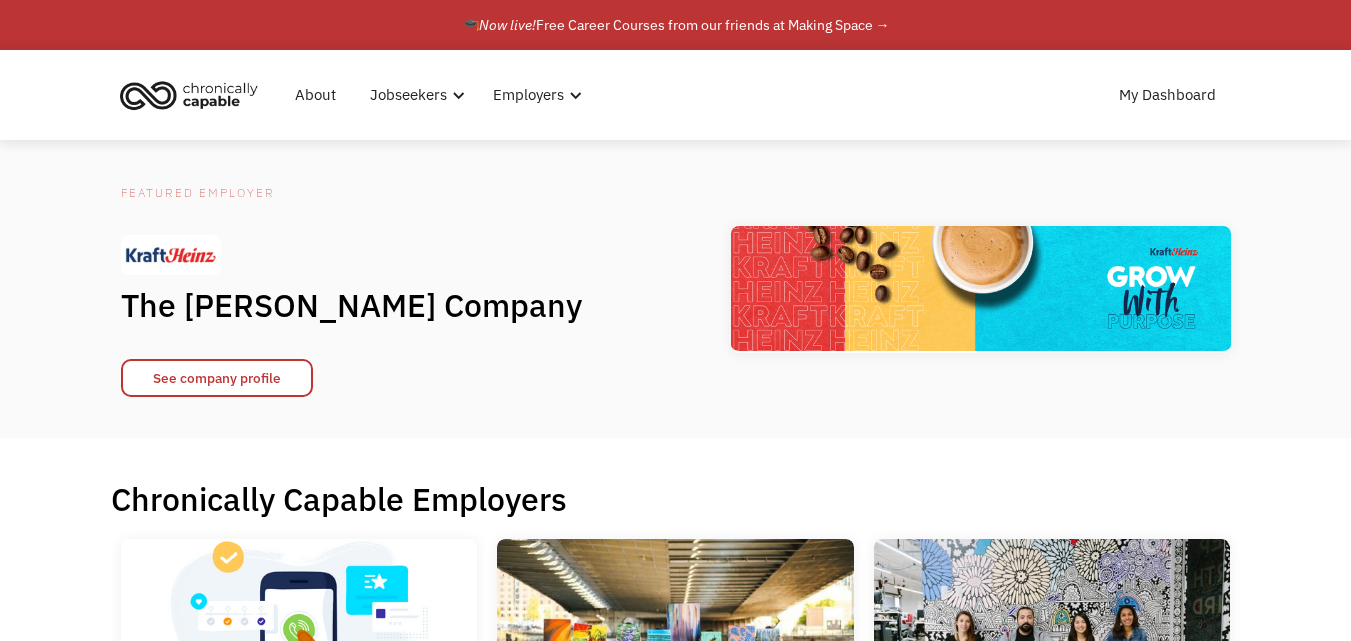 scroll, scrollTop: 0, scrollLeft: 0, axis: both 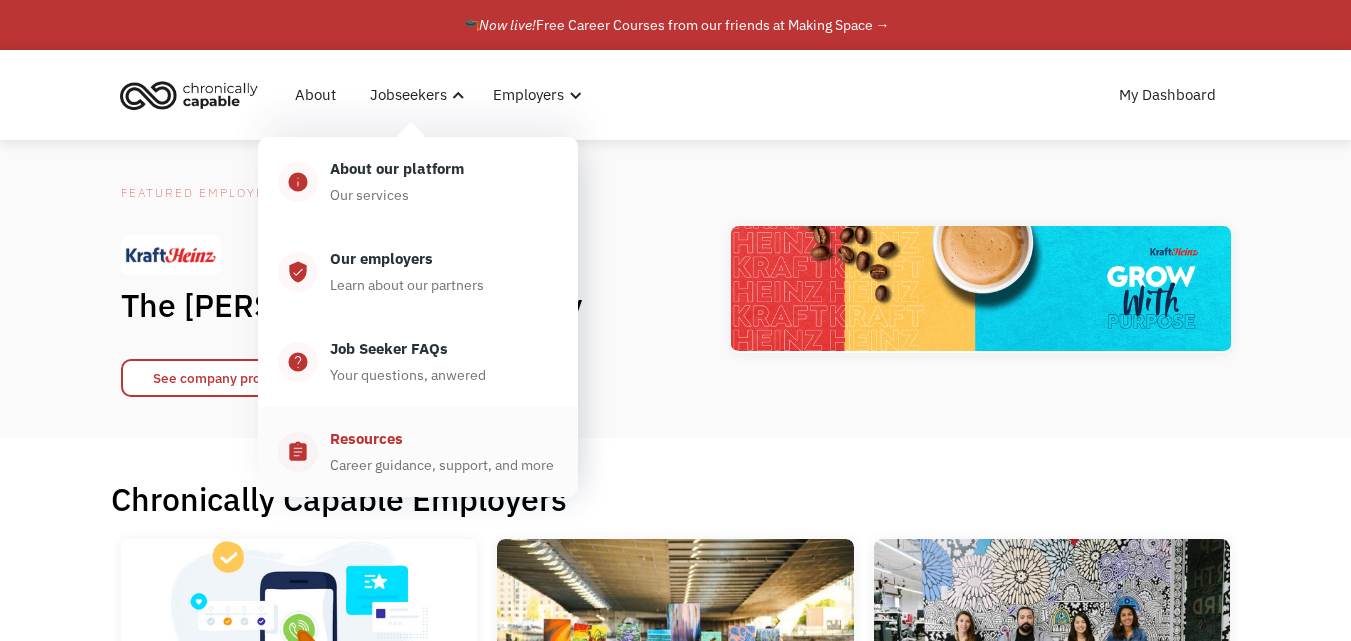 click on "Resources" at bounding box center [366, 439] 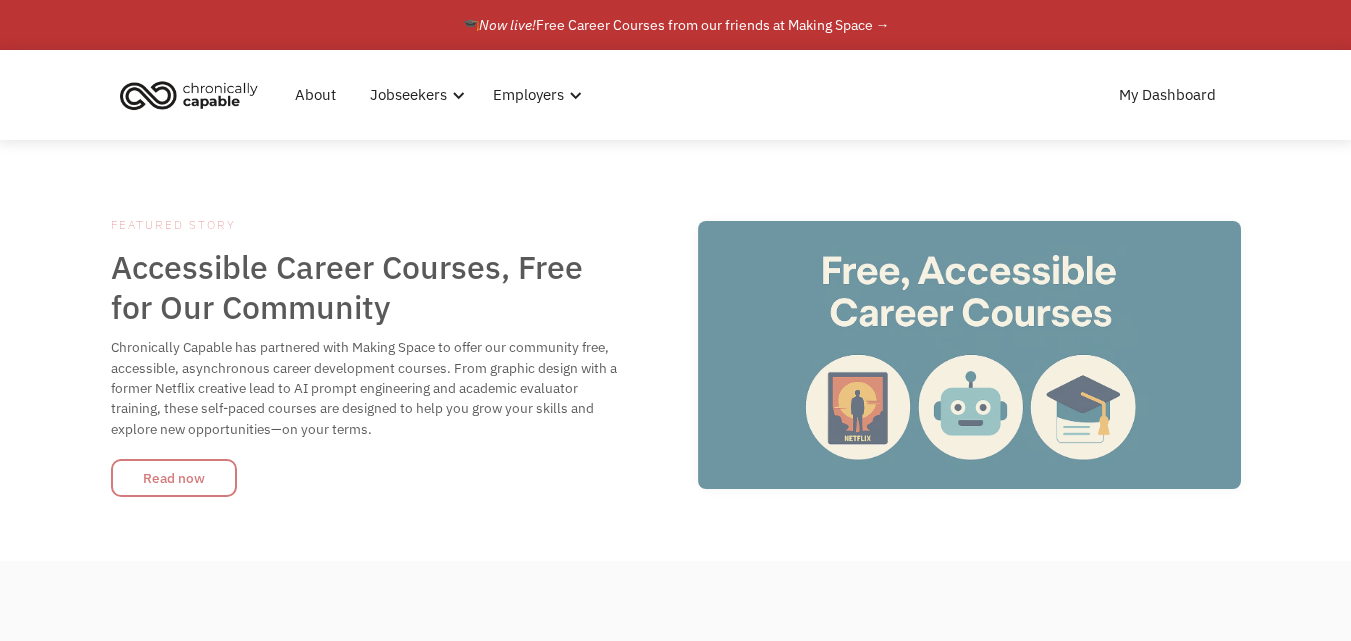 scroll, scrollTop: 0, scrollLeft: 0, axis: both 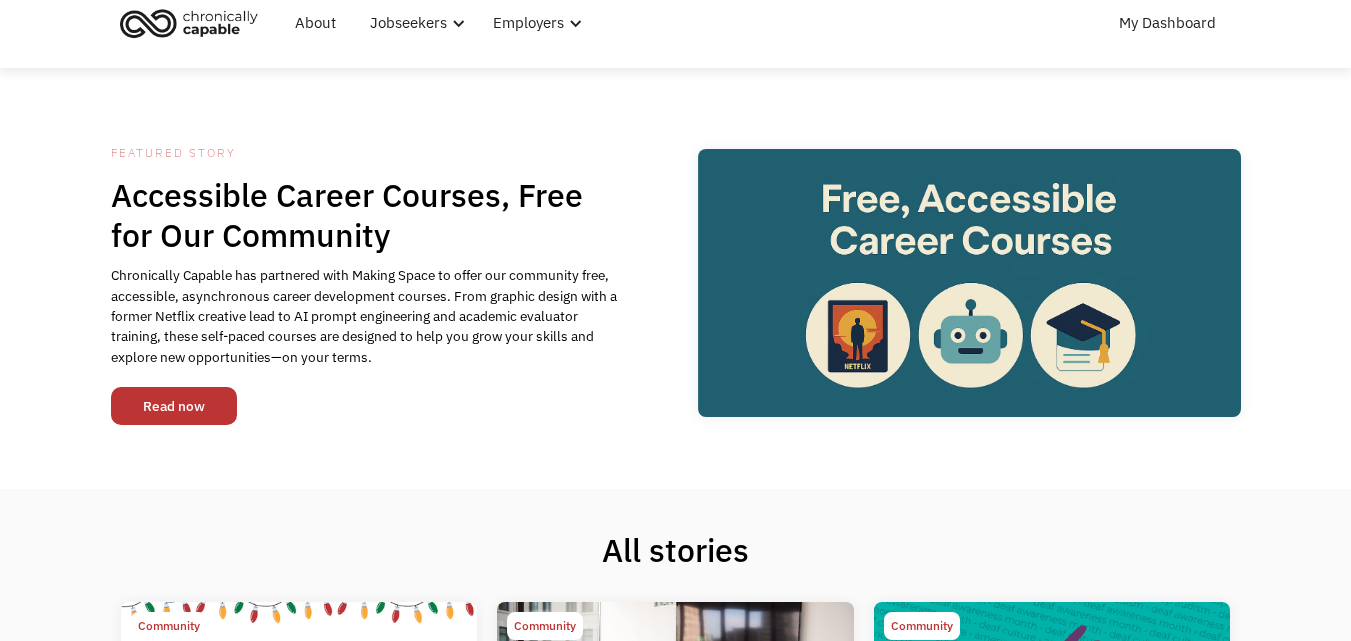 click on "Read now" at bounding box center [174, 406] 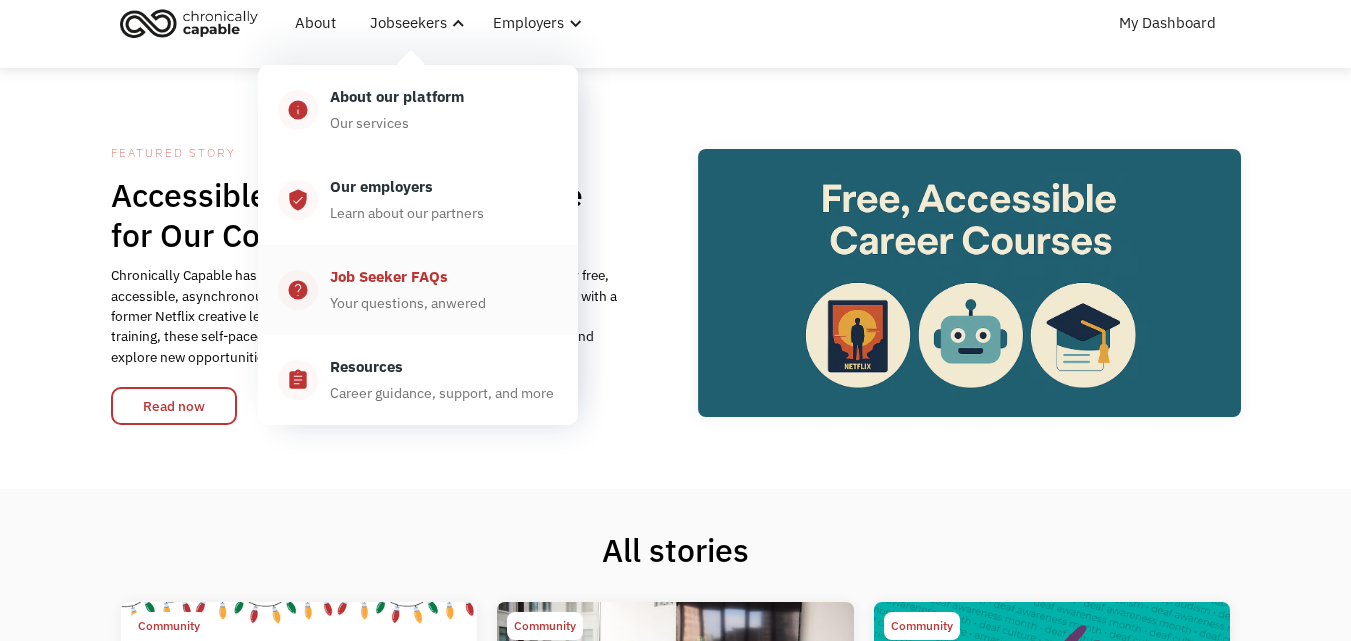 click on "Your questions, anwered" at bounding box center [408, 303] 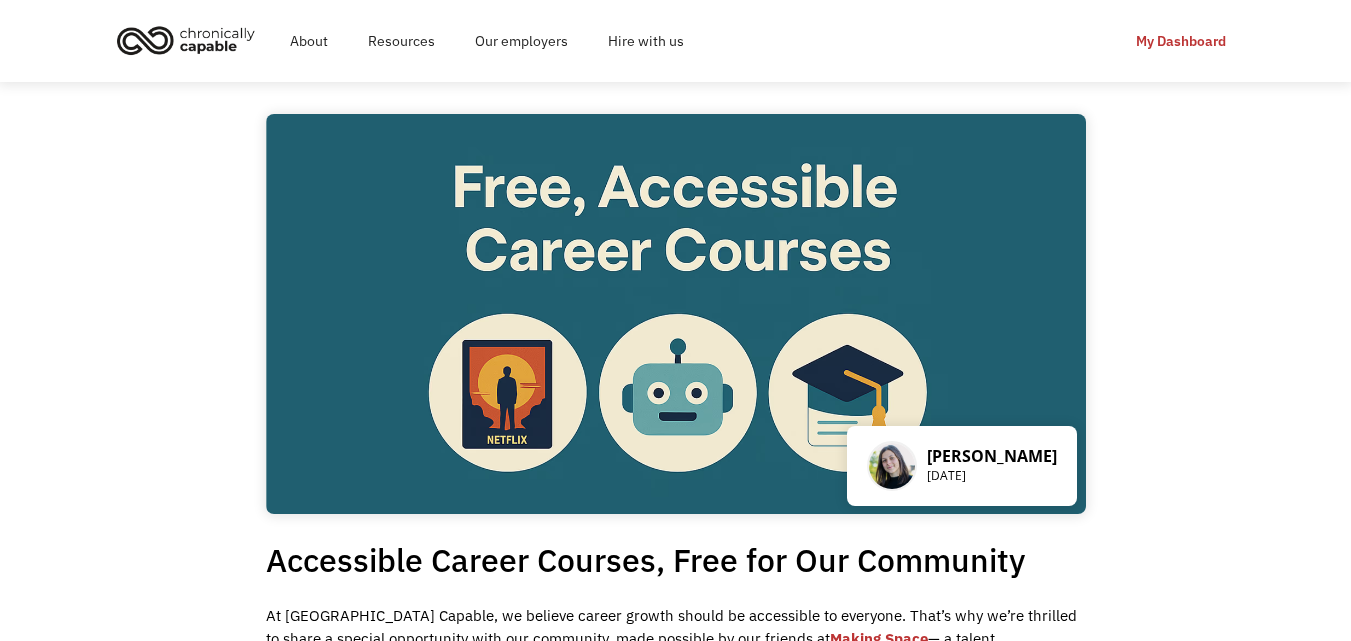 scroll, scrollTop: 0, scrollLeft: 0, axis: both 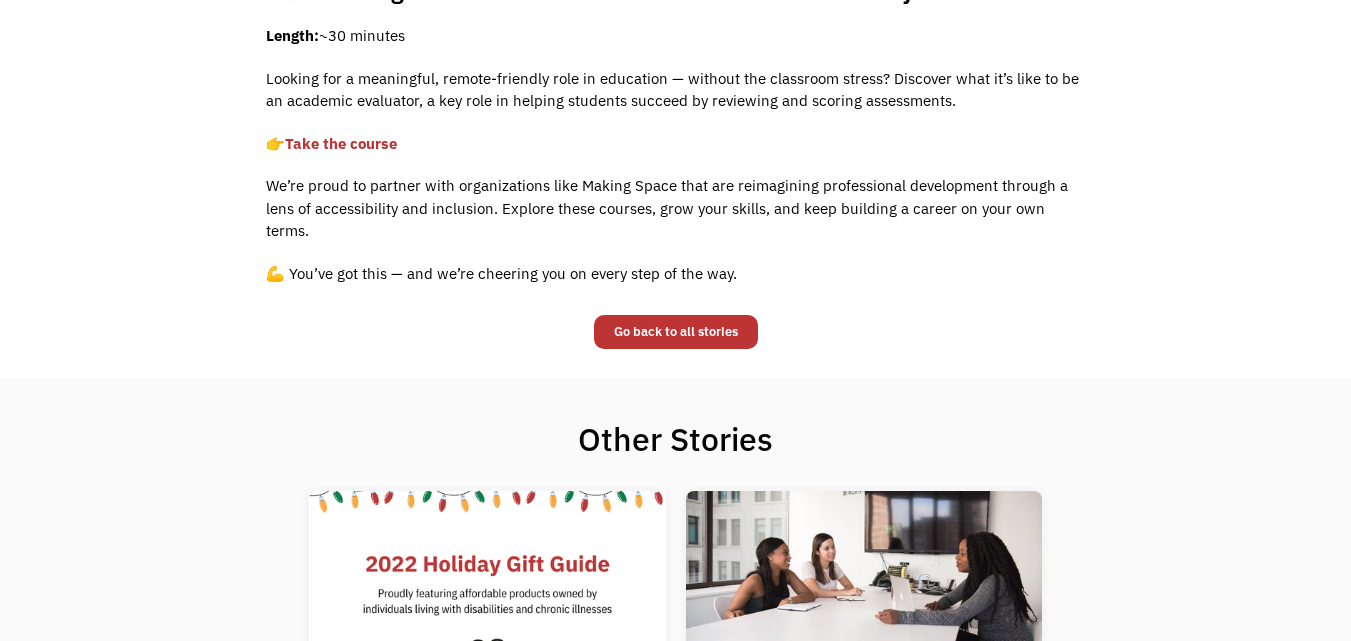 click on "Other Stories A Guide To Inclusive Shopping The holiday season is here. Unfortunately, the chronically ill and disabled communities aren’t always at the forefront of the mainstream shopping experience. However, inclusive shopping is possible! We wanted to bring forth some of our favorite brands and shops with our 2022 gift guide proudly featuring affordable products owned by individuals living with disabilities and chronic illnesses.  Shenik Ruiz What is National Disability Employment Awareness Month and How Can You Best Support It? NDEAM celebrates both the past and present contributions of workers with disabilities in America. Importantly, NDEAM serves as a mechanism through which supportive and inclusive employment practices and policies for all workers, especially those who have a disability(s) can be showcased, advocated for, and encouraged.  Elizabeth Arsdall" at bounding box center (675, 728) 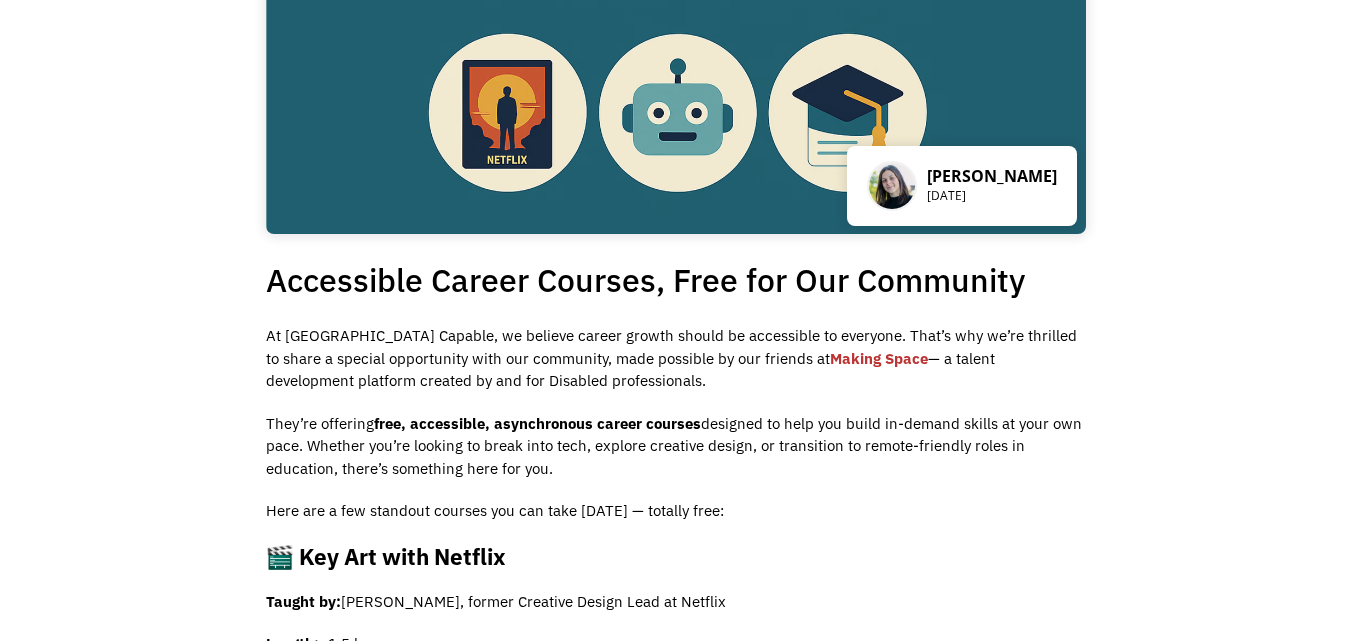 scroll, scrollTop: 0, scrollLeft: 0, axis: both 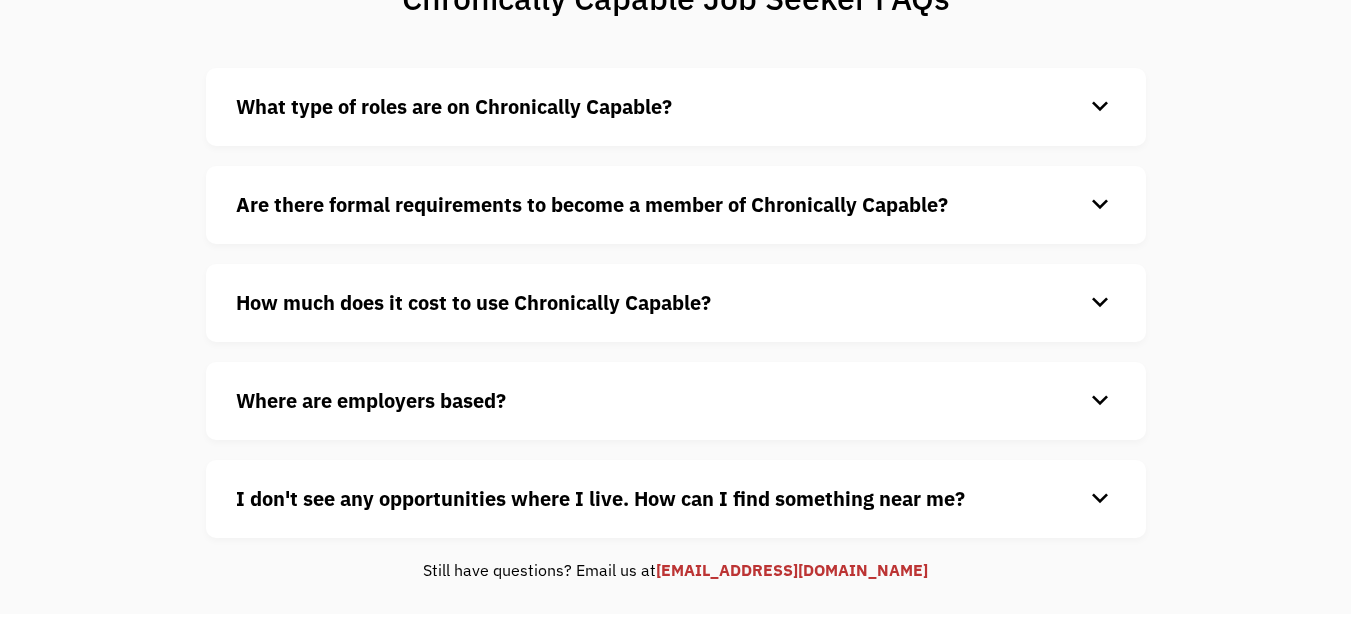 click on "What type of roles are on Chronically Capable? keyboard_arrow_down We offer a range of opportunities including: • Freelance or Contract • Part-time opportunities • Full-time opportunities • Paid internships or returnships Functional areas where we have the strongest concentration are: • Customer Service • Sales • Marketing • Technology • Finance and Accounting • Human Resources • Legal • Operations Are there formal requirements to become a member of Chronically Capable? keyboard_arrow_down There are no formal requirements to join our platform. However, keep in mind, this community is focused on individuals with chronic illnesses and disabilities.  How much does it cost to use Chronically Capable? keyboard_arrow_down Chronically Capable is free for all jobseekers. Simply  sign up  to start your job search.  Where are employers based? keyboard_arrow_down I don't see any opportunities where I live. How can I find something near me? keyboard_arrow_down" at bounding box center [676, 303] 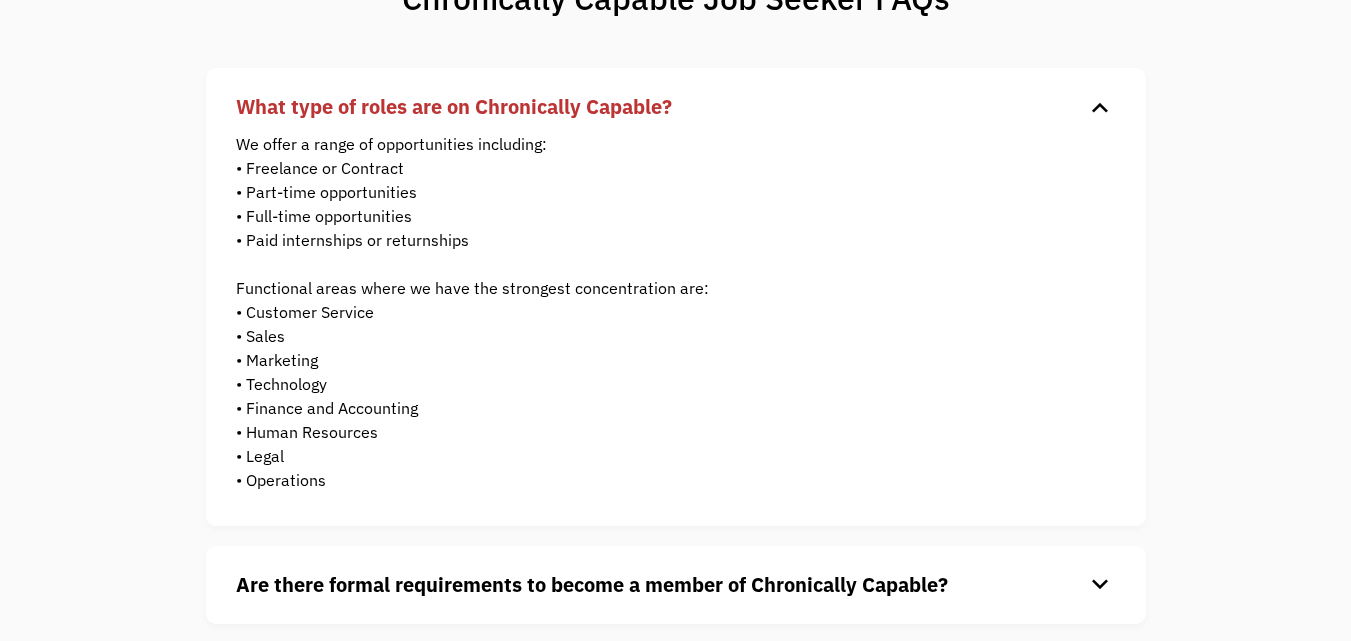 click on "keyboard_arrow_down" at bounding box center (1100, 107) 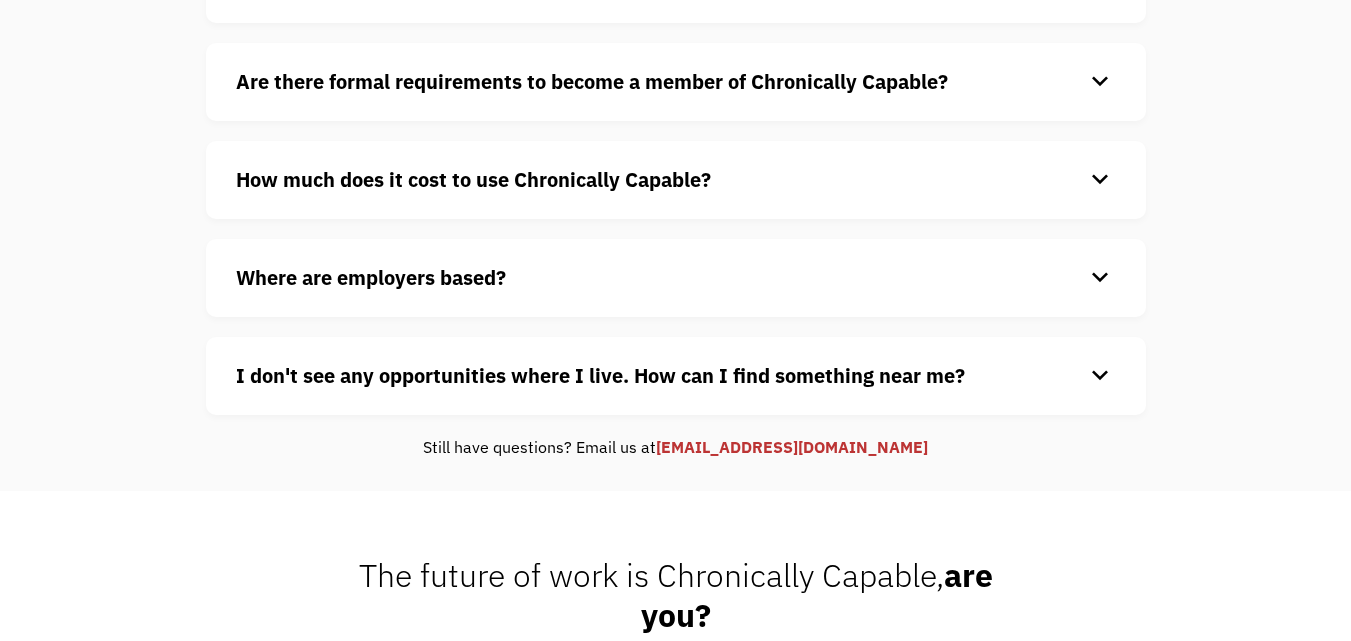 scroll, scrollTop: 394, scrollLeft: 0, axis: vertical 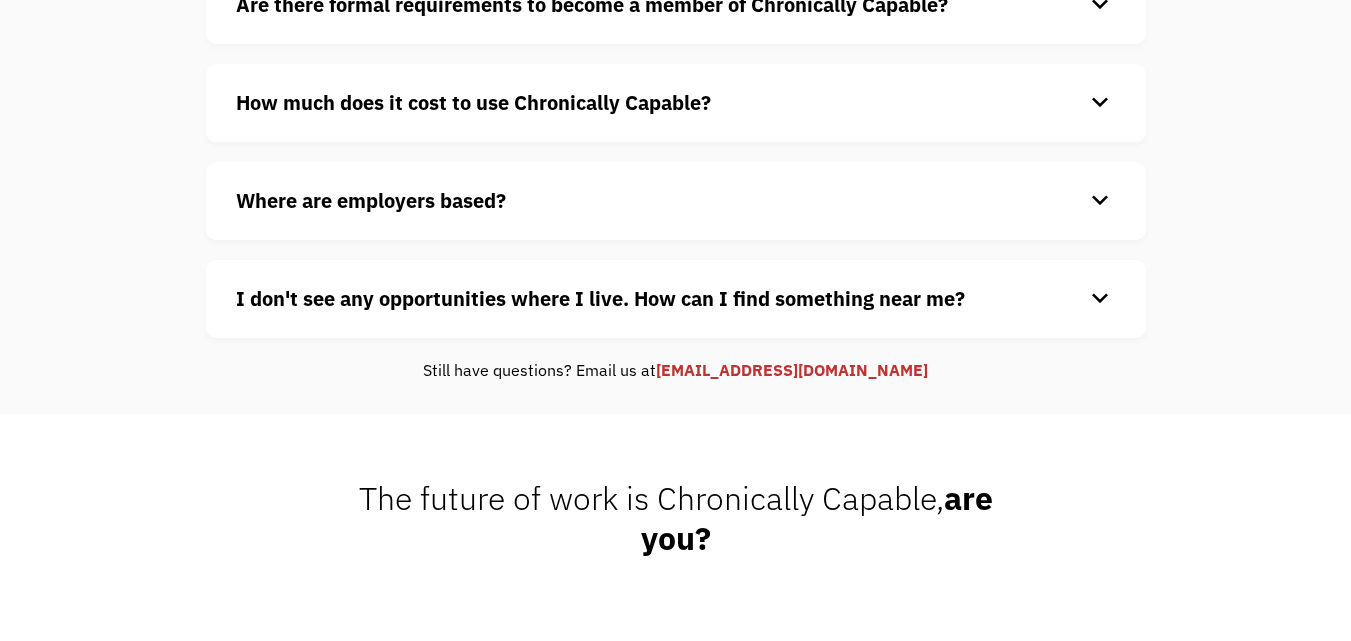 click on "keyboard_arrow_down" at bounding box center [1100, 299] 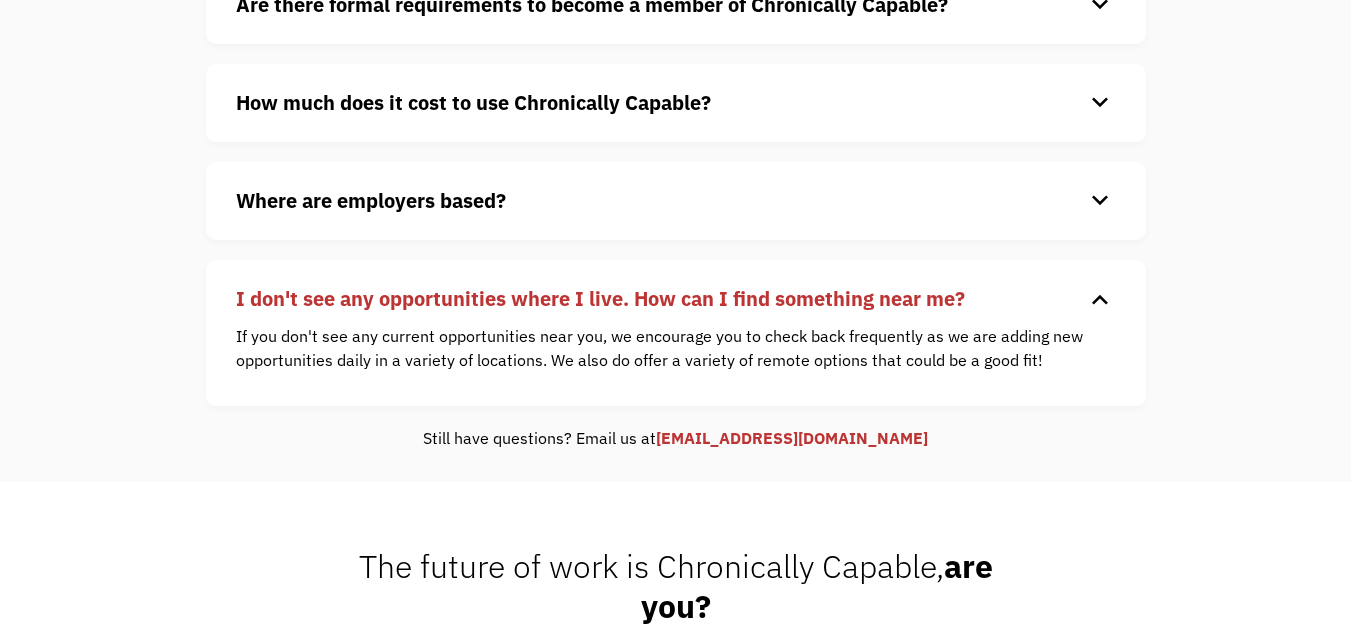 scroll, scrollTop: 0, scrollLeft: 0, axis: both 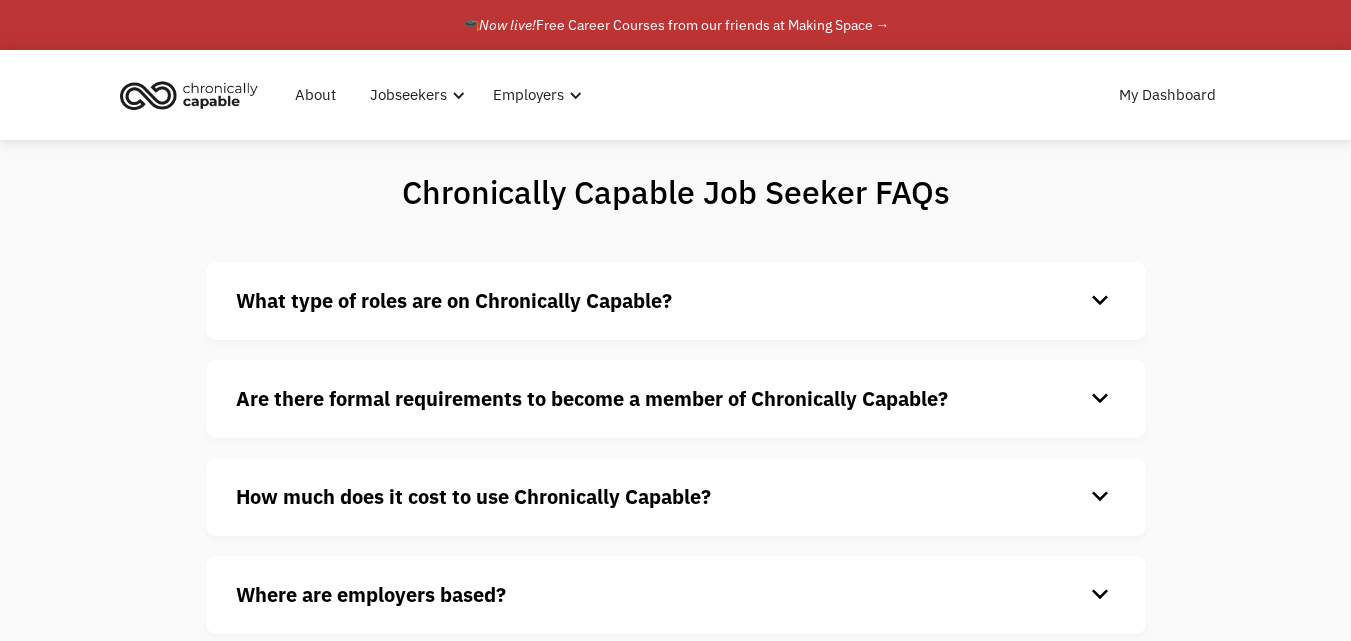 click at bounding box center (189, 95) 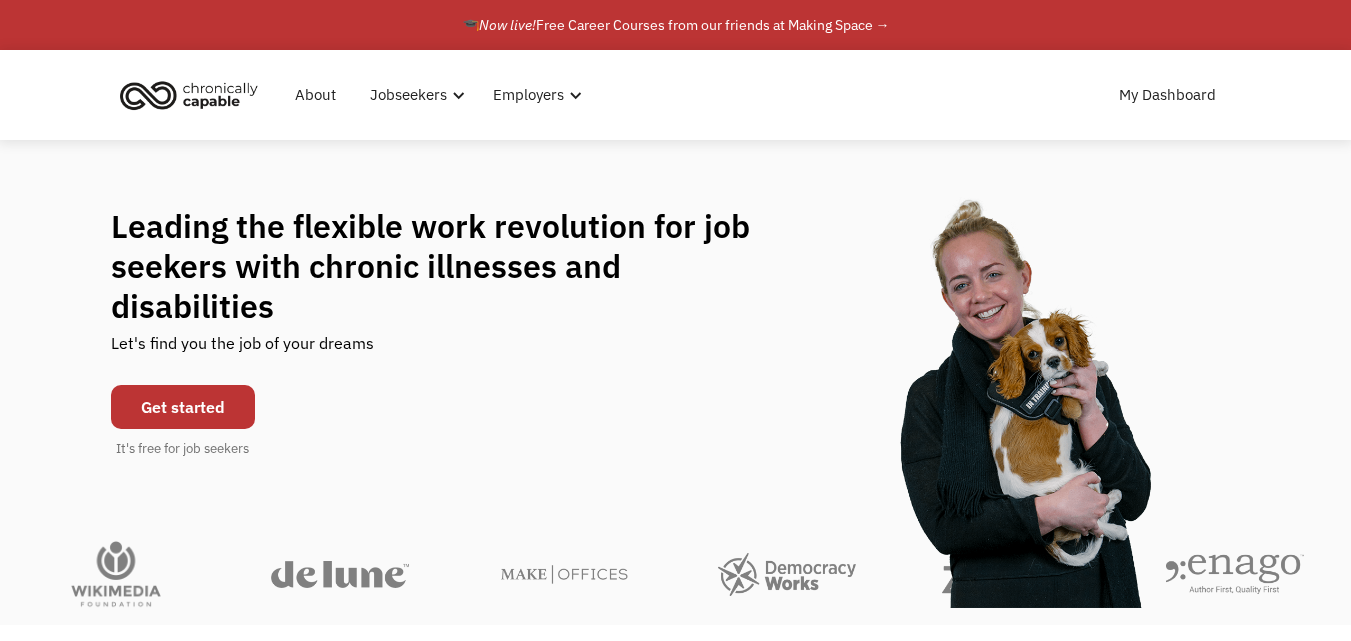 scroll, scrollTop: 0, scrollLeft: 0, axis: both 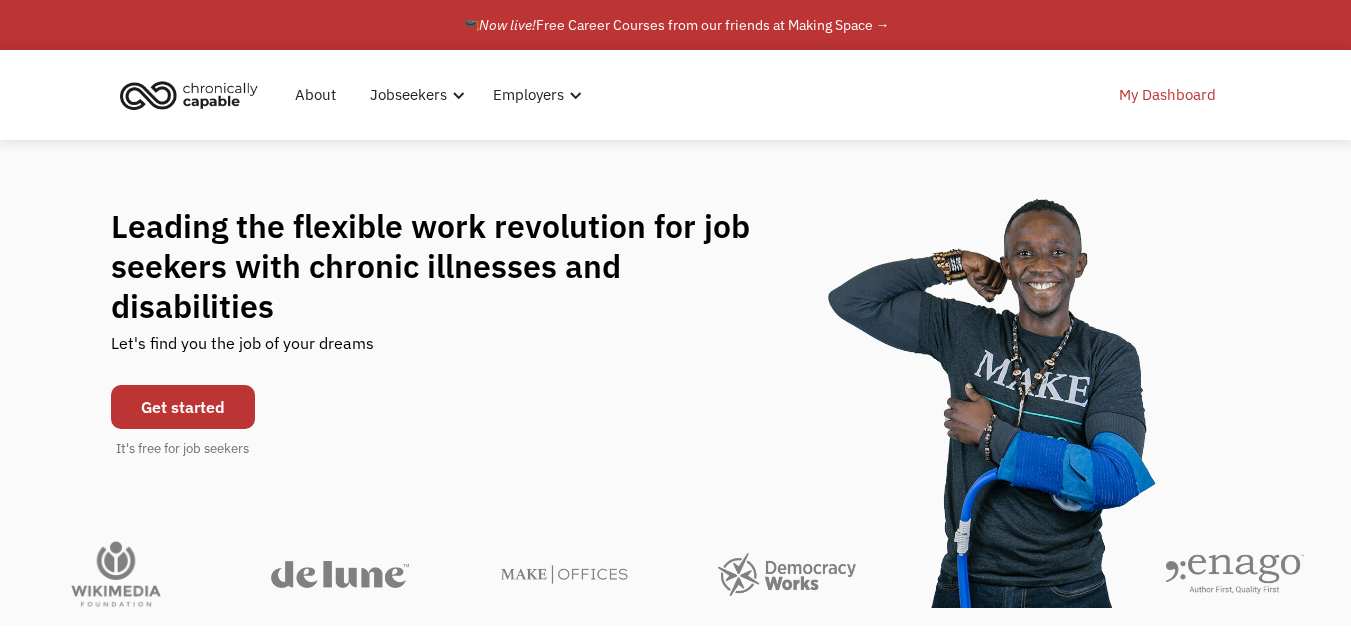 click on "My Dashboard" at bounding box center (1167, 95) 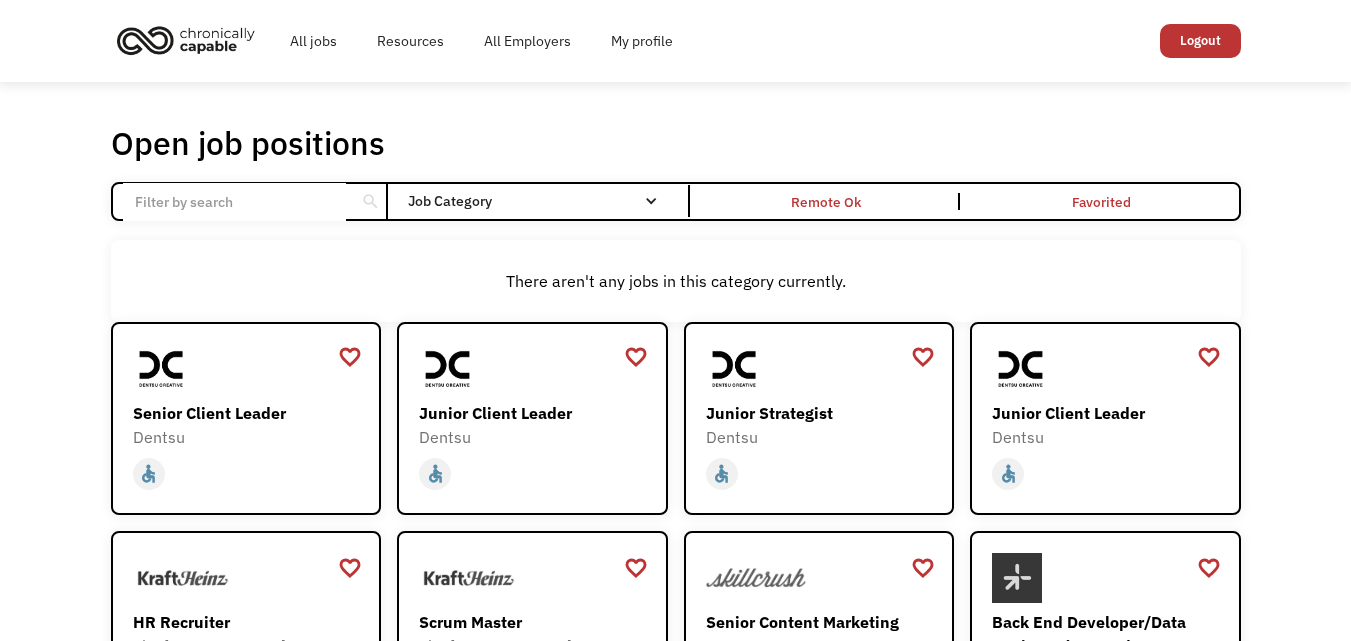 scroll, scrollTop: 0, scrollLeft: 0, axis: both 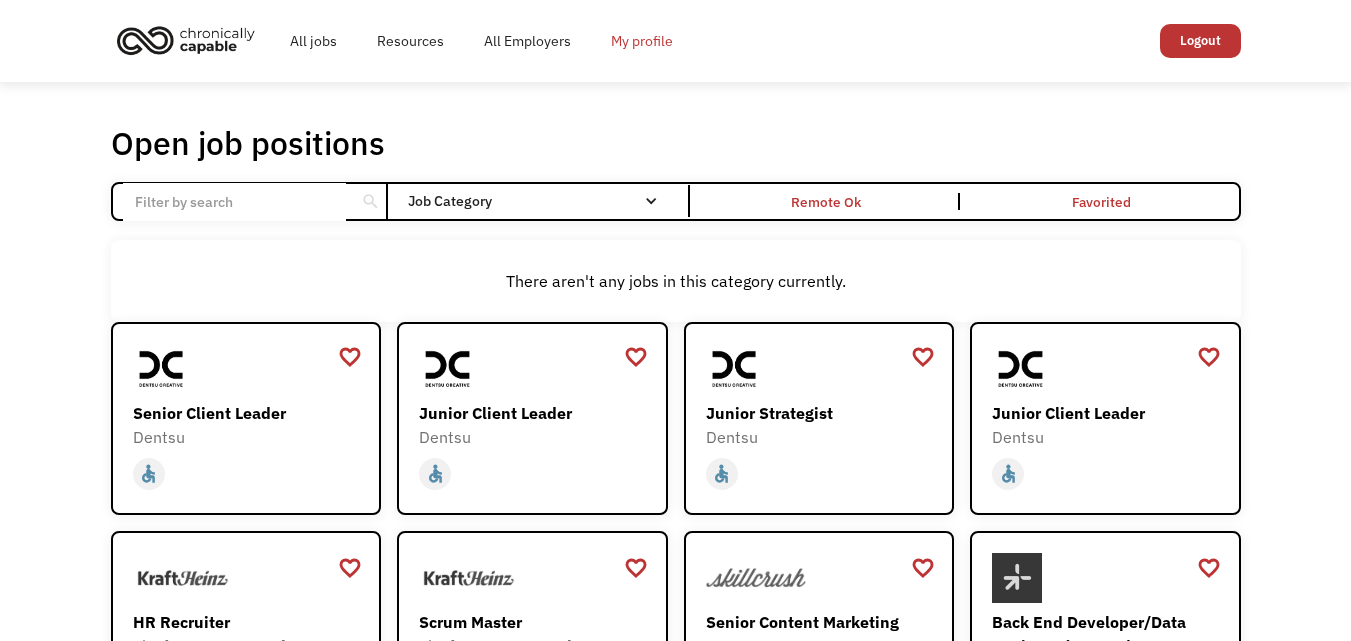 click on "My profile" at bounding box center [642, 41] 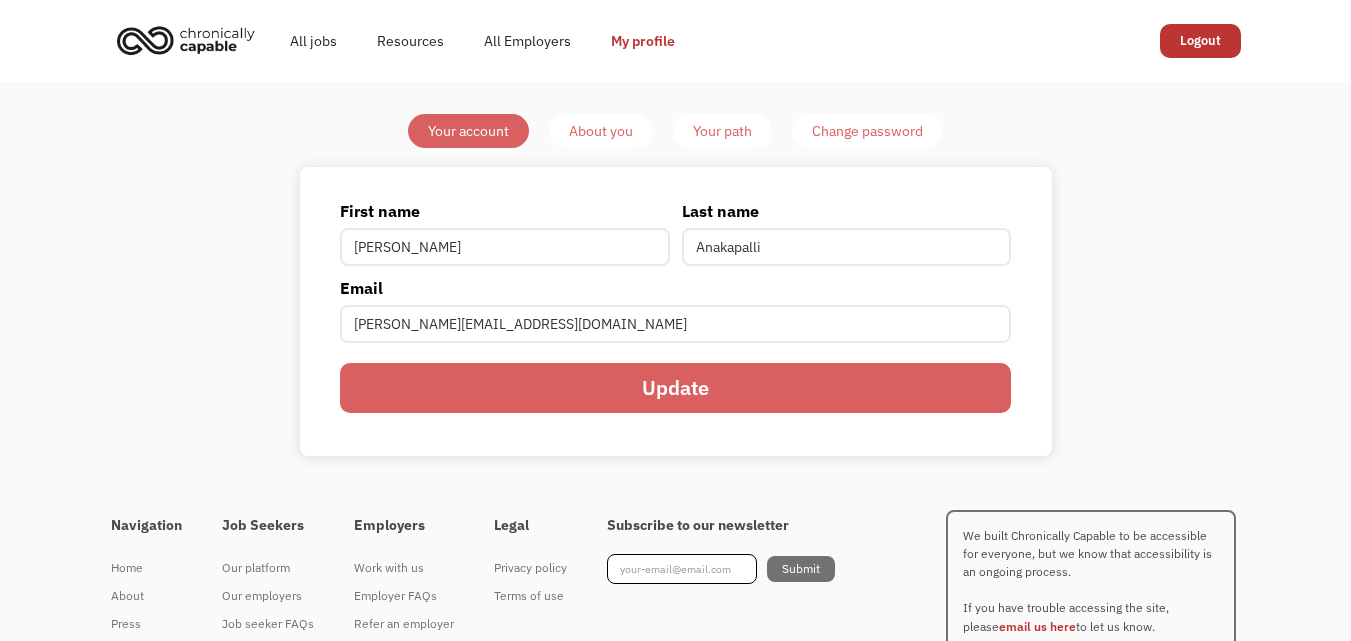 scroll, scrollTop: 0, scrollLeft: 0, axis: both 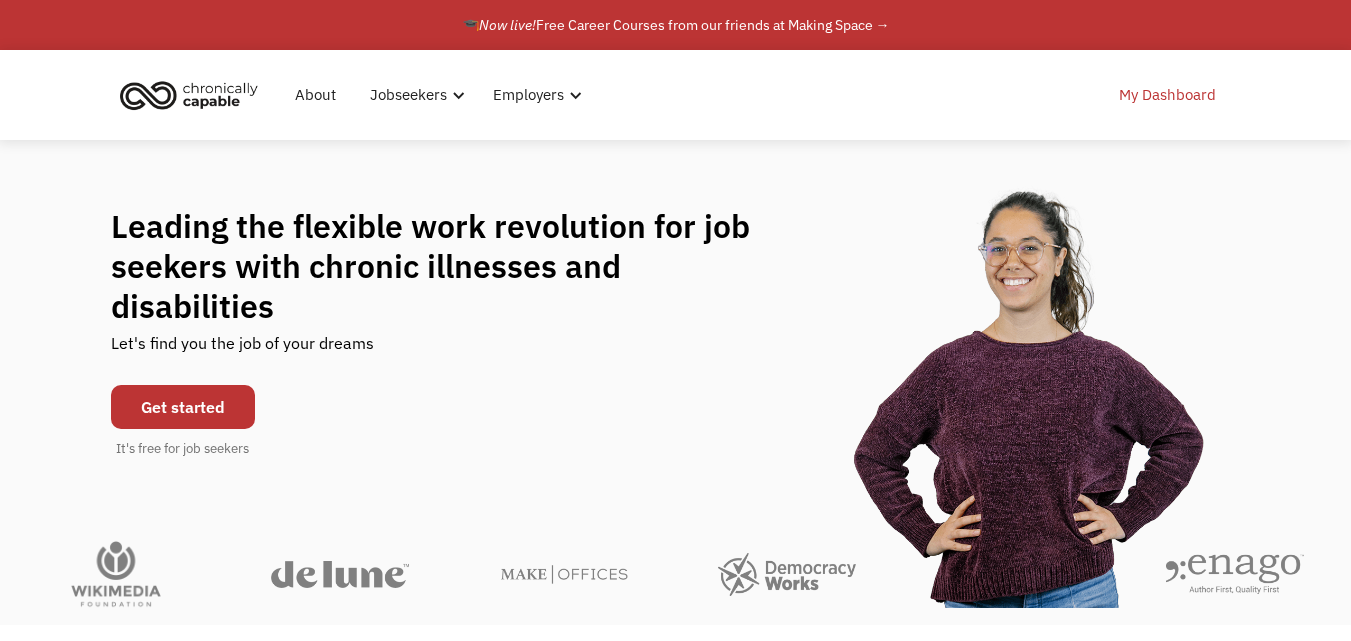 click on "My Dashboard" at bounding box center (1167, 95) 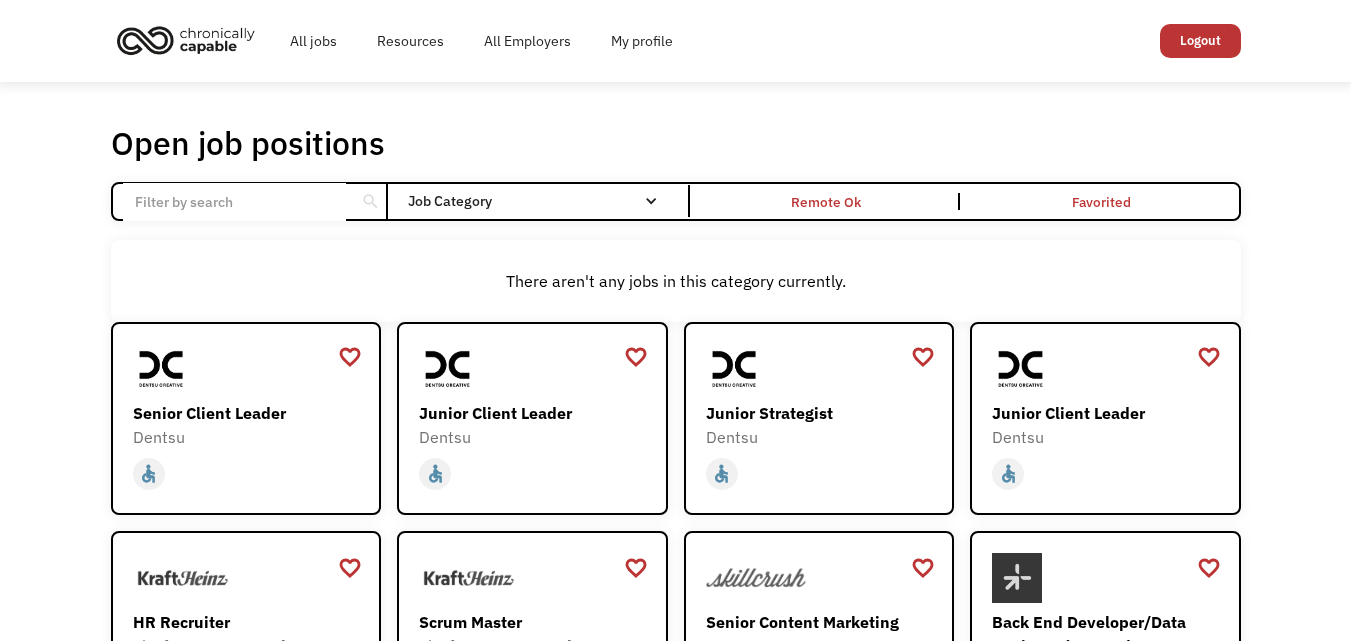 scroll, scrollTop: 0, scrollLeft: 0, axis: both 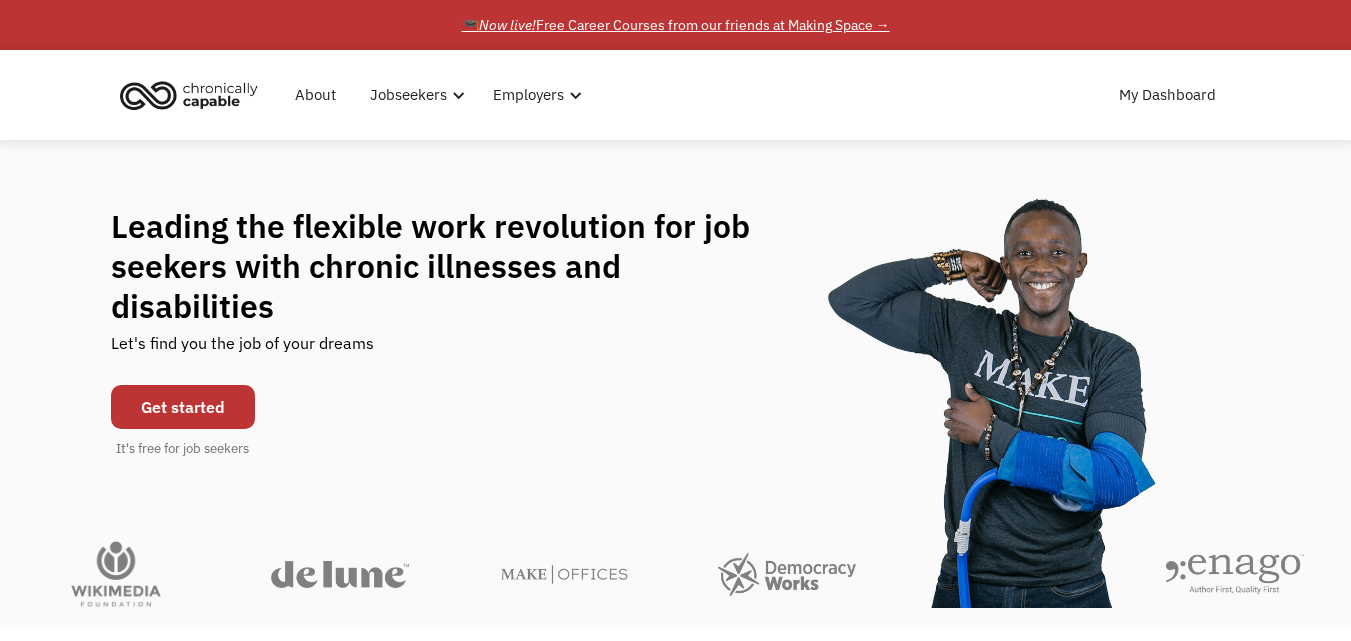 click on "🎓  Now live!  Free Career Courses from our friends at Making Space →" at bounding box center (676, 25) 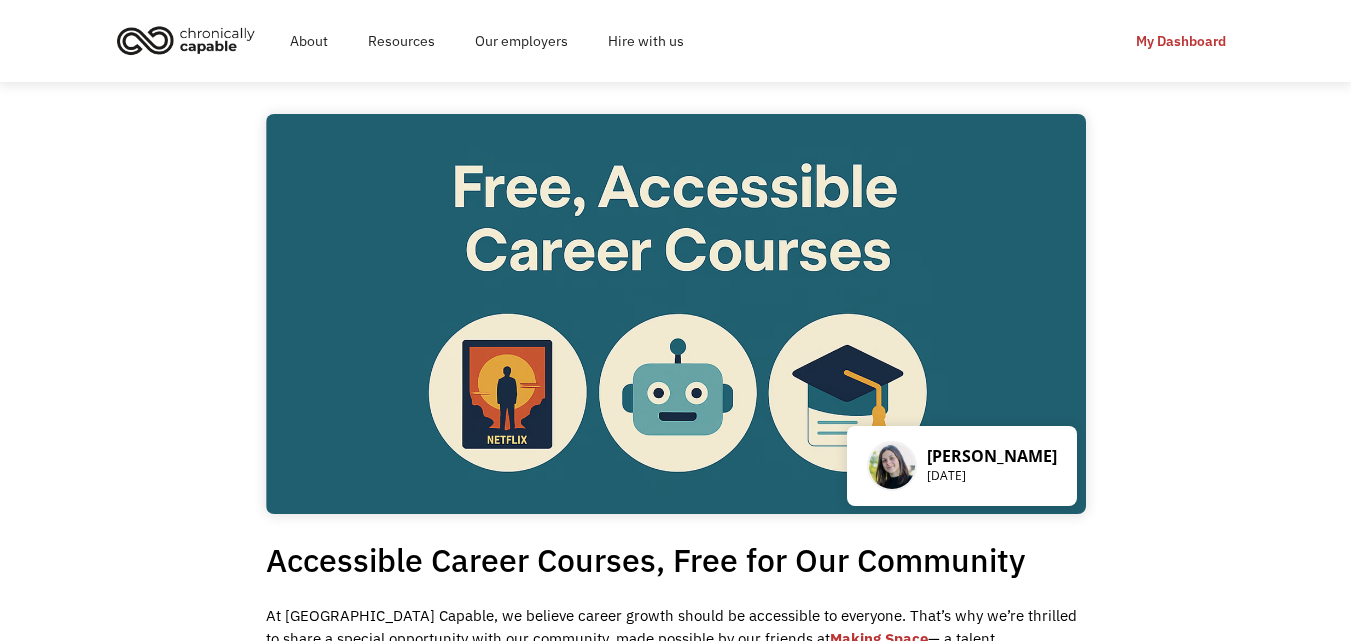 scroll, scrollTop: 0, scrollLeft: 0, axis: both 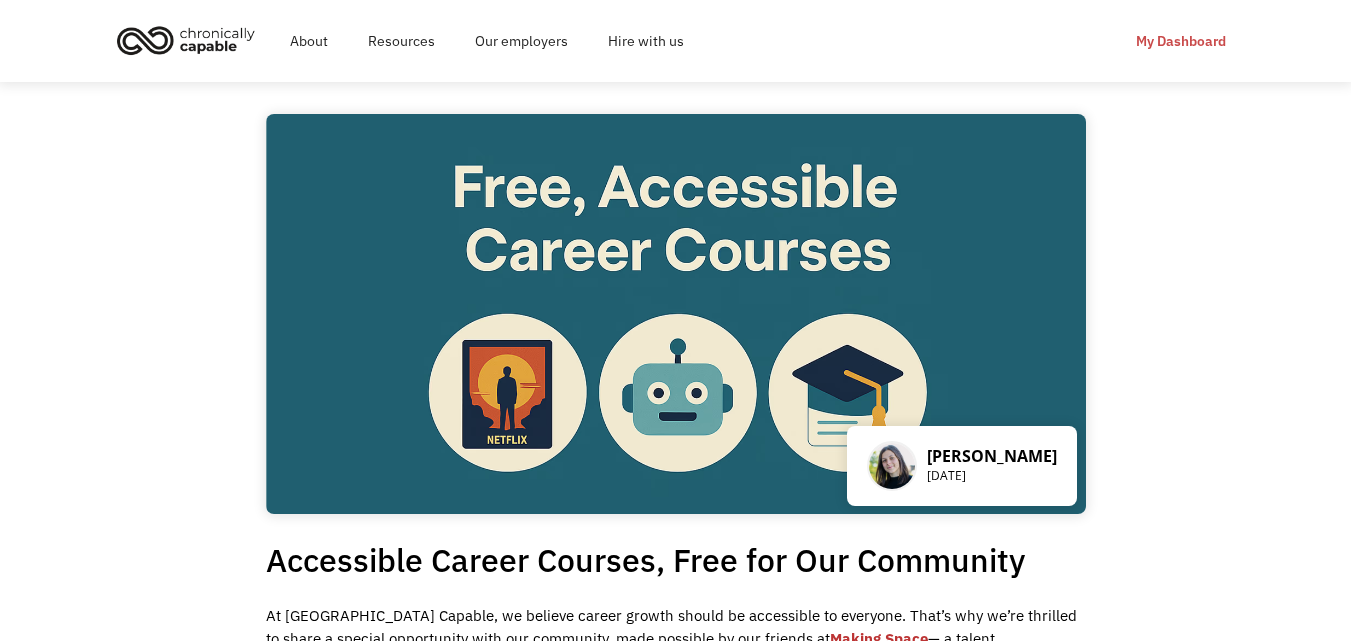 click on "My Dashboard" at bounding box center (1181, 41) 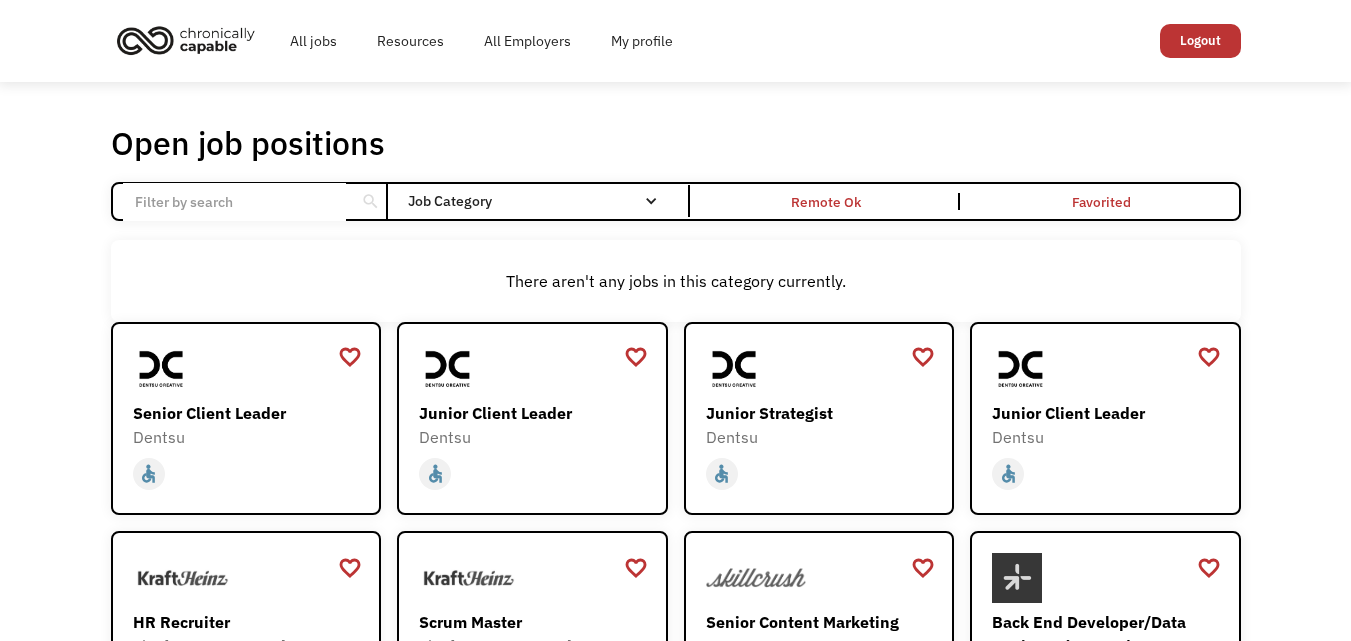 scroll, scrollTop: 0, scrollLeft: 0, axis: both 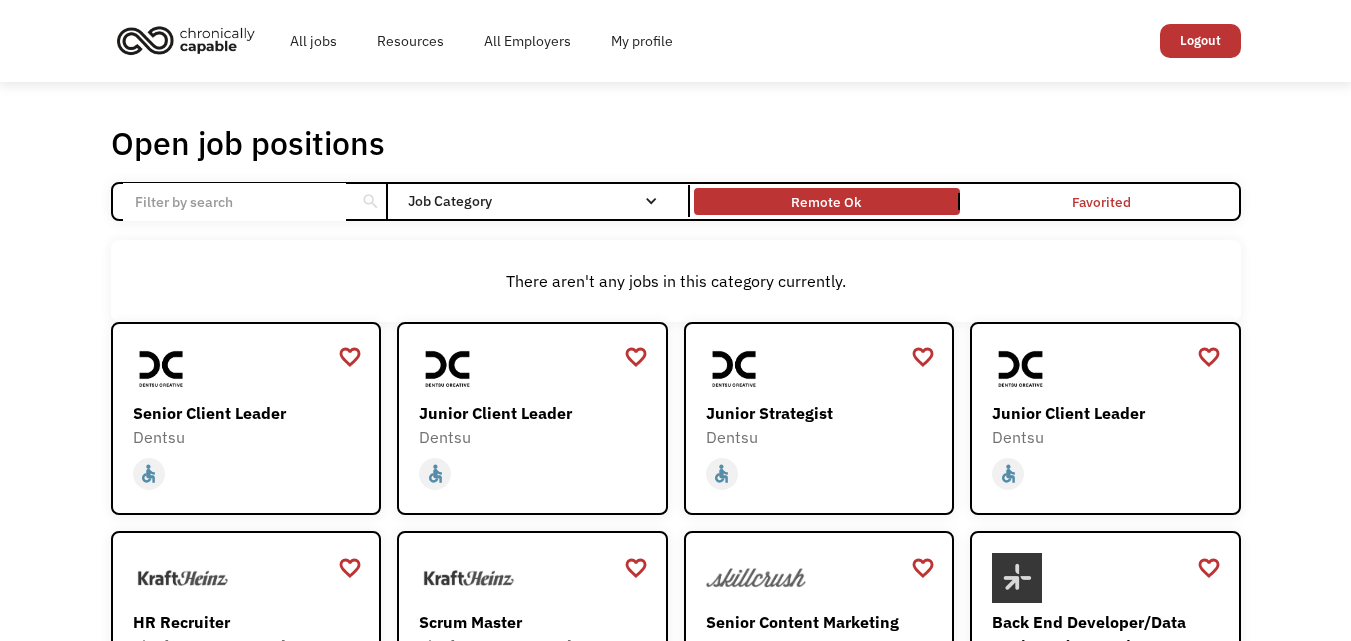 click on "Remote Ok" at bounding box center (827, 201) 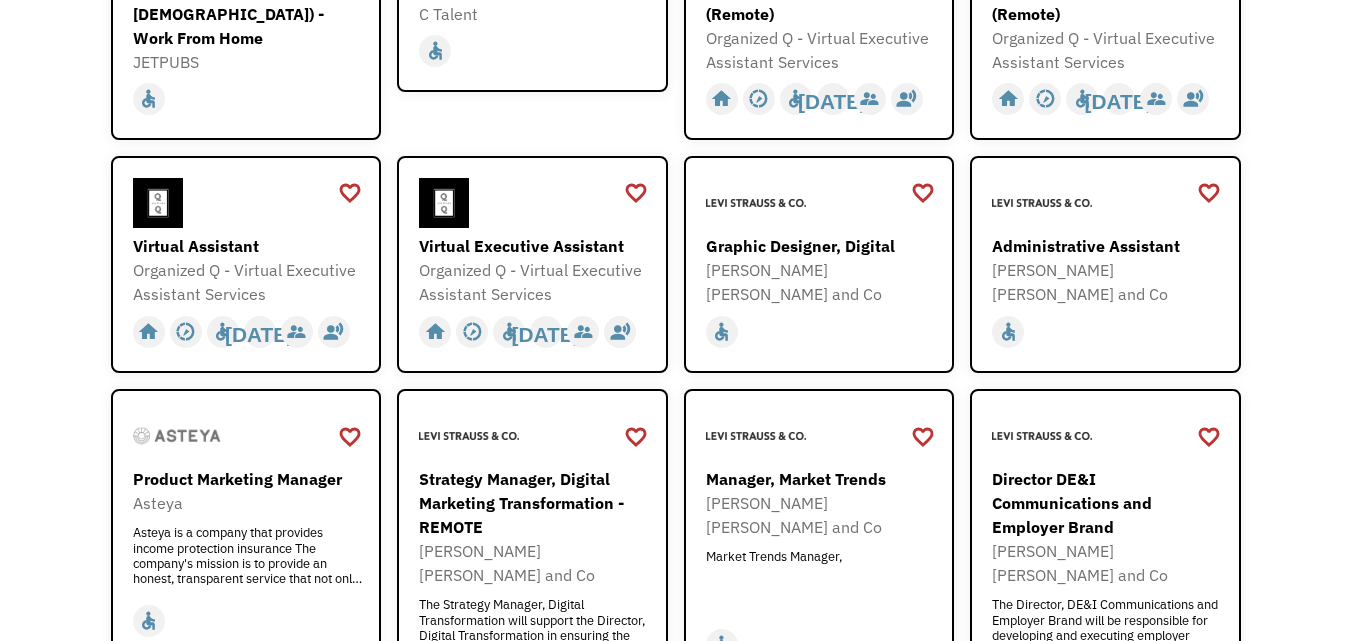 scroll, scrollTop: 741, scrollLeft: 0, axis: vertical 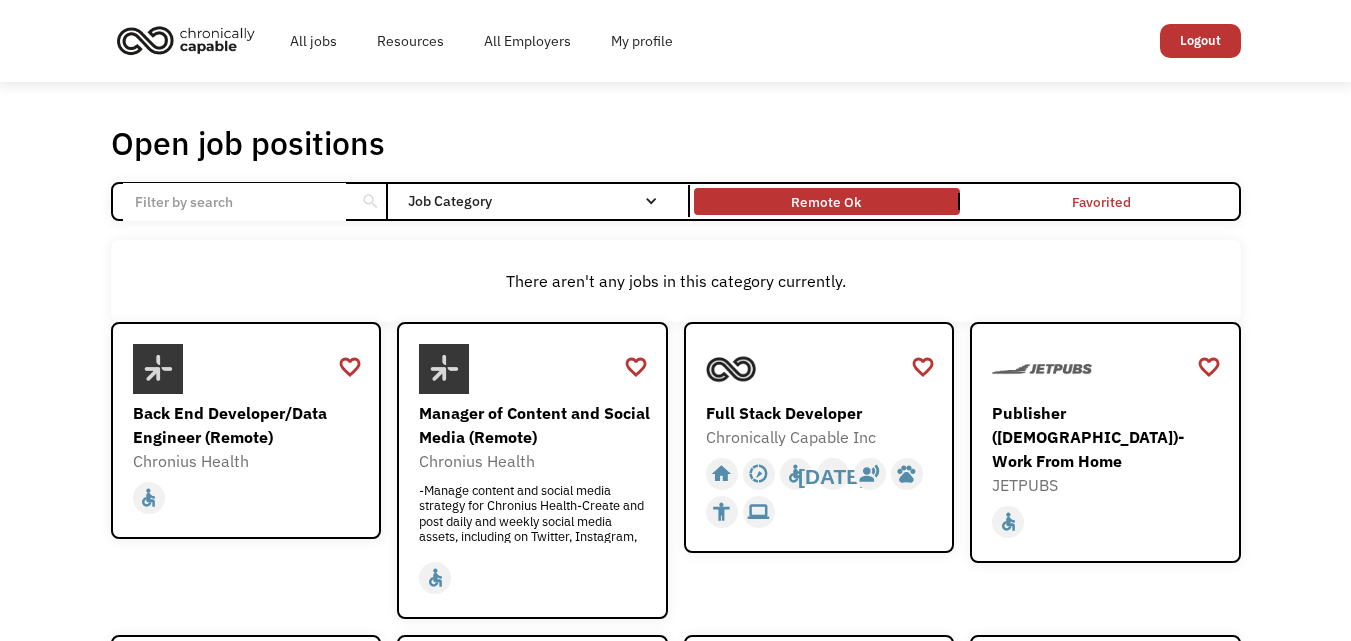 click at bounding box center (234, 202) 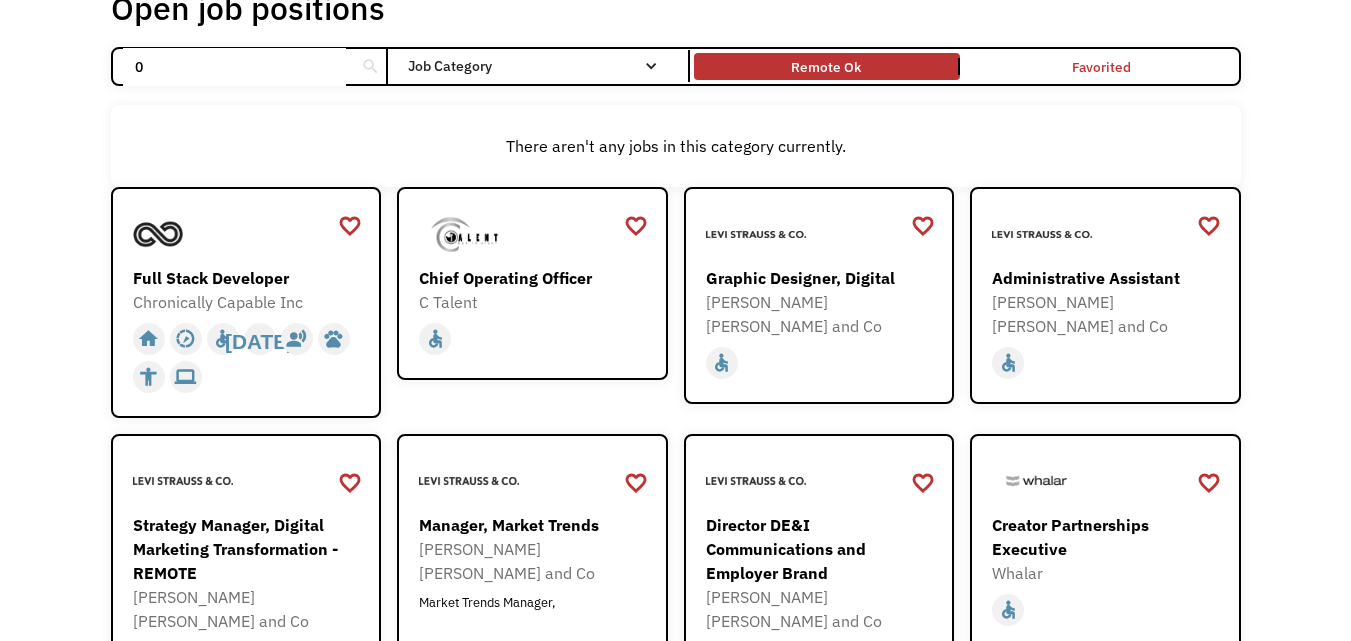 scroll, scrollTop: 173, scrollLeft: 0, axis: vertical 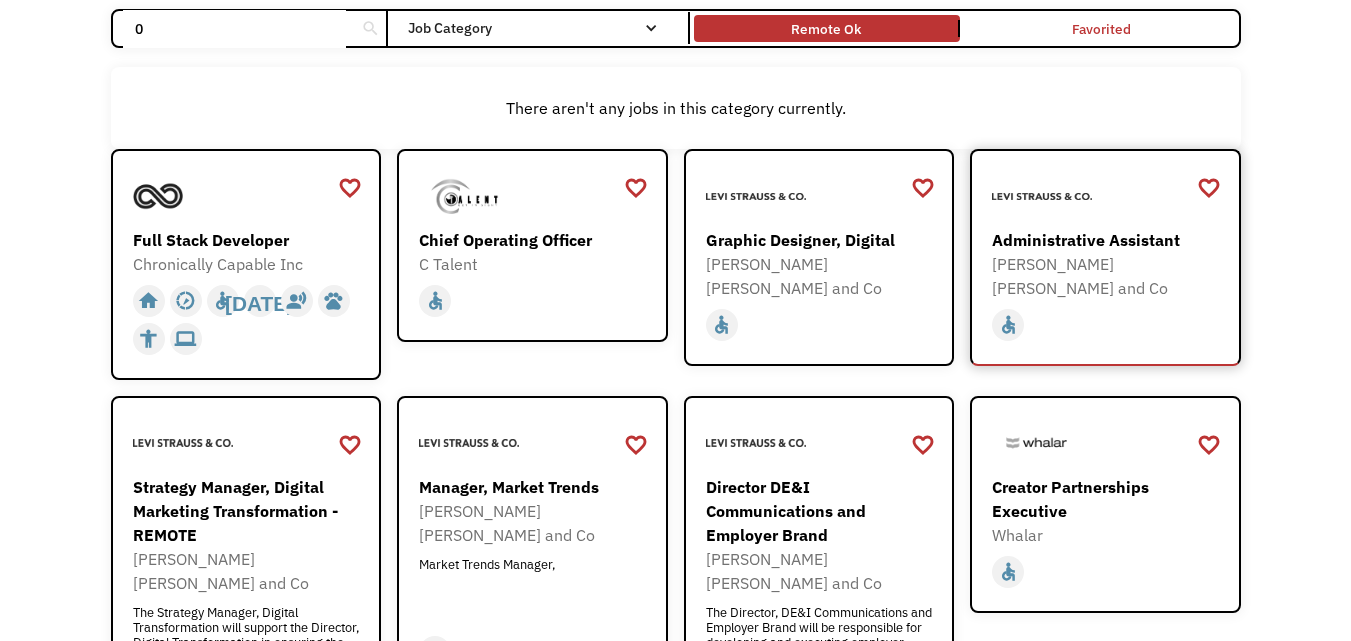 type on "0" 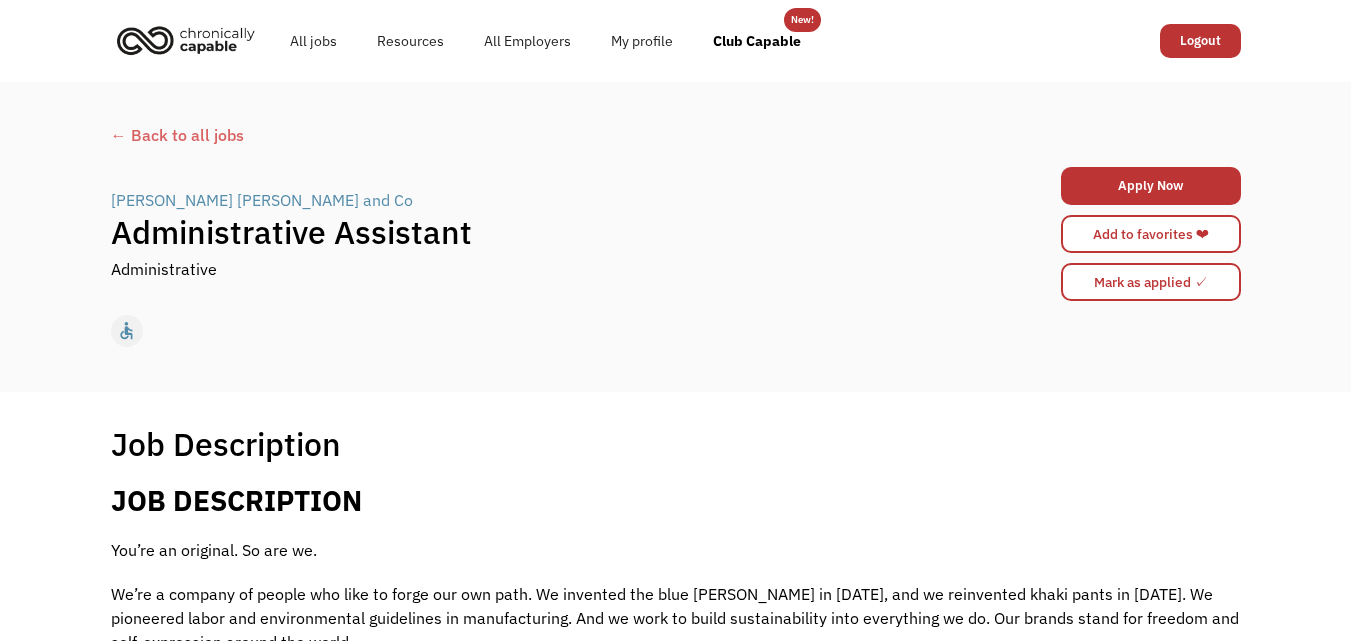 scroll, scrollTop: 0, scrollLeft: 0, axis: both 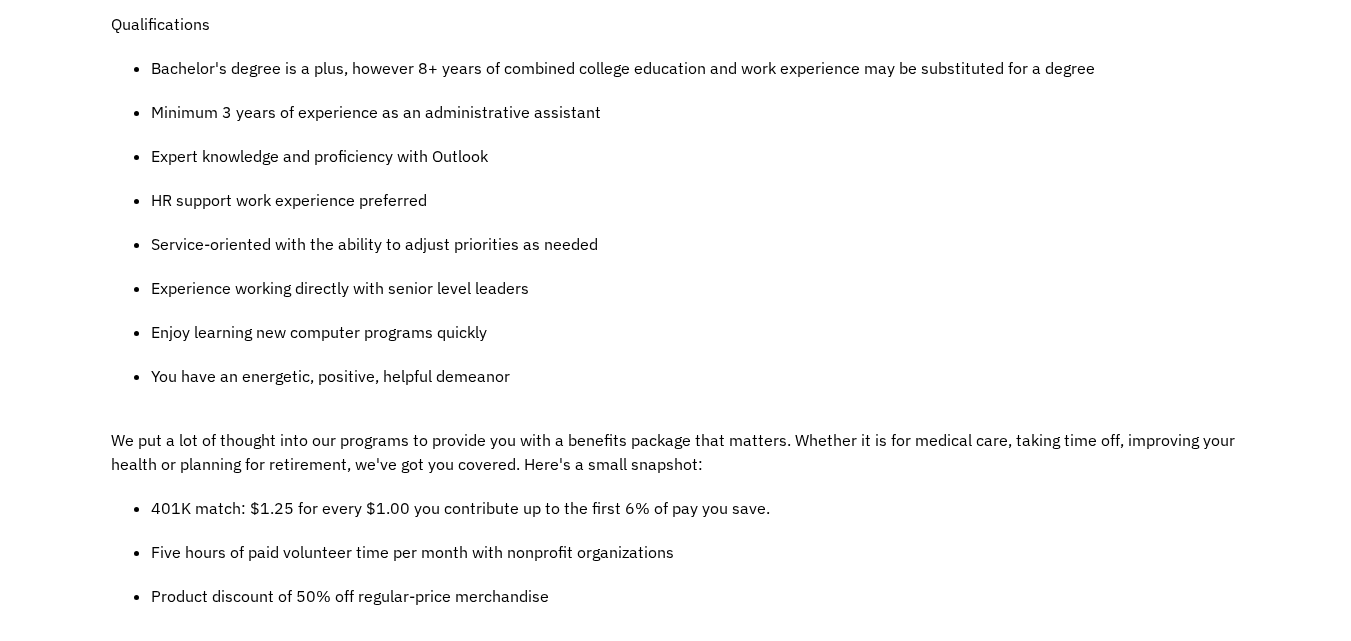 click on "Congrats! You applied
68786caf23e3950fdd179376 arunsai@gmail.com Arunsai Anakapalli Search Engine * Tell us more about the application process * Required fields Capability #1 Select a capability Administration Communications & Public Relations Customer Service Design Education Engineering Finance Healthcare Hospitality Human Resources Industrial & Manufacturing Legal Marketing Operations Sales Science Technology Transportation Other Capability #2 (optional) Select a capability Administration Communications & Public Relations Customer Service Design Education Engineering Finance Healthcare Hospitality Human Resources Industrial & Manufacturing Legal Marketing Operations Sales Science Technology Transportation Other Capability #3 (optional) Select a capability Administration Communications & Public Relations Customer Service Design Education Engineering Finance Healthcare Hospitality Human Resources Industrial & Manufacturing Legal Marketing Operations Sales Science Technology Transportation Other 0-1 2-4 |" at bounding box center (675, -1078) 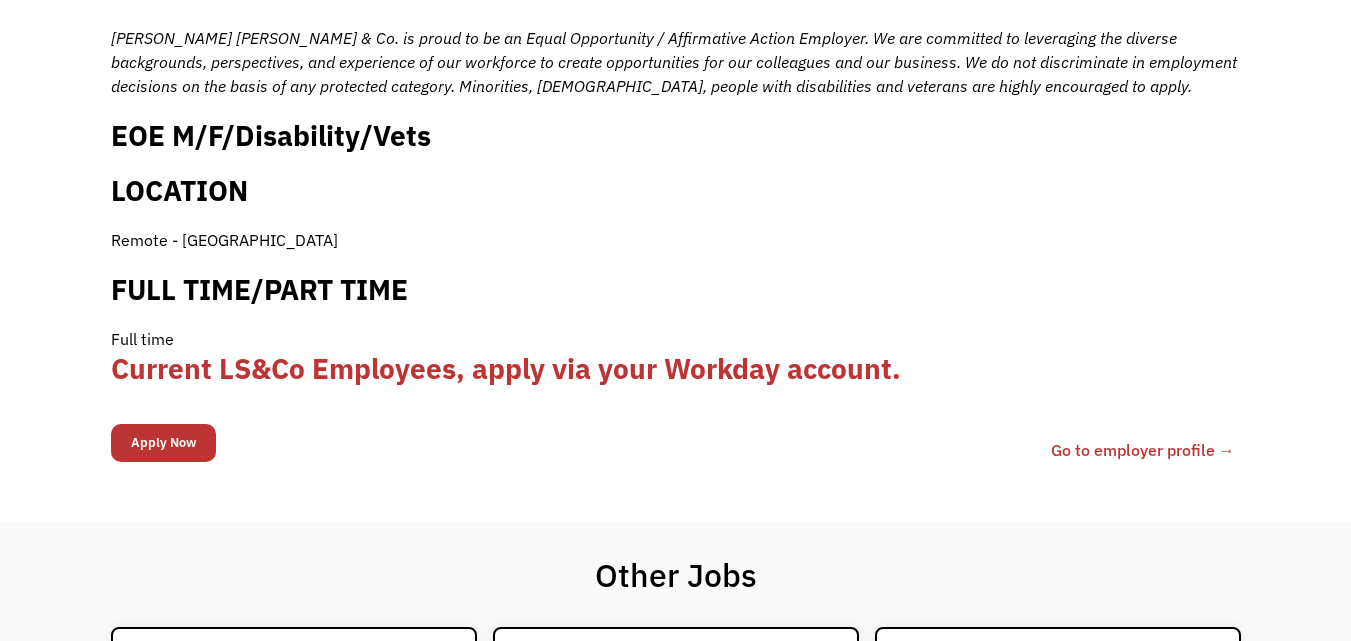 scroll, scrollTop: 2030, scrollLeft: 0, axis: vertical 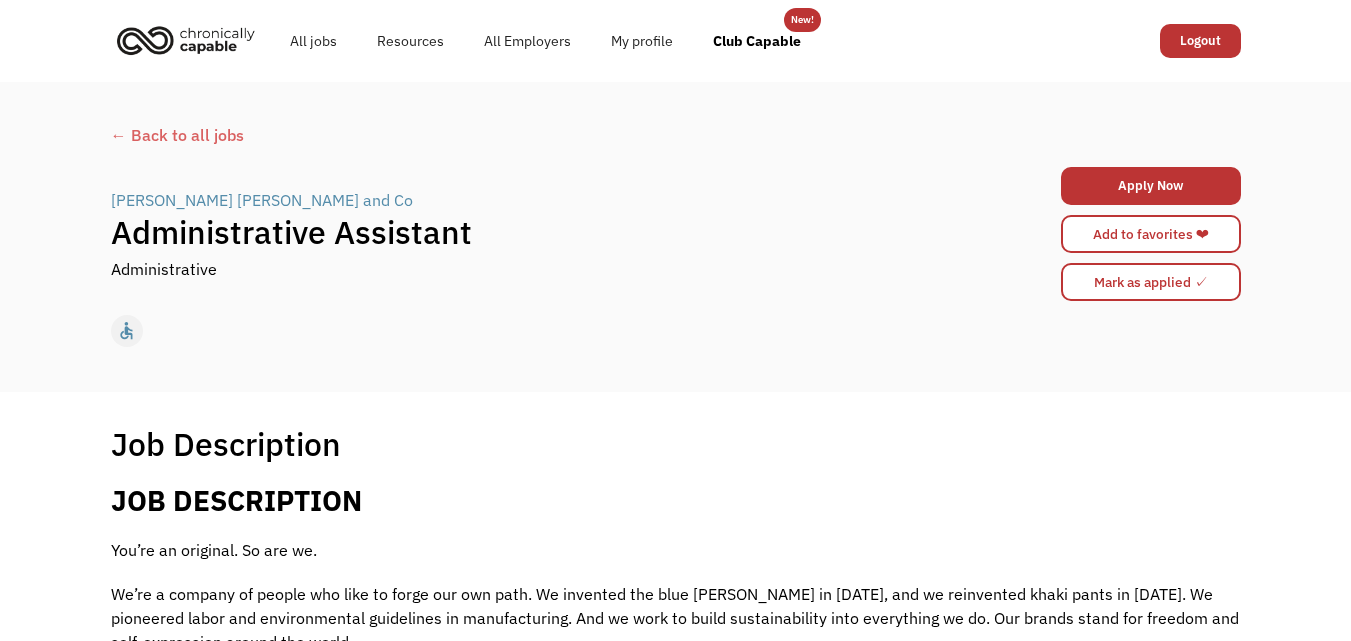 click on "← Back to all jobs" at bounding box center [676, 135] 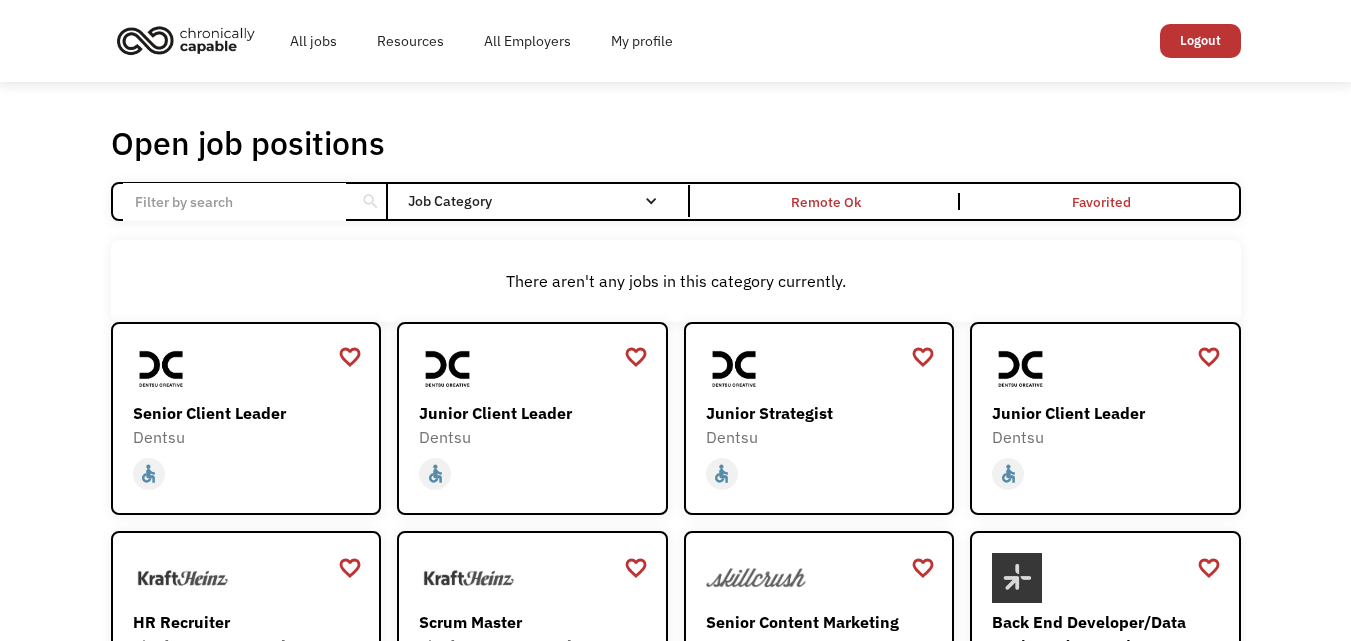 scroll, scrollTop: 0, scrollLeft: 0, axis: both 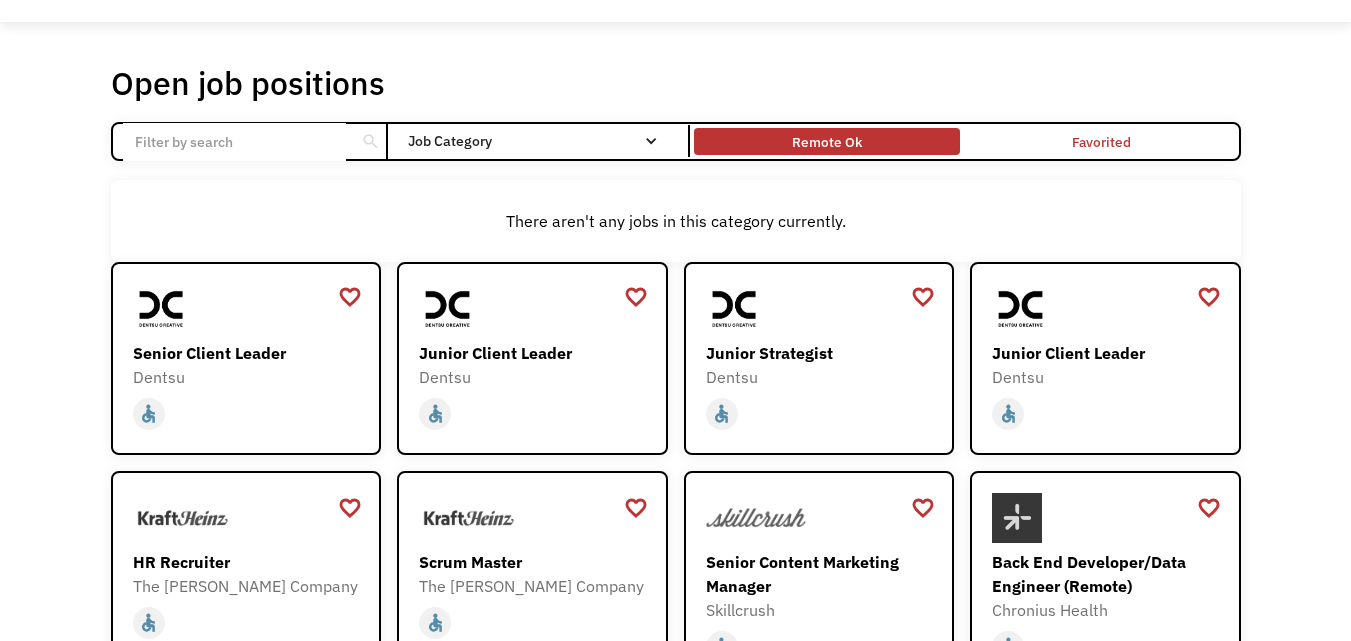 click on "Remote Ok" at bounding box center [827, 142] 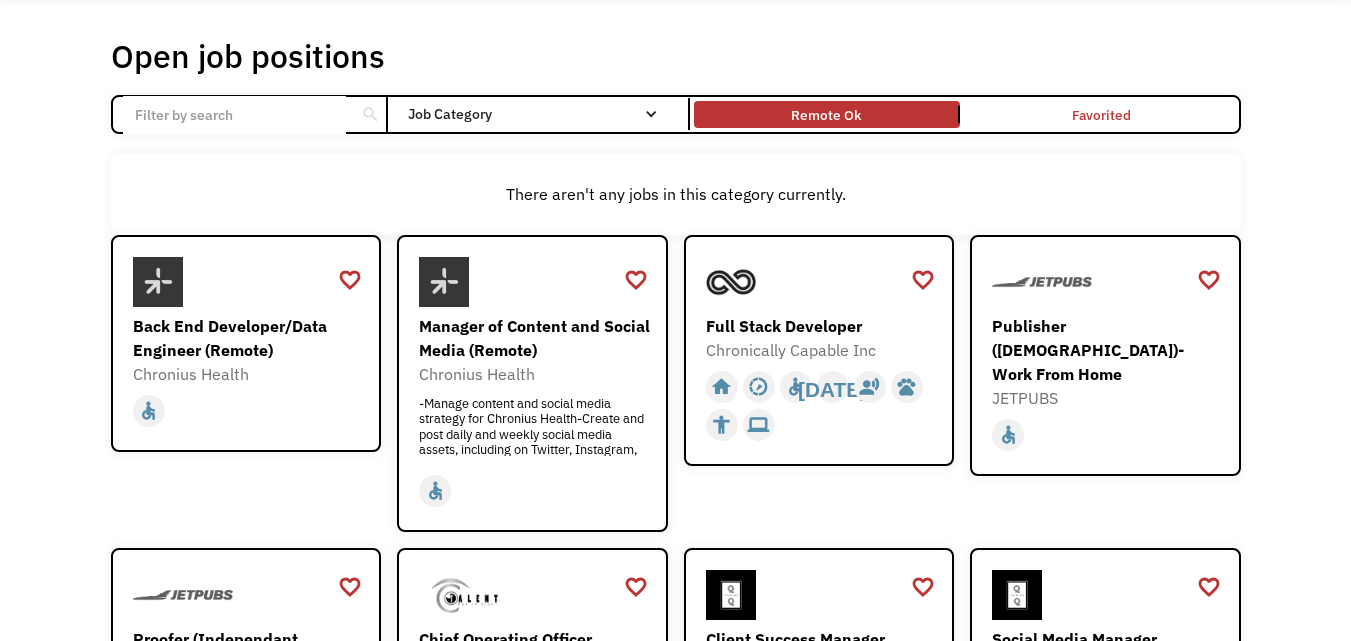 scroll, scrollTop: 0, scrollLeft: 0, axis: both 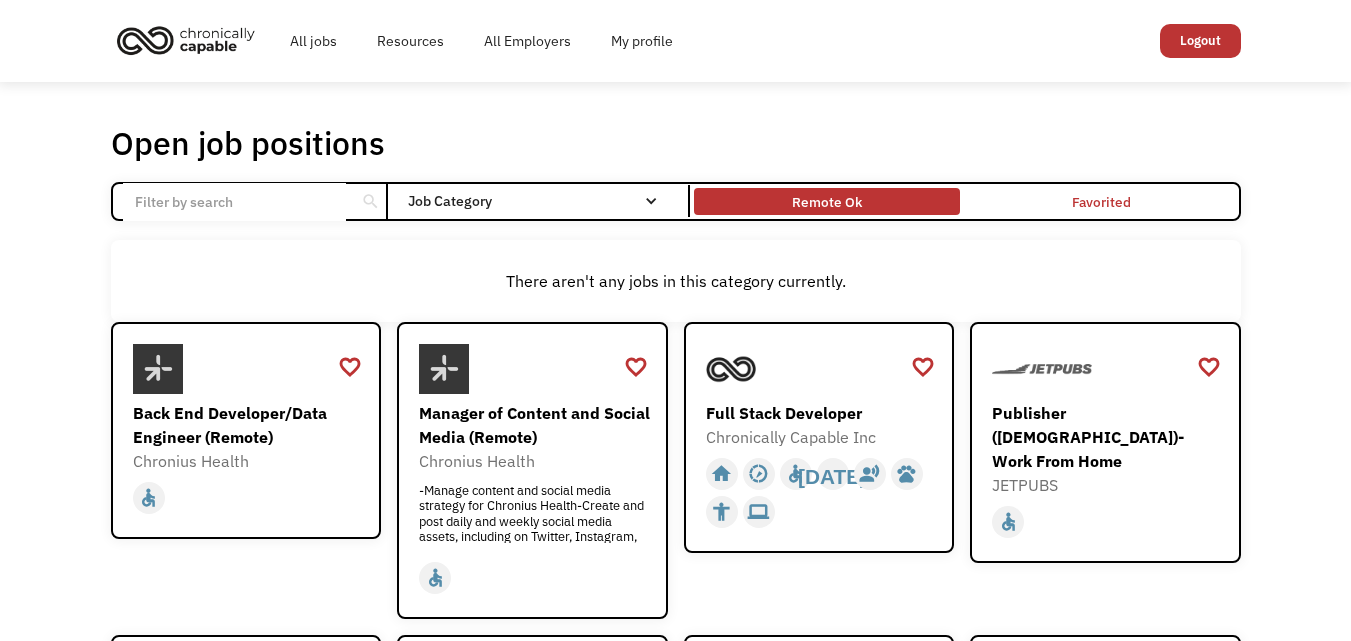 click on "Remote Ok" at bounding box center [827, 201] 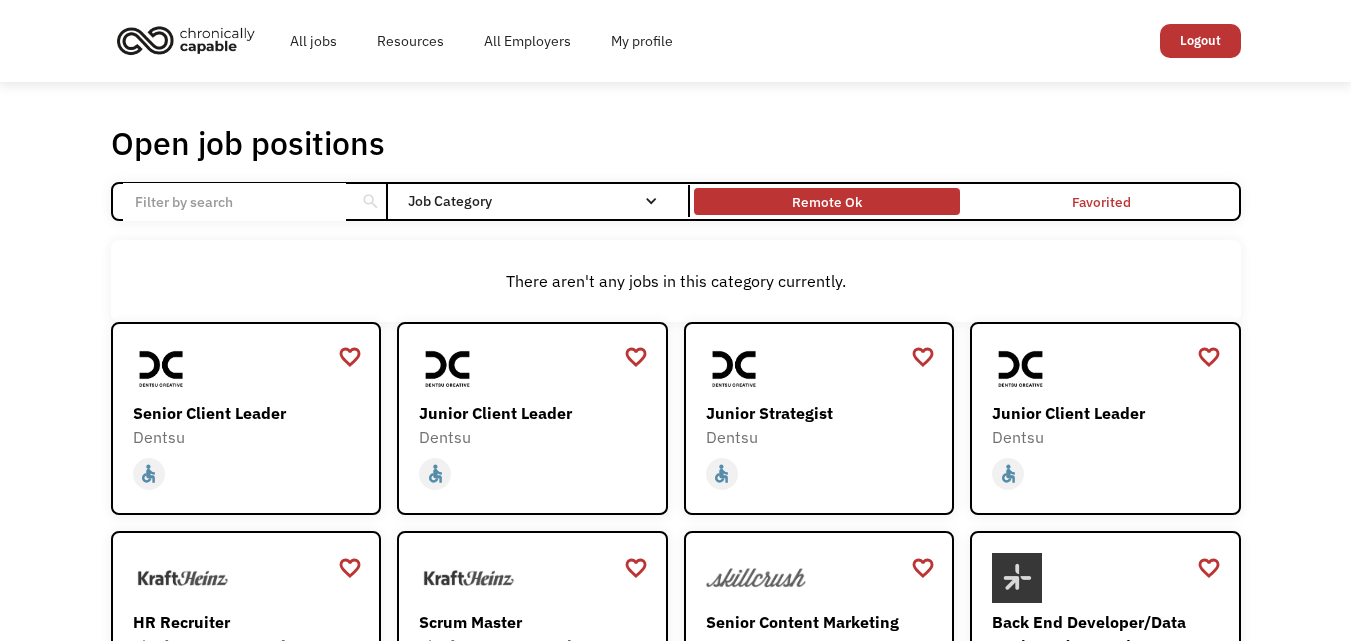 click on "Remote Ok" at bounding box center [827, 201] 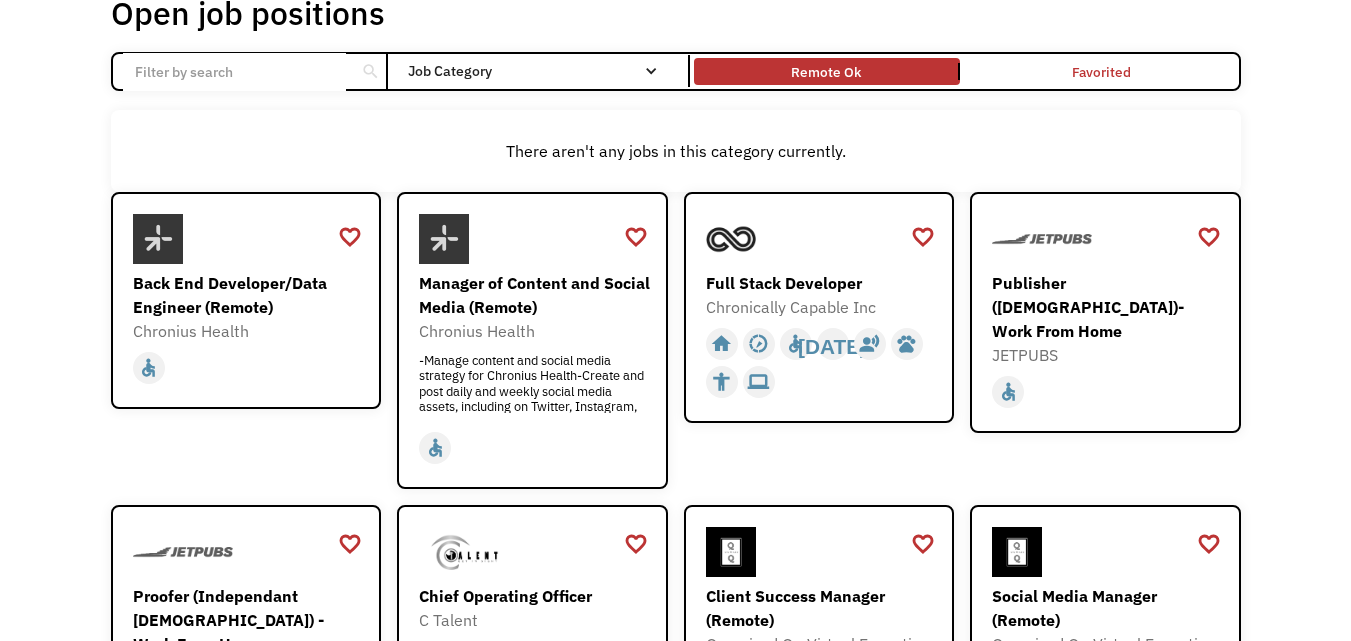 scroll, scrollTop: 135, scrollLeft: 0, axis: vertical 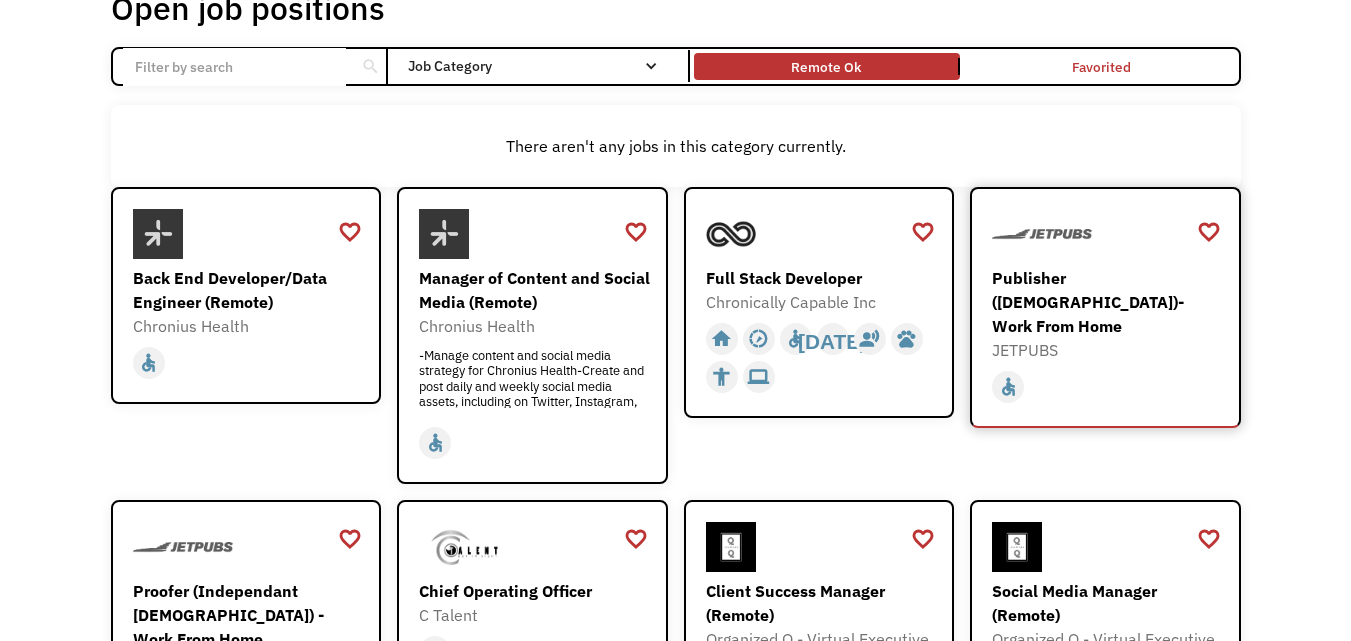 click on "Publisher ([DEMOGRAPHIC_DATA])- Work From Home" at bounding box center [1108, 302] 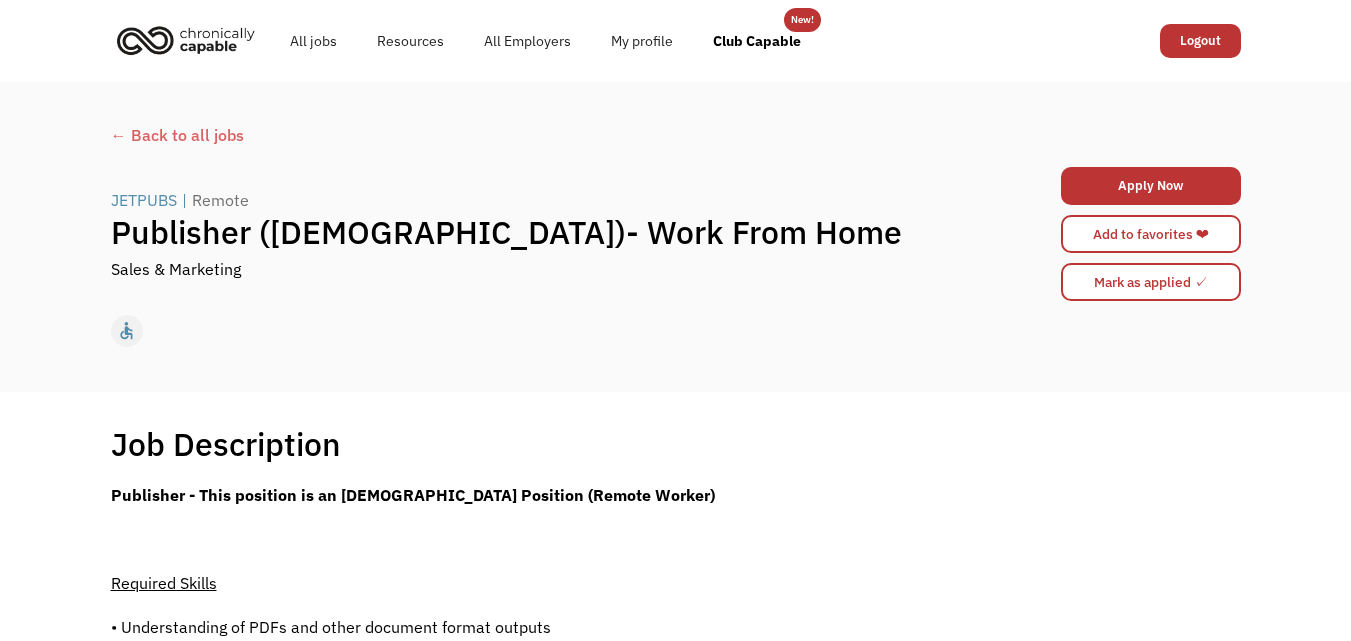 scroll, scrollTop: 0, scrollLeft: 0, axis: both 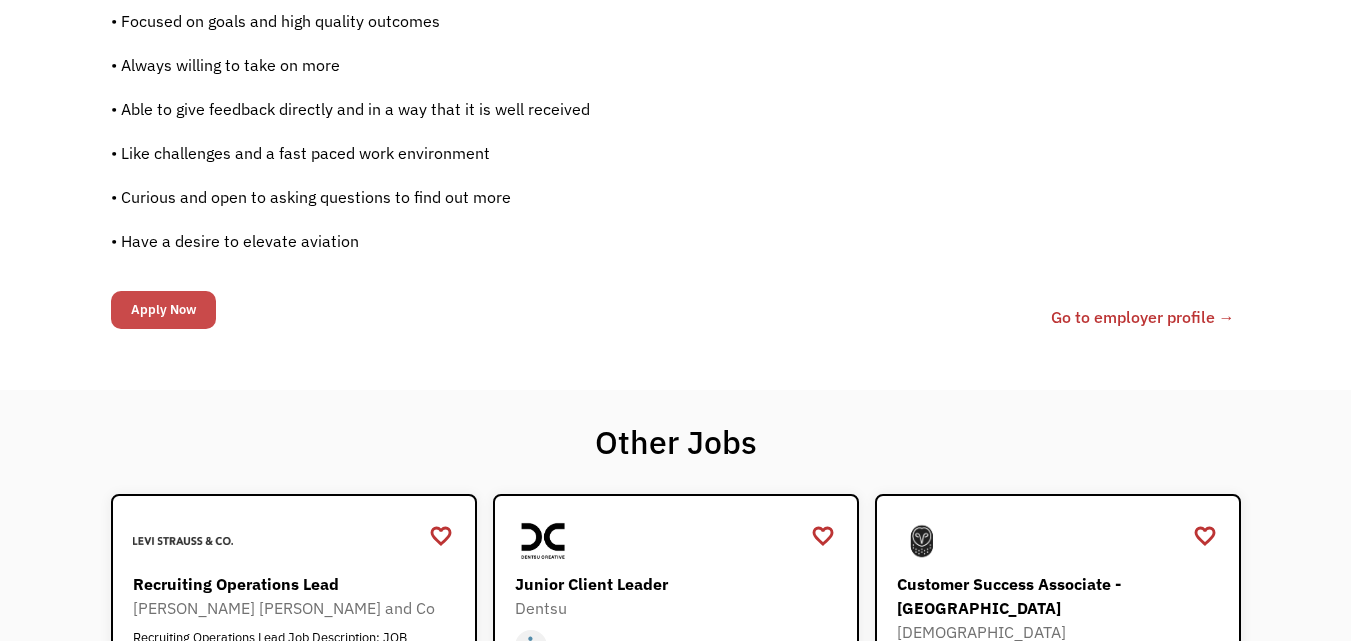 click on "Apply Now" at bounding box center [163, 310] 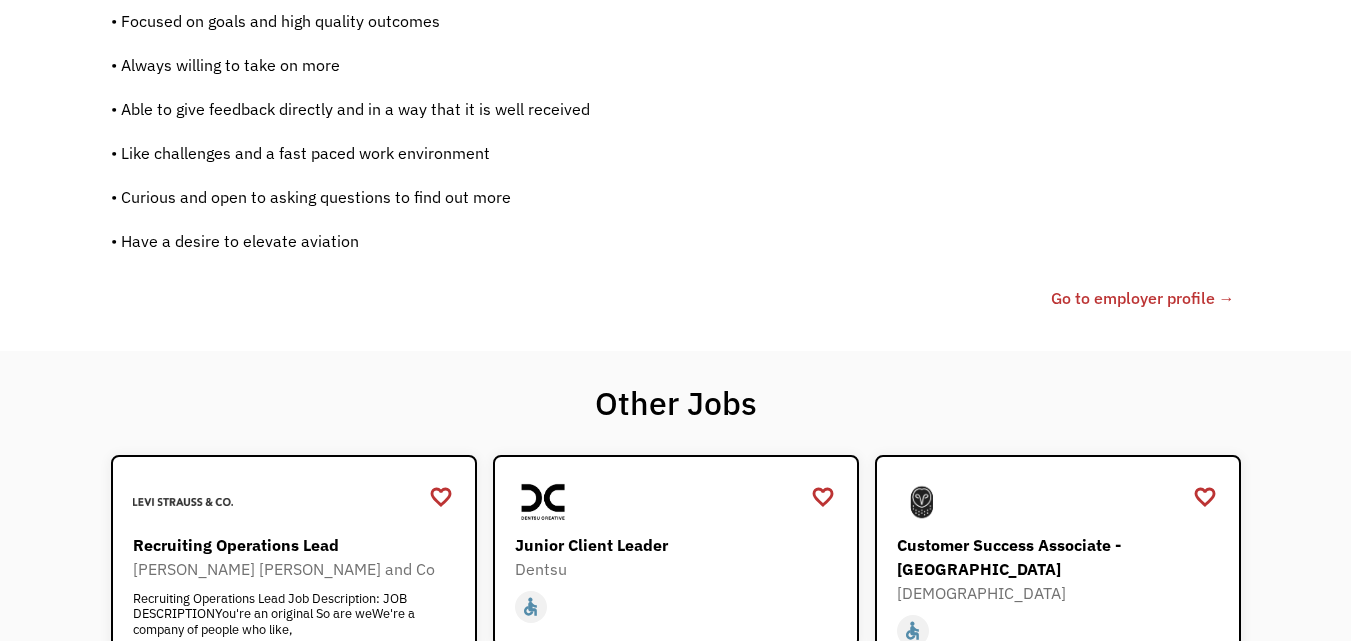 scroll, scrollTop: 1706, scrollLeft: 0, axis: vertical 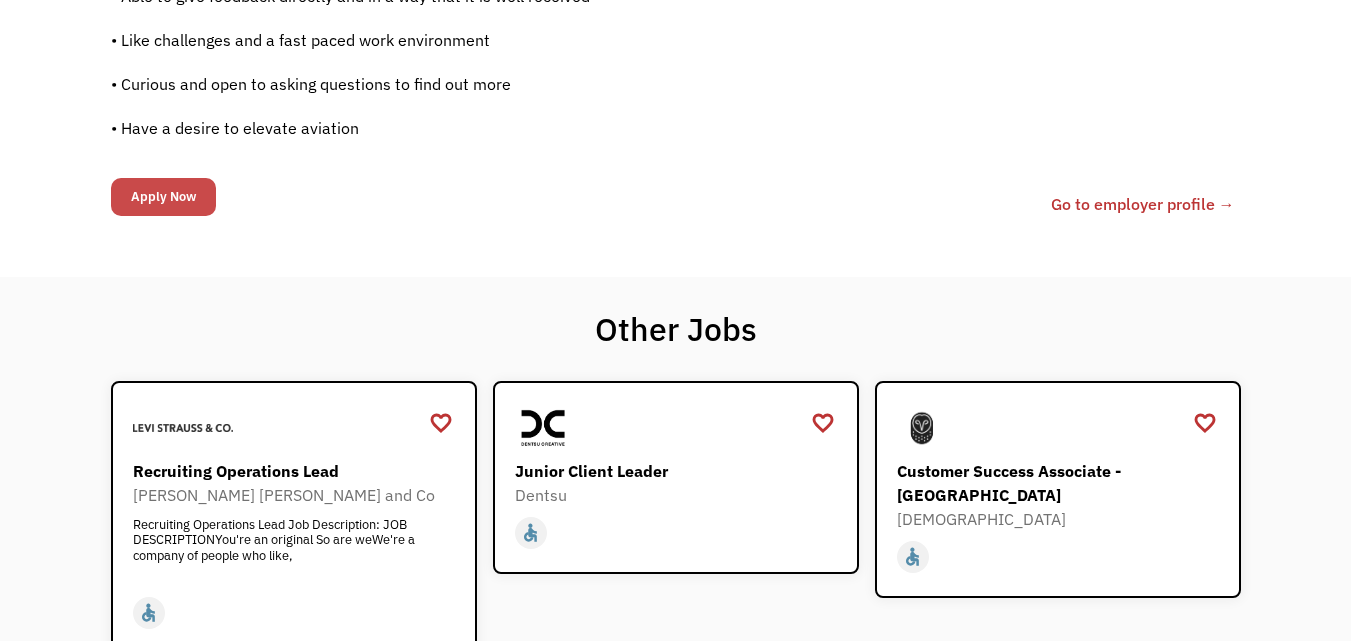 click on "Apply Now" at bounding box center [163, 197] 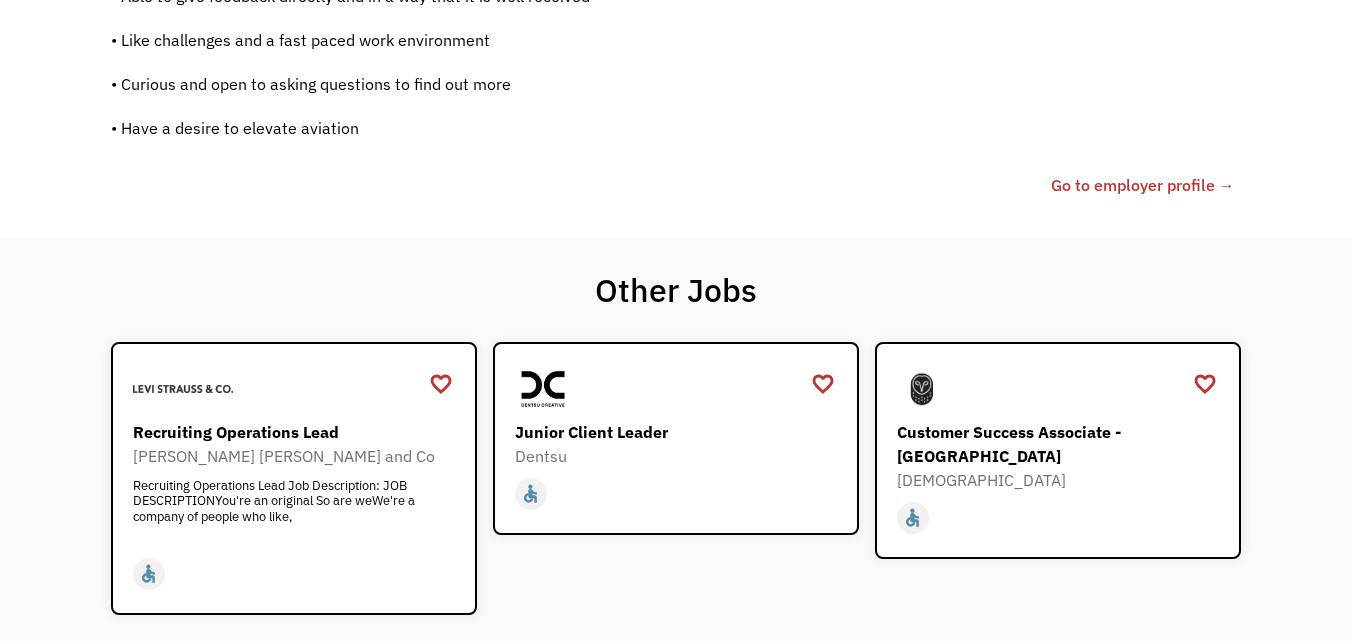 scroll, scrollTop: 1819, scrollLeft: 0, axis: vertical 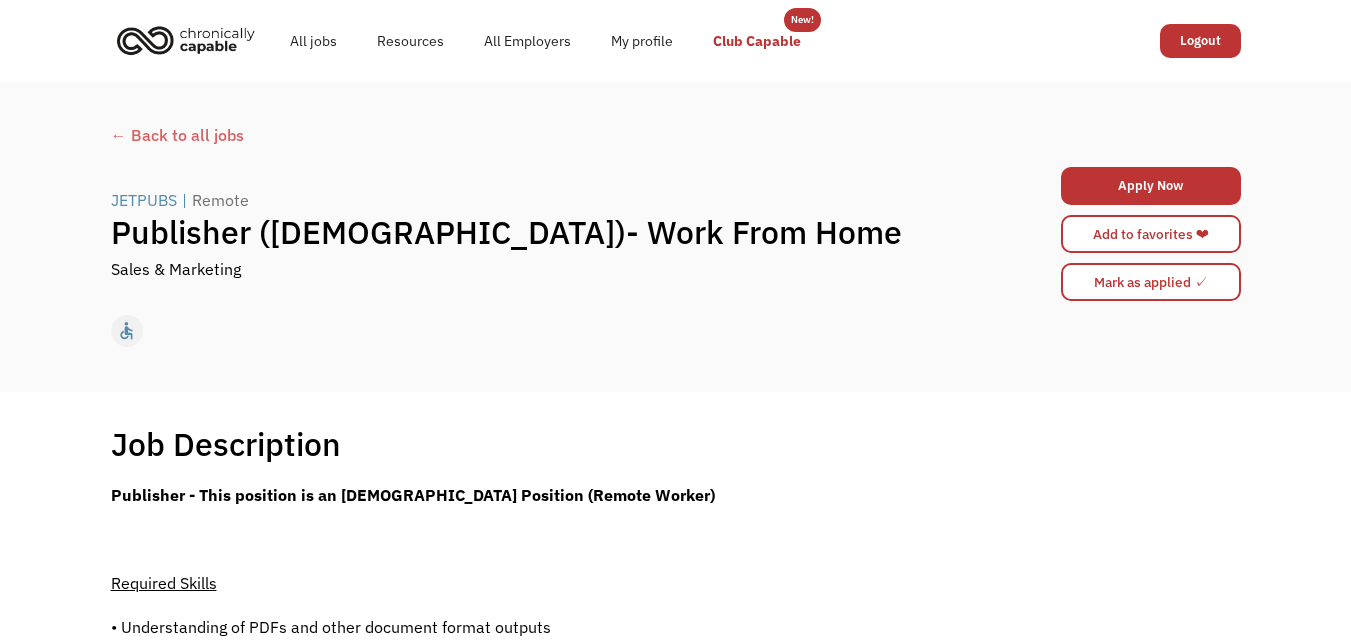 click on "Club Capable" at bounding box center [757, 41] 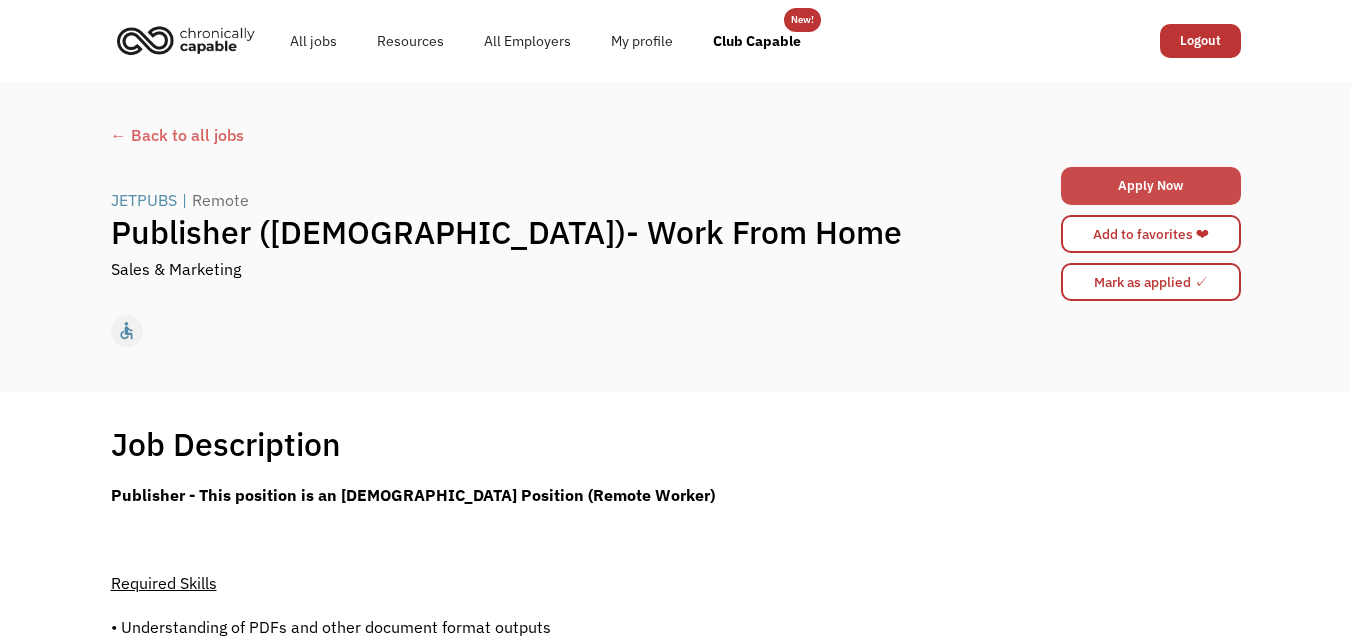 click on "Apply Now" at bounding box center [1151, 186] 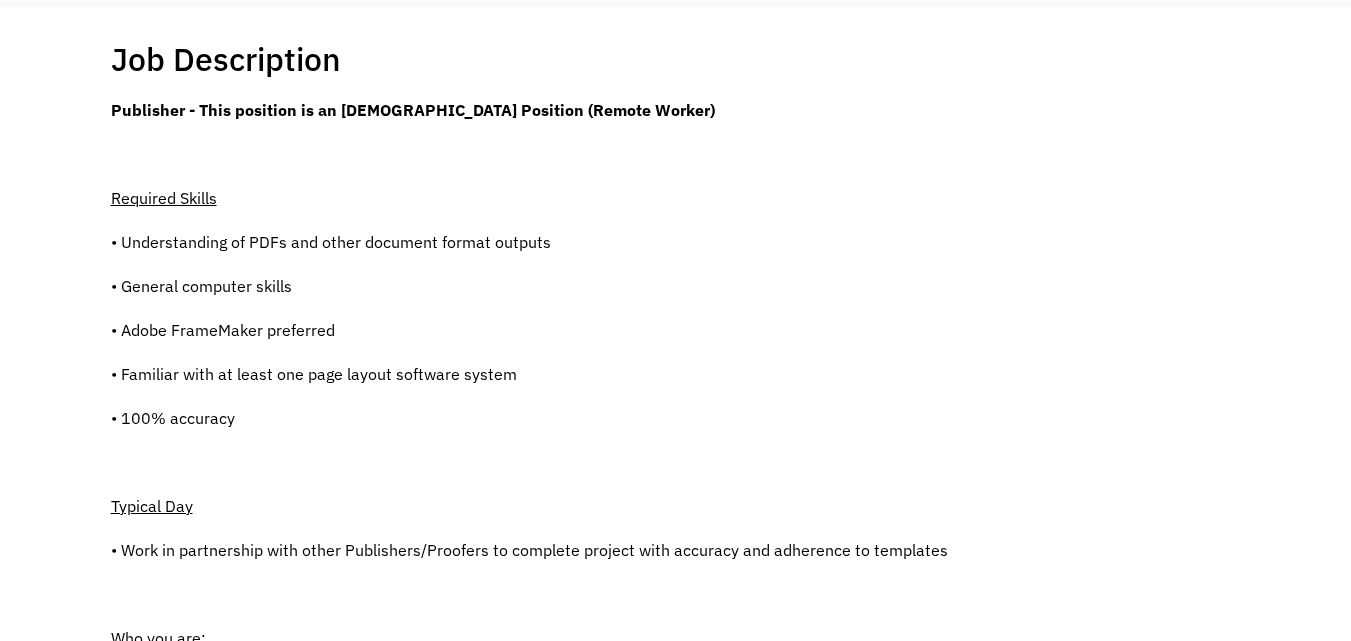 scroll, scrollTop: 453, scrollLeft: 0, axis: vertical 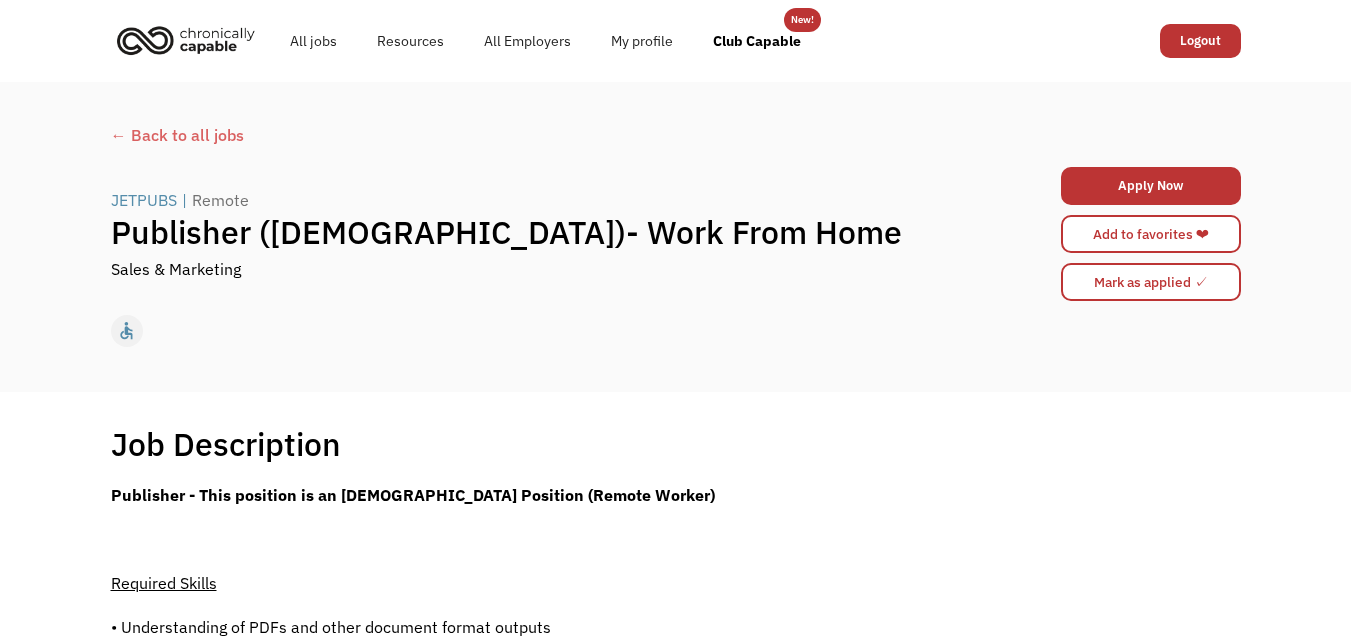 click on "← Back to all jobs" at bounding box center [676, 135] 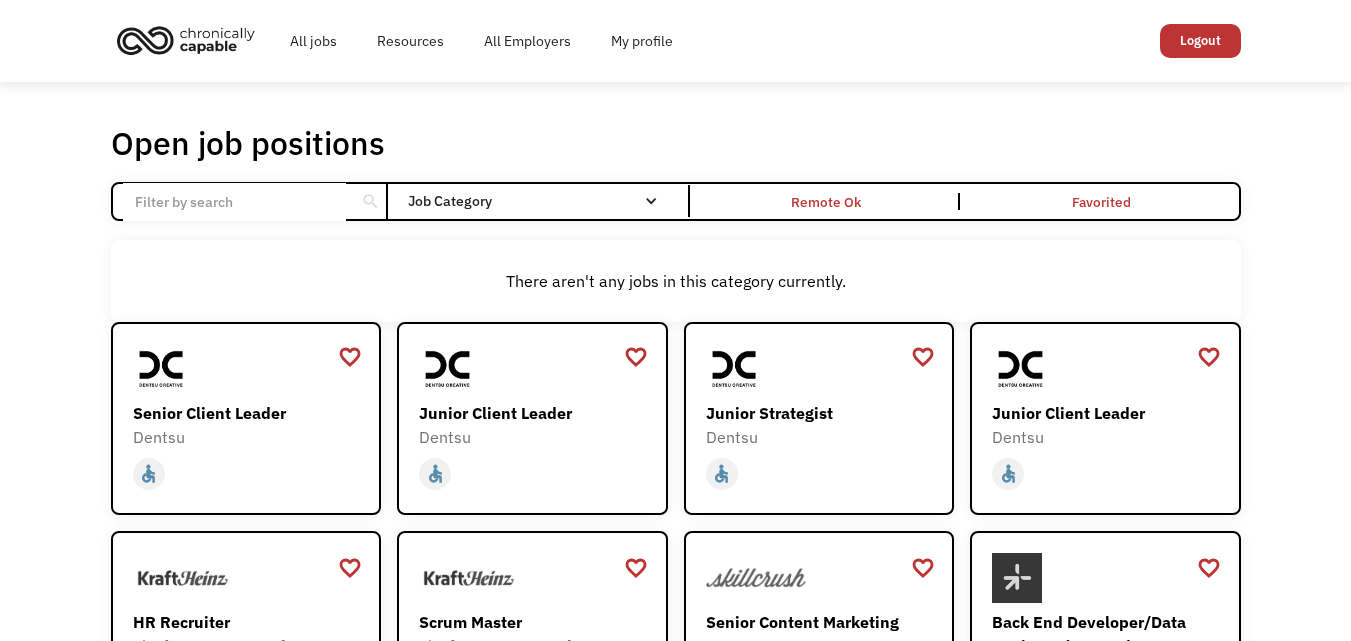 scroll, scrollTop: 0, scrollLeft: 0, axis: both 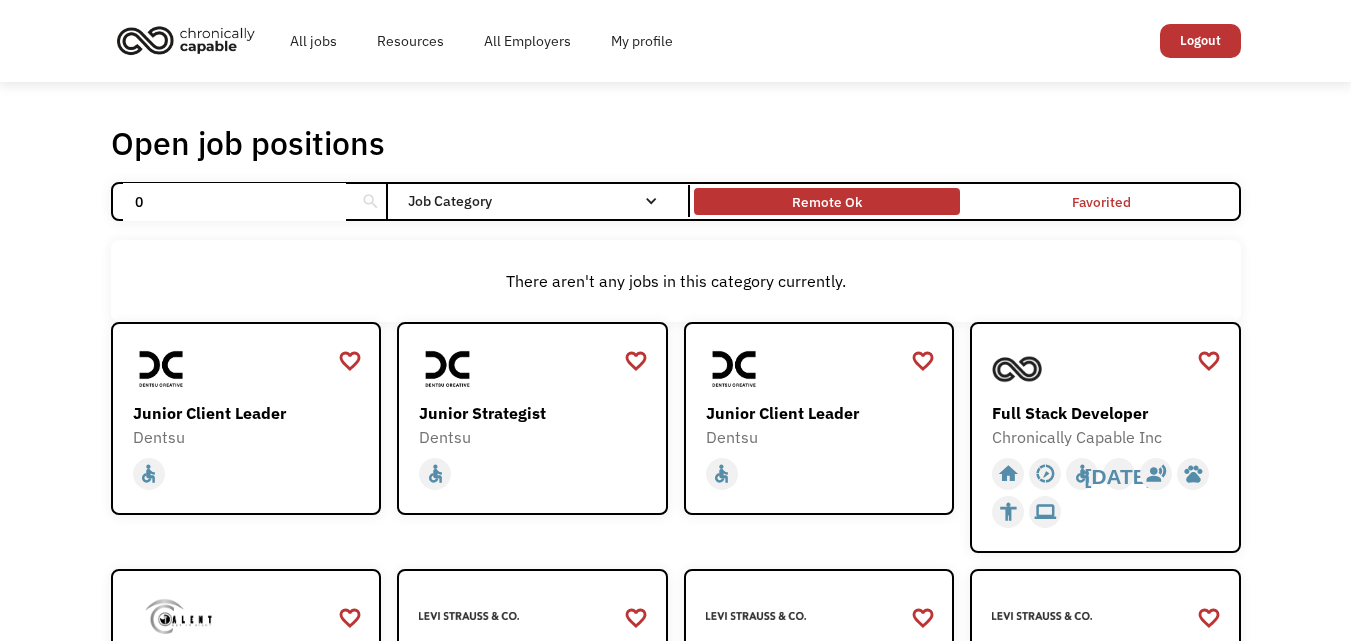 type on "0" 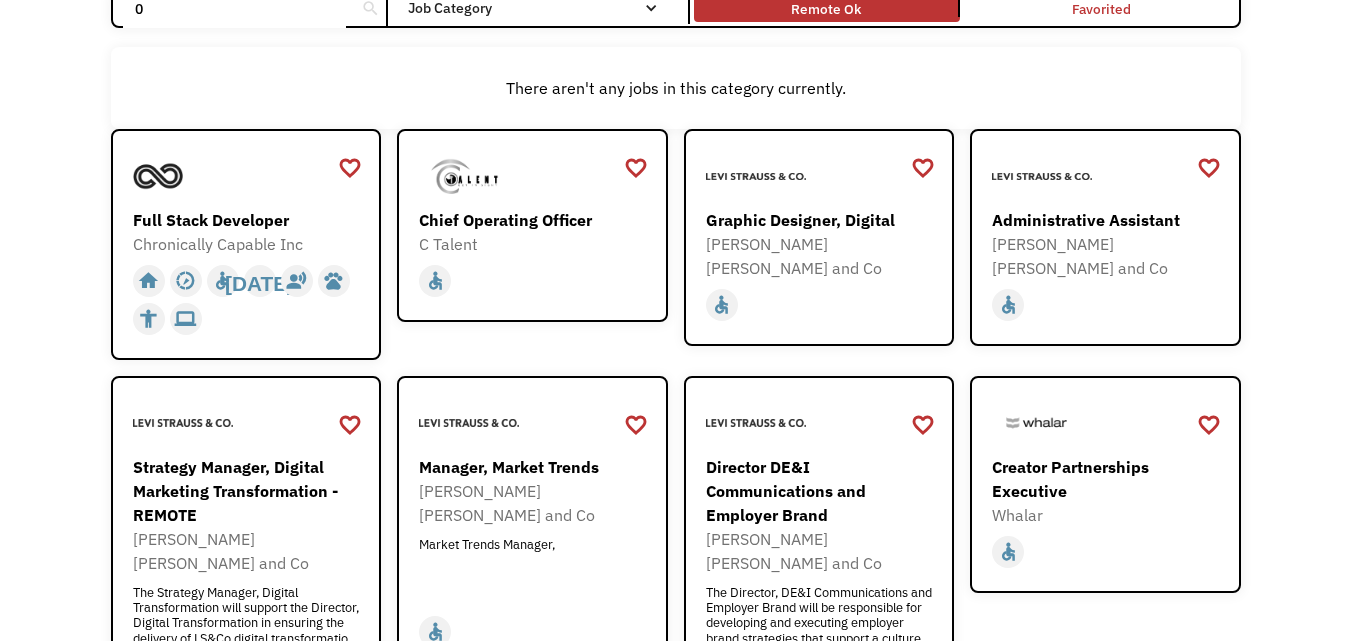 scroll, scrollTop: 239, scrollLeft: 0, axis: vertical 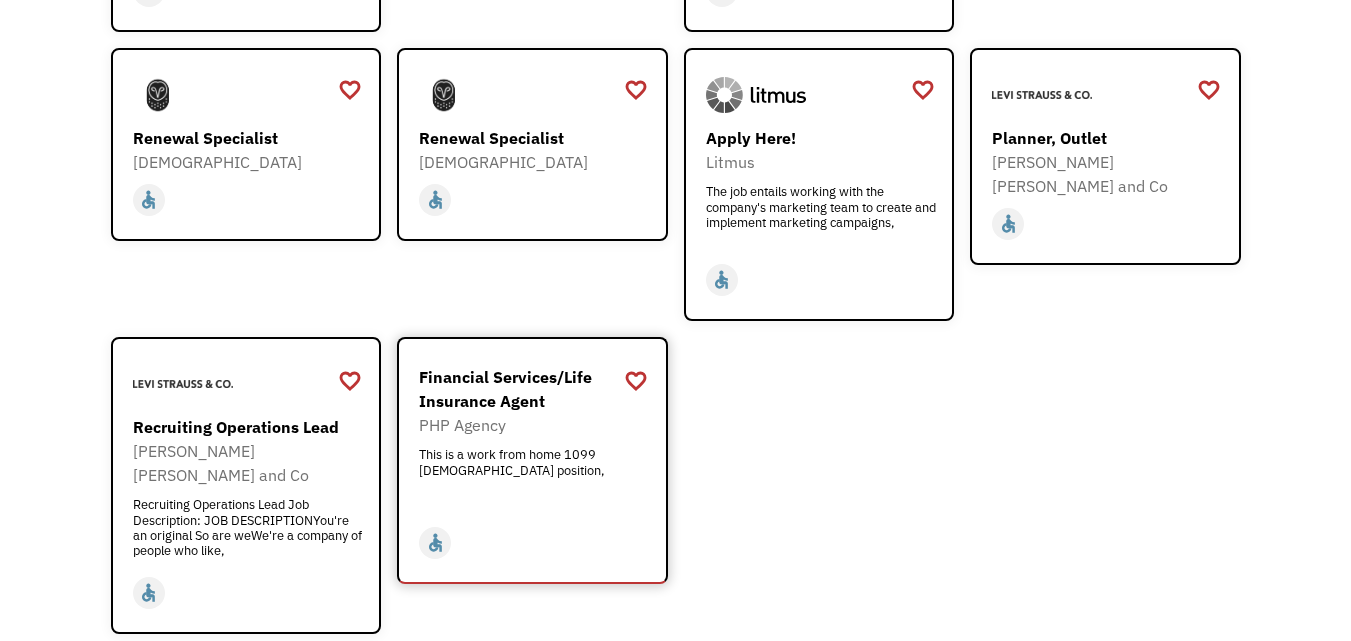 click on "Financial Services/Life Insurance Agent" at bounding box center [535, 389] 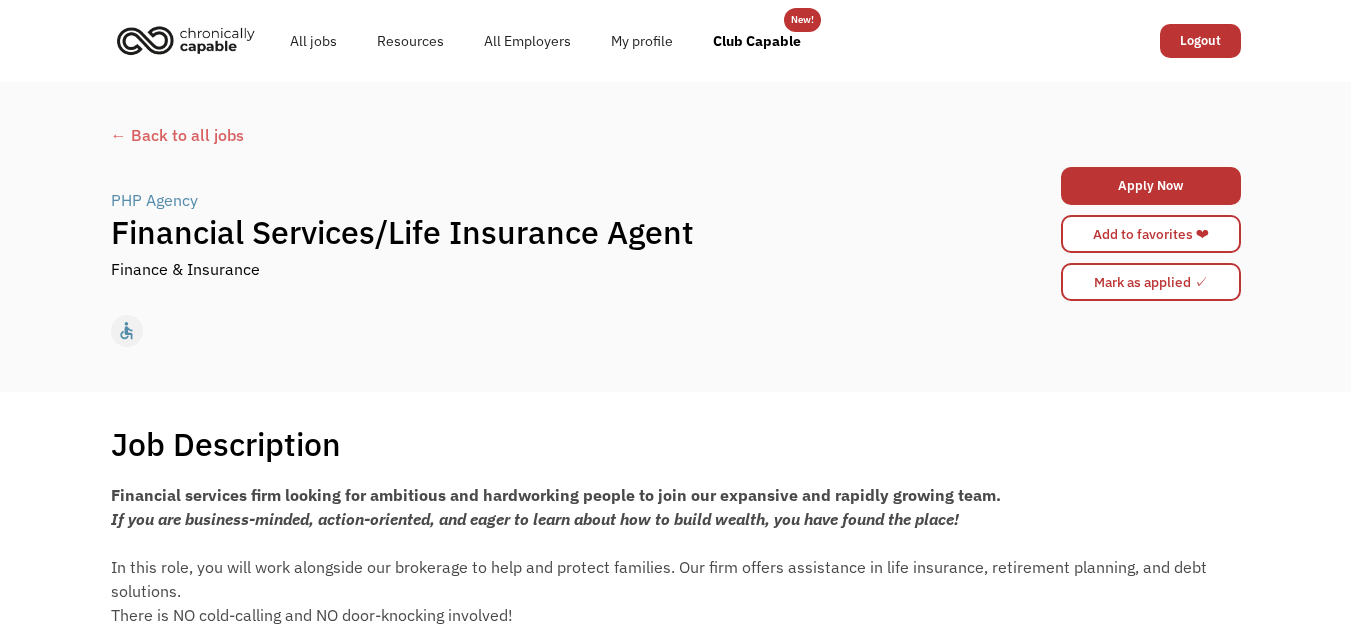 scroll, scrollTop: 0, scrollLeft: 0, axis: both 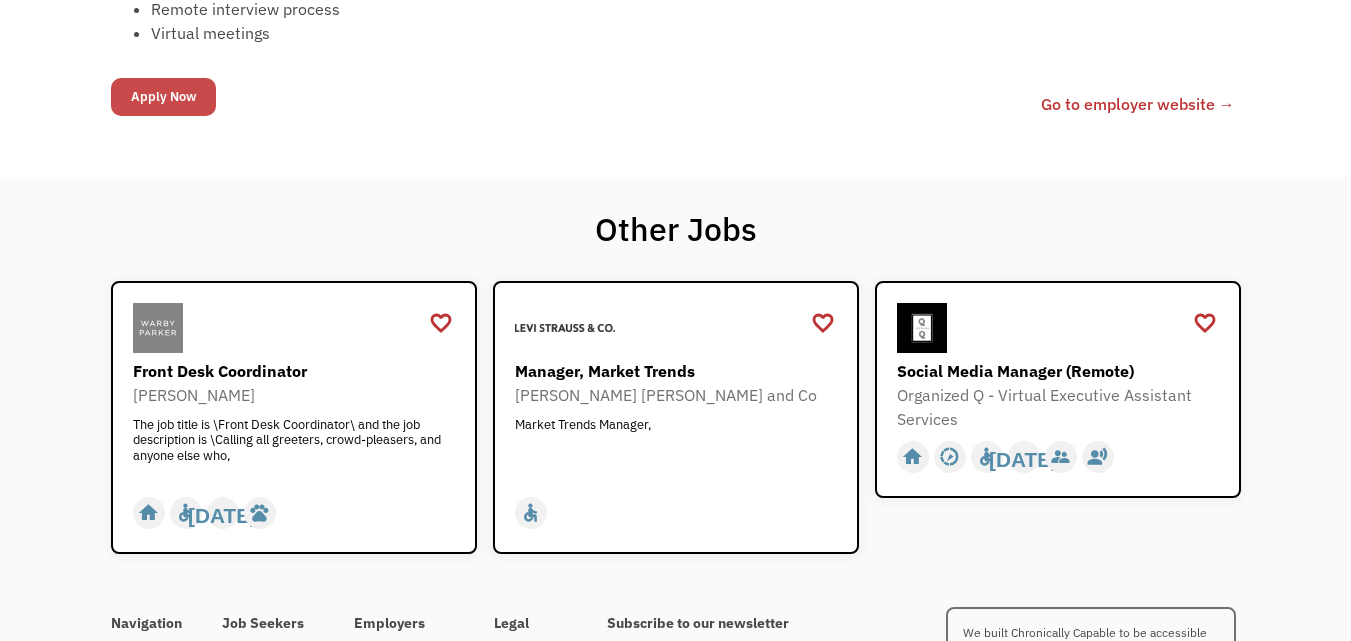 click on "Apply Now" at bounding box center (163, 97) 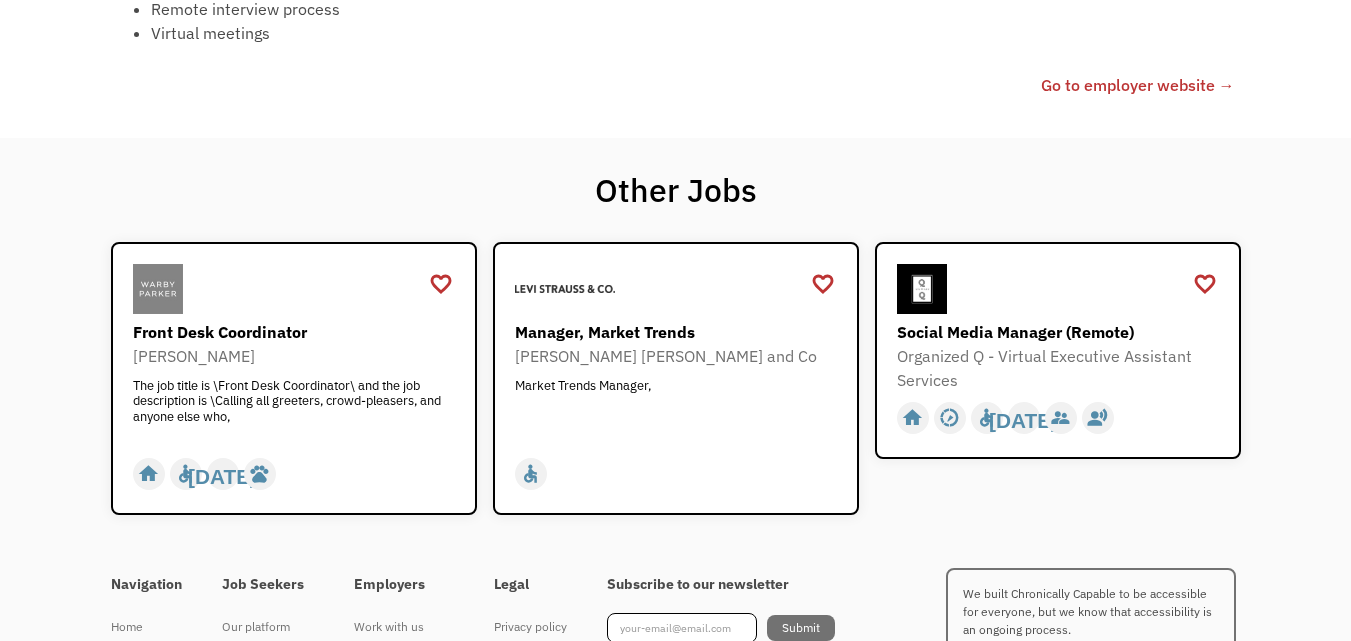 scroll, scrollTop: 0, scrollLeft: 0, axis: both 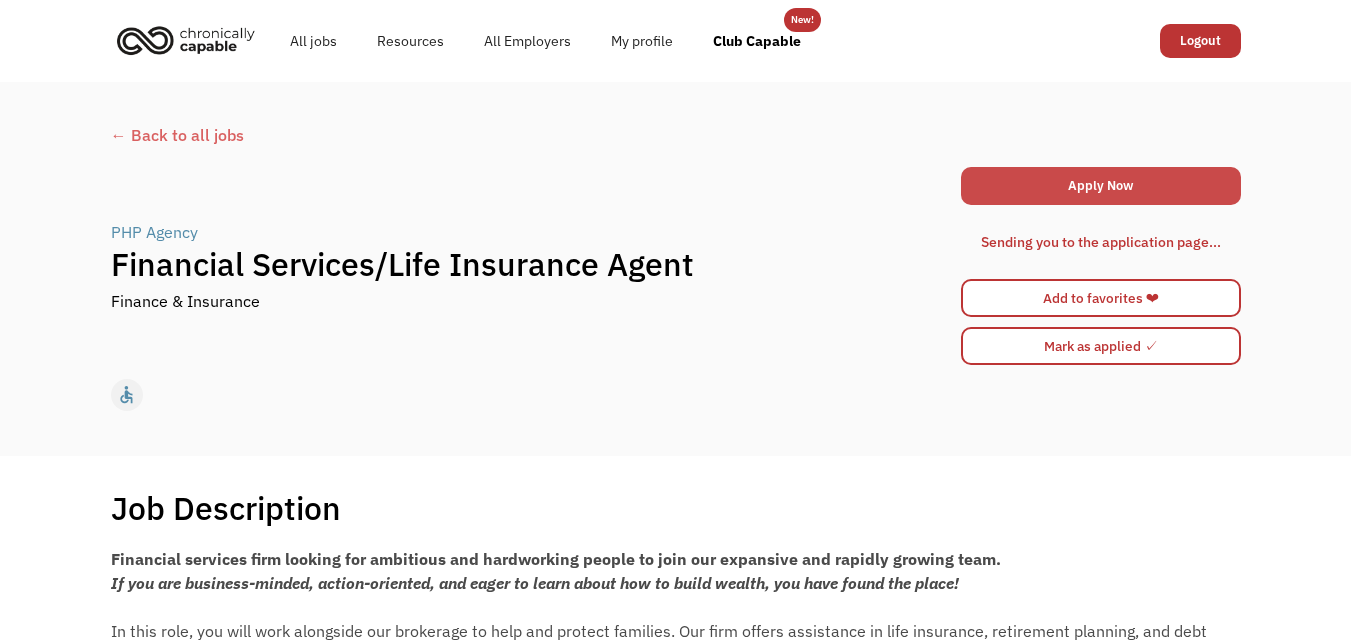 click on "Apply Now" at bounding box center (1101, 186) 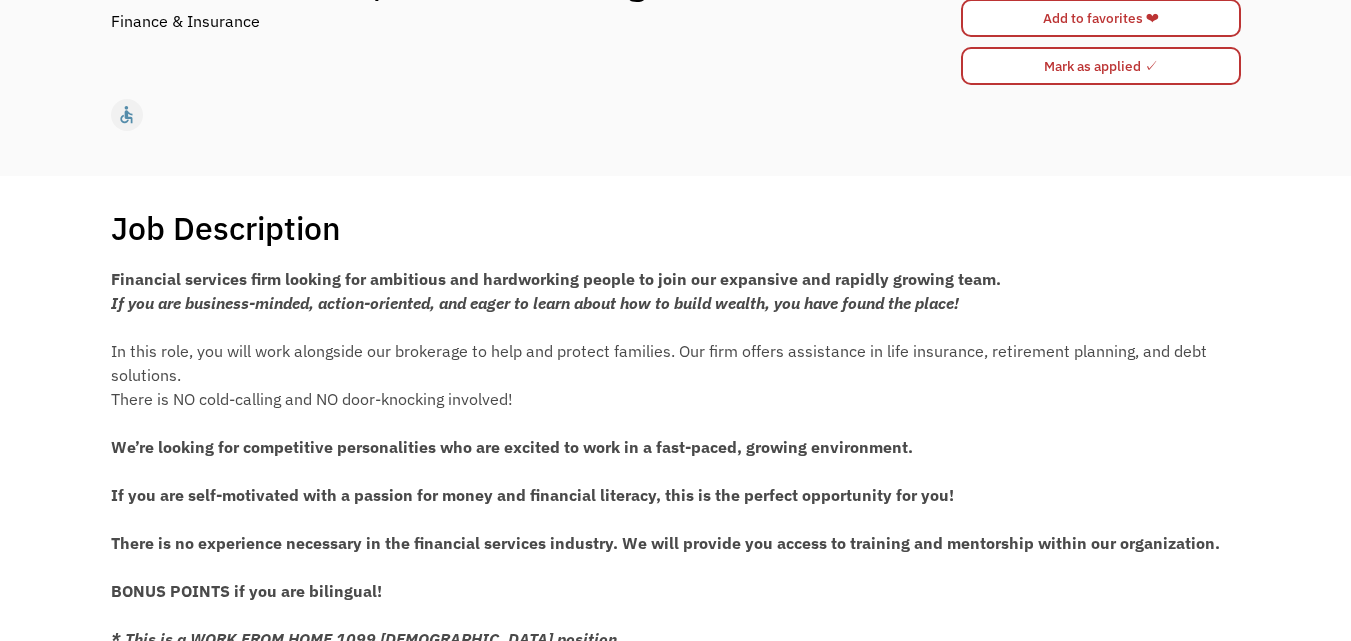 scroll, scrollTop: 370, scrollLeft: 0, axis: vertical 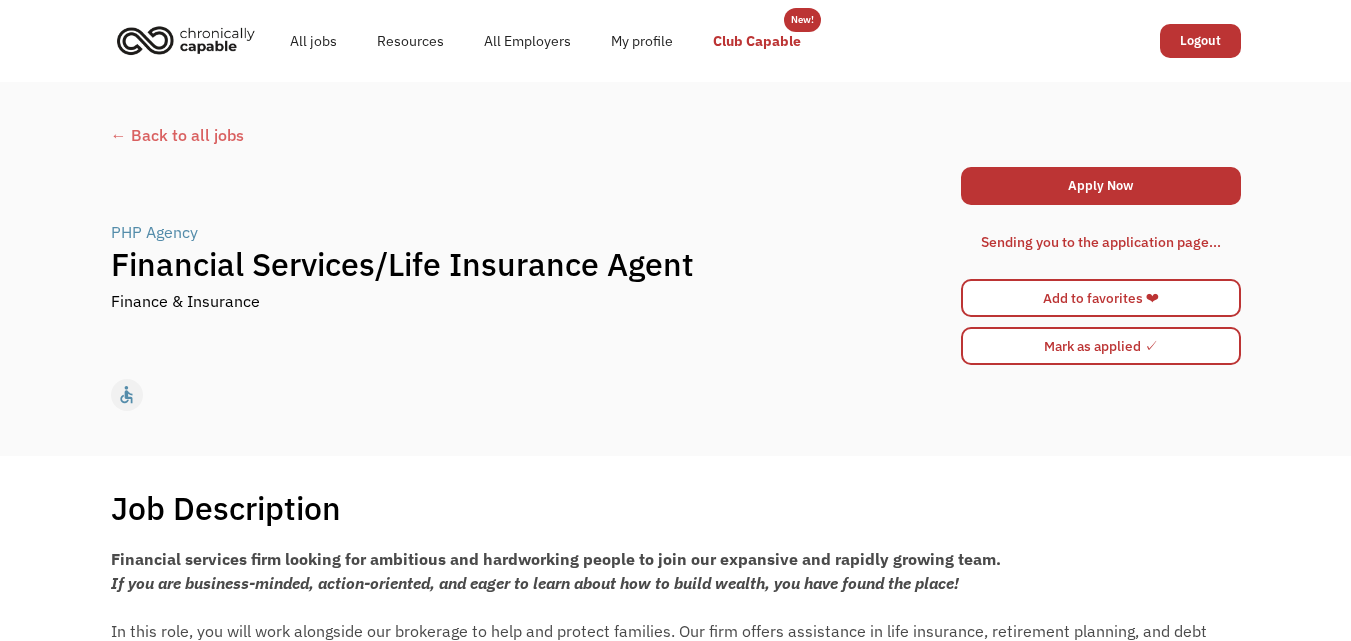 click on "Club Capable" at bounding box center (757, 41) 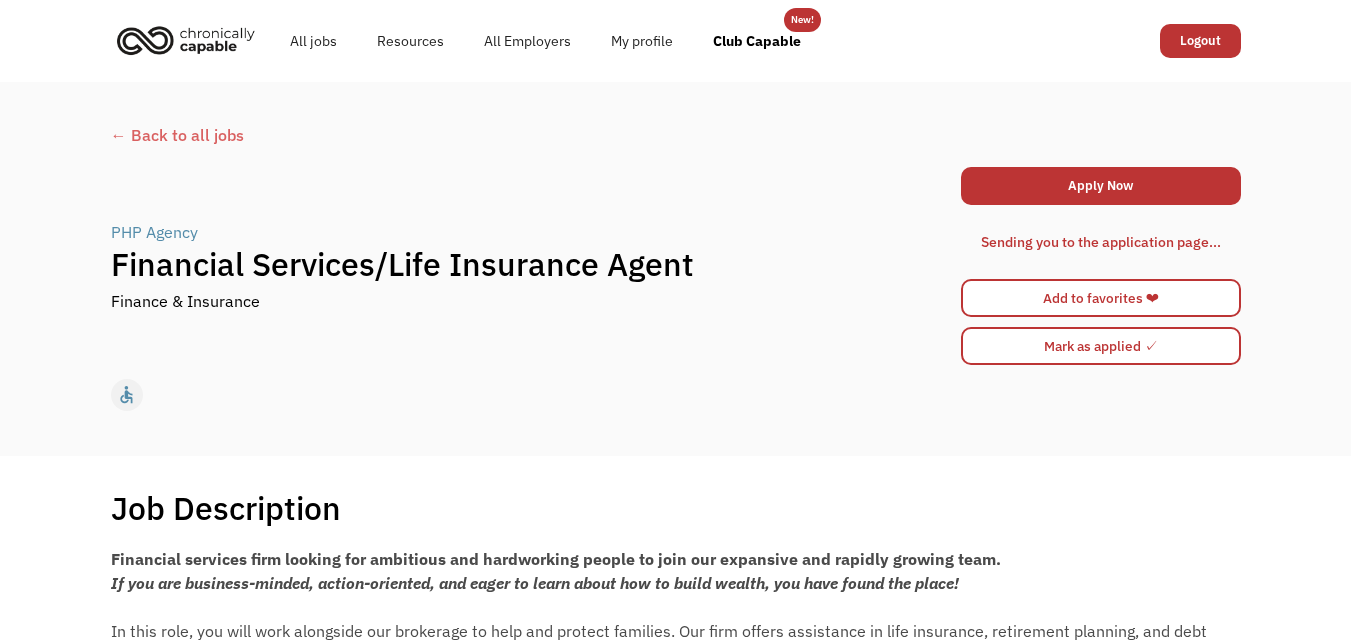 scroll, scrollTop: 50, scrollLeft: 0, axis: vertical 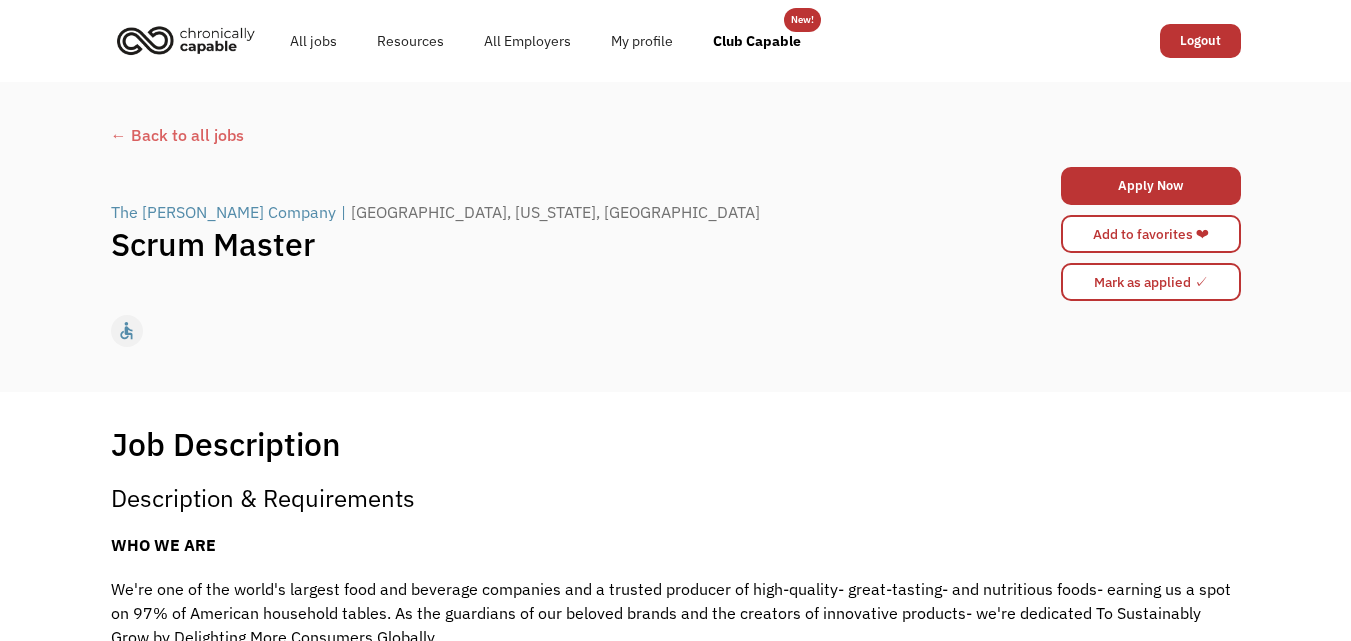 click on "← Back to all jobs" at bounding box center (676, 135) 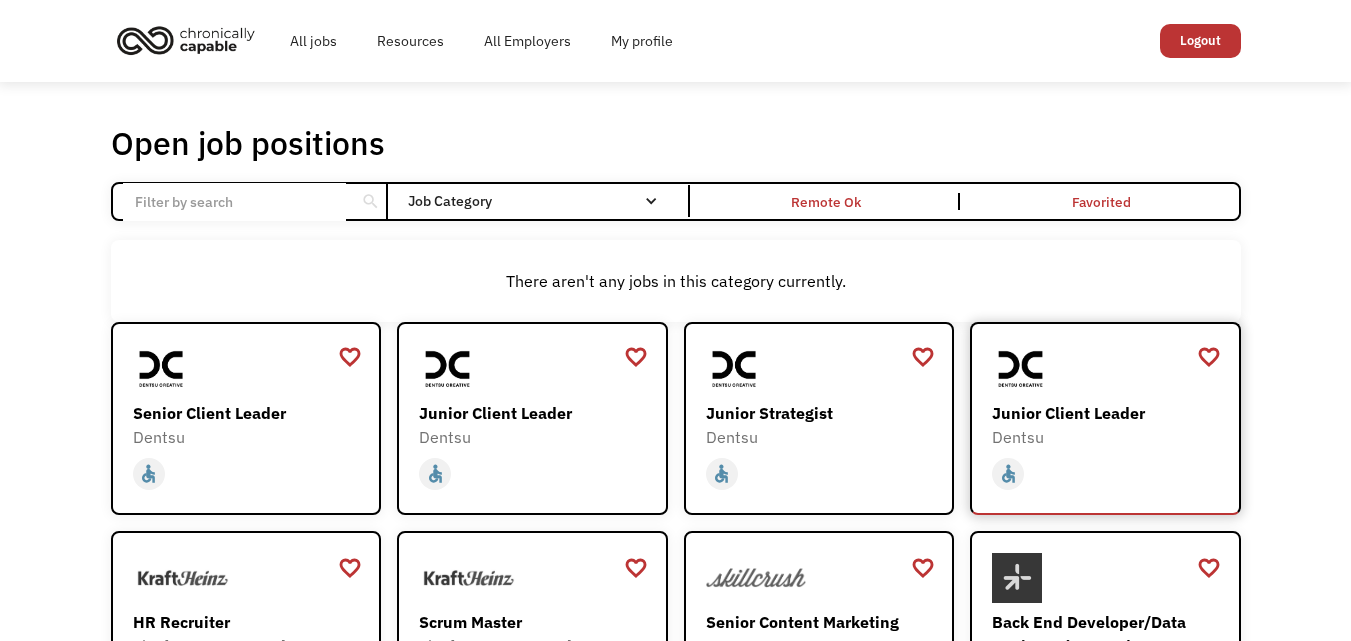 scroll, scrollTop: 0, scrollLeft: 0, axis: both 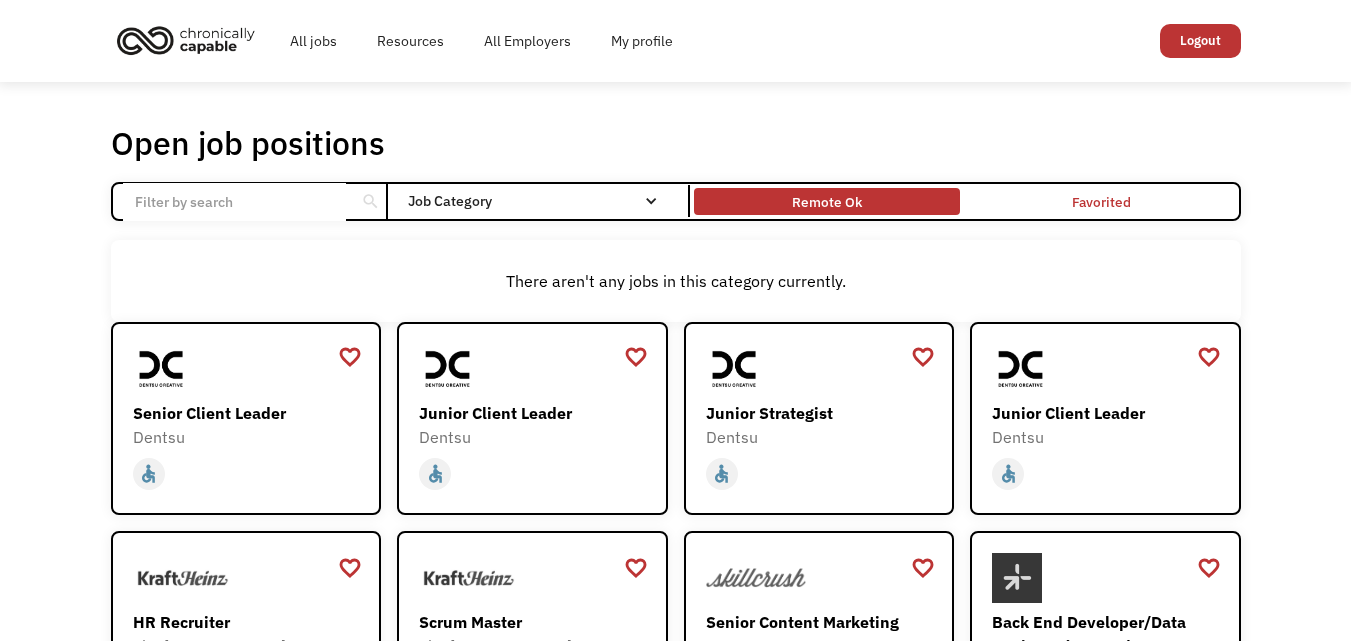 click on "Remote Ok" at bounding box center (827, 201) 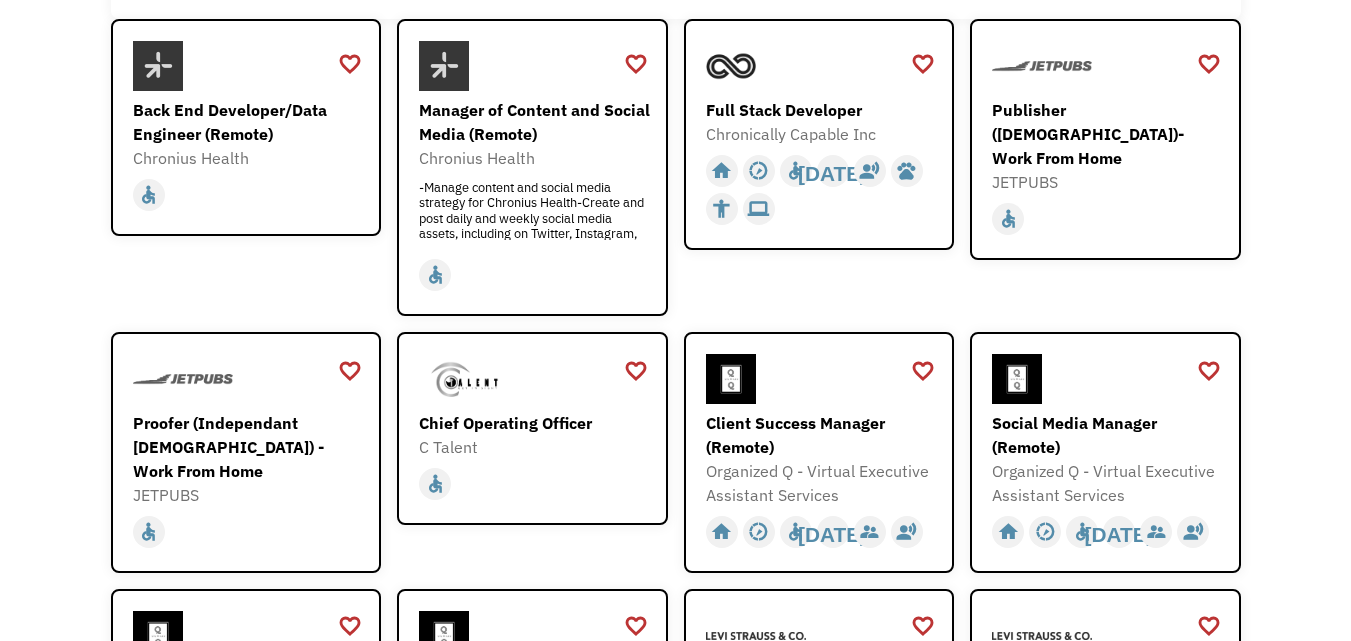 scroll, scrollTop: 308, scrollLeft: 0, axis: vertical 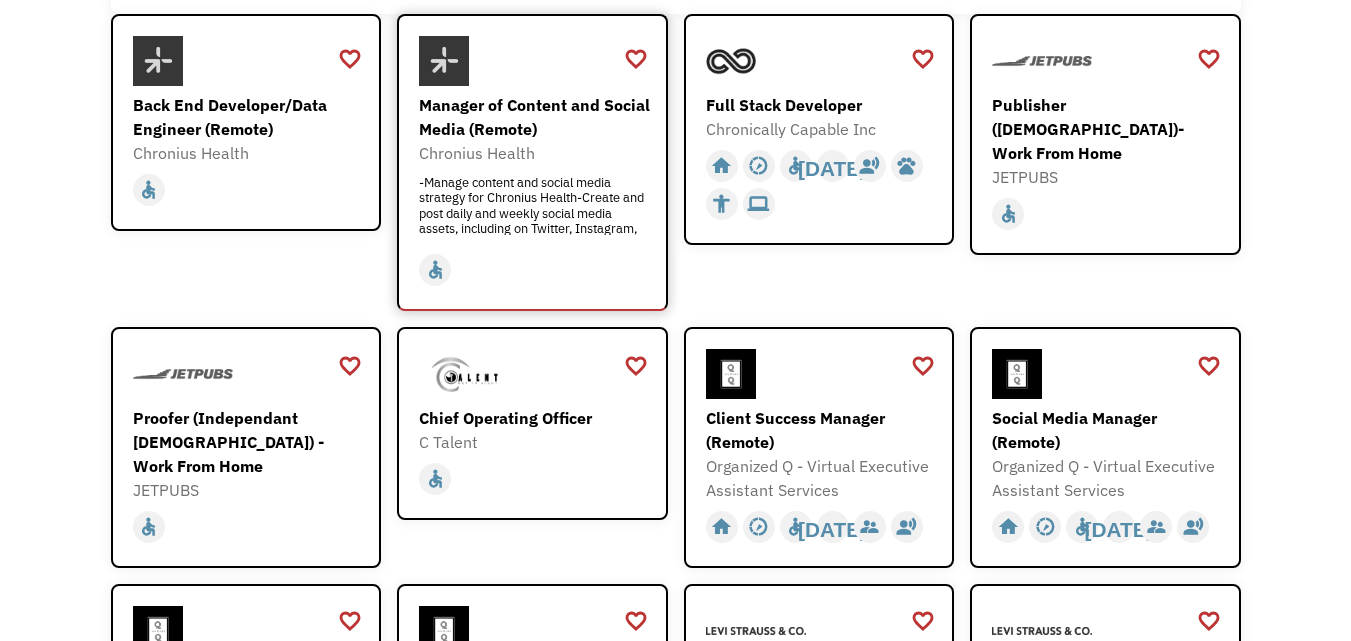 click on "Manager of Content and Social Media (Remote)" at bounding box center [535, 117] 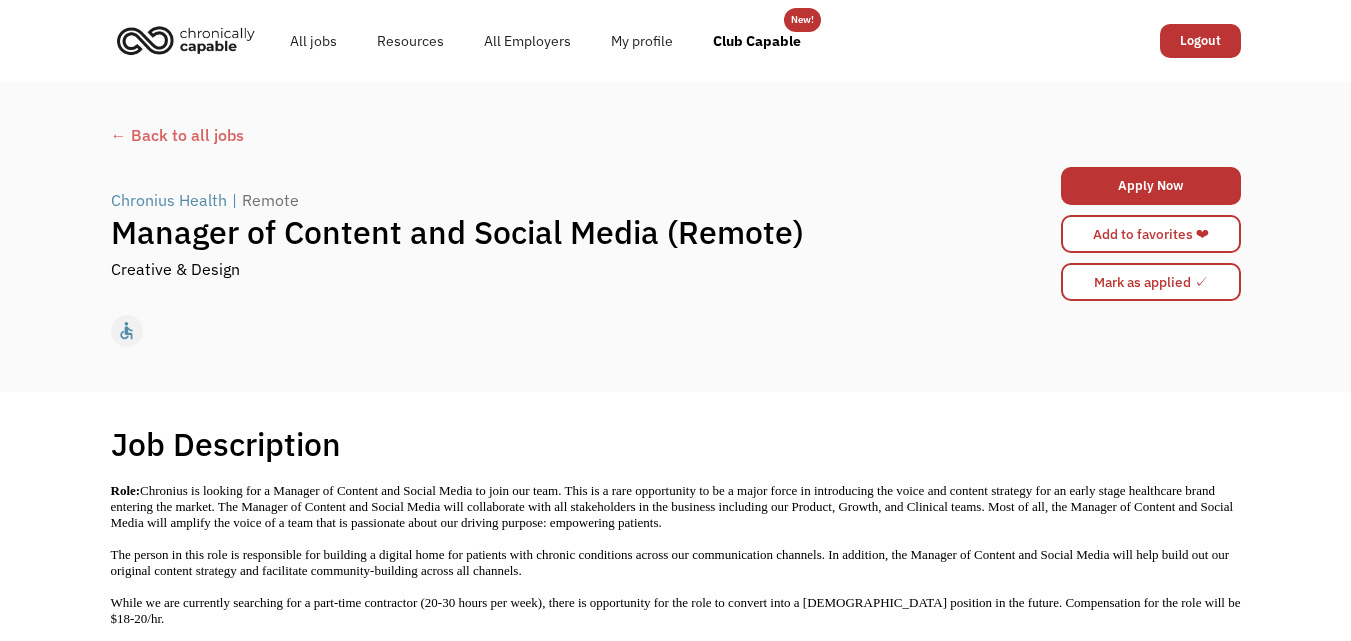 scroll, scrollTop: 0, scrollLeft: 0, axis: both 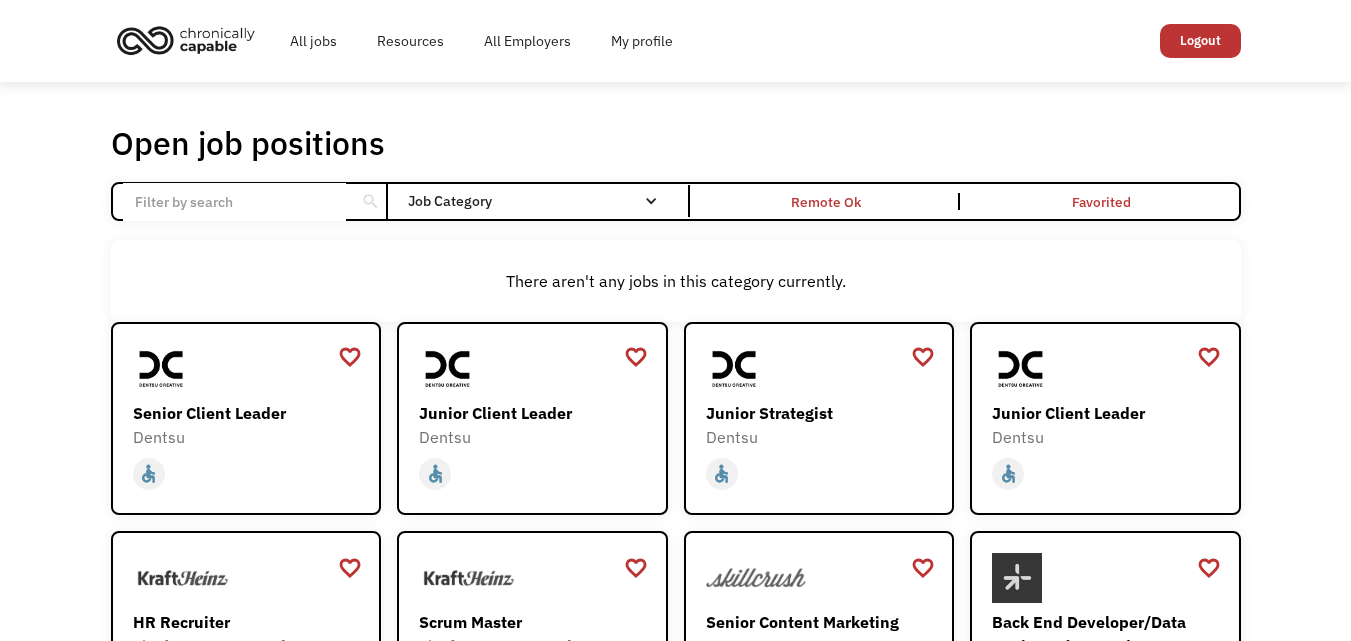 click on "Open job positions You have  X  liked items Search" at bounding box center (676, 143) 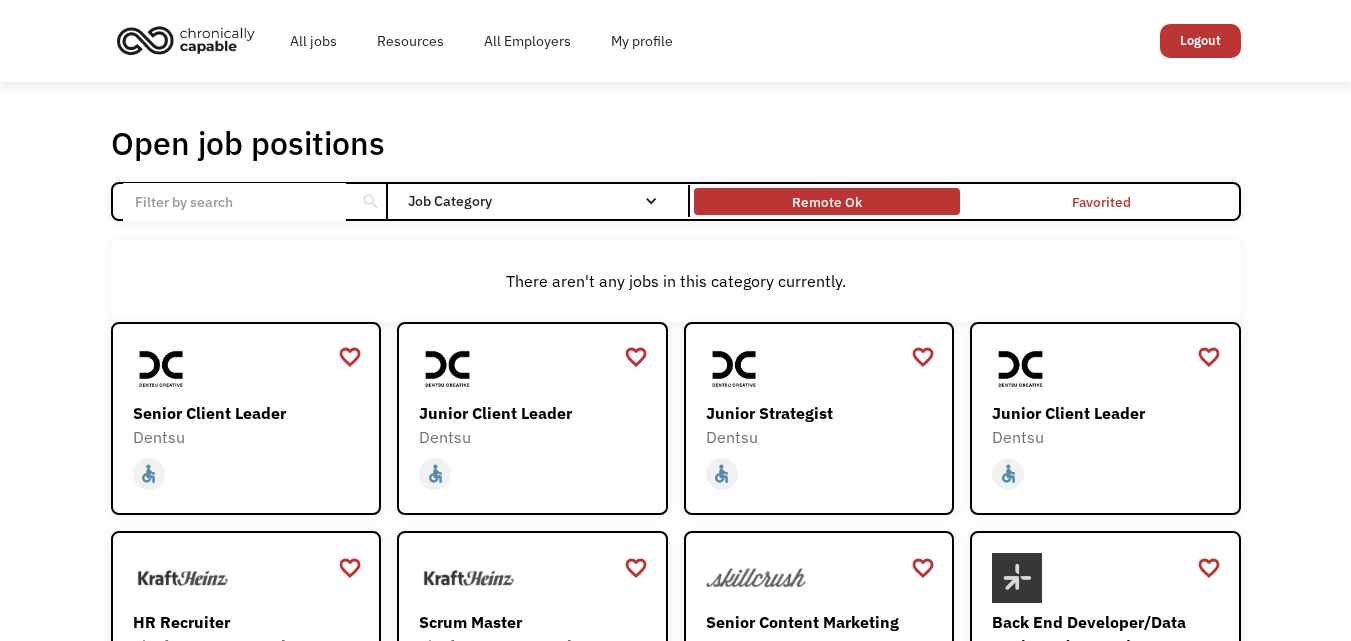 click on "Remote Ok" at bounding box center (827, 202) 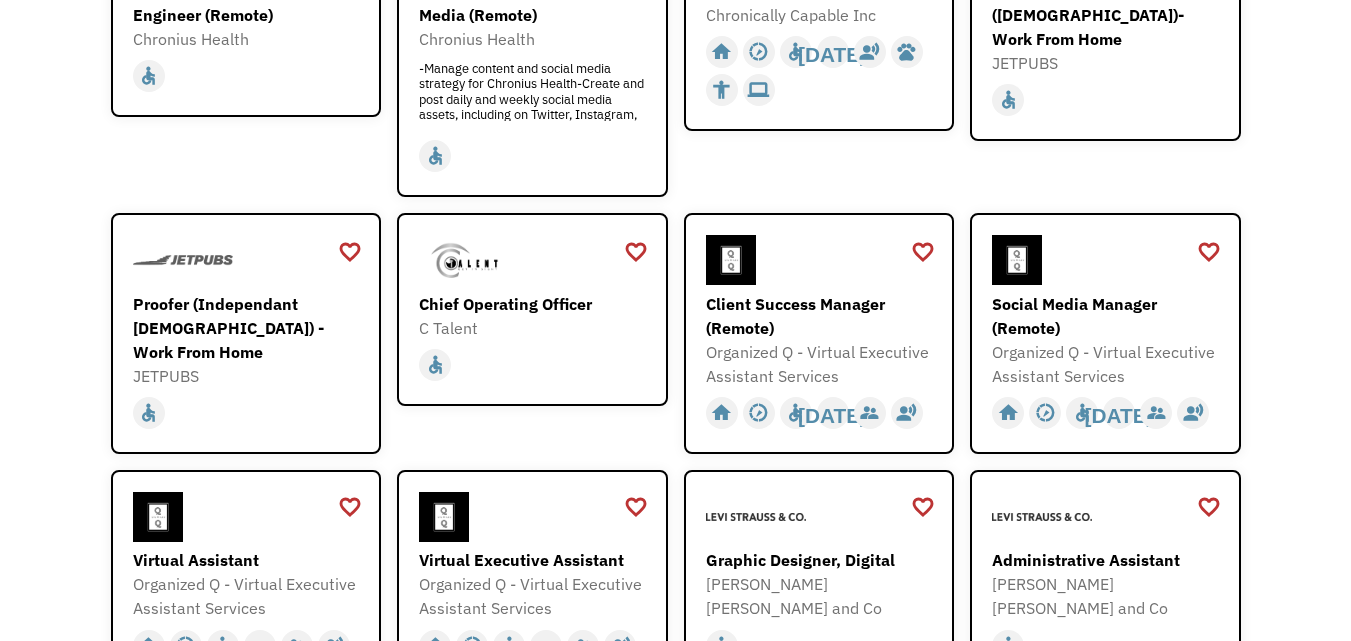scroll, scrollTop: 427, scrollLeft: 0, axis: vertical 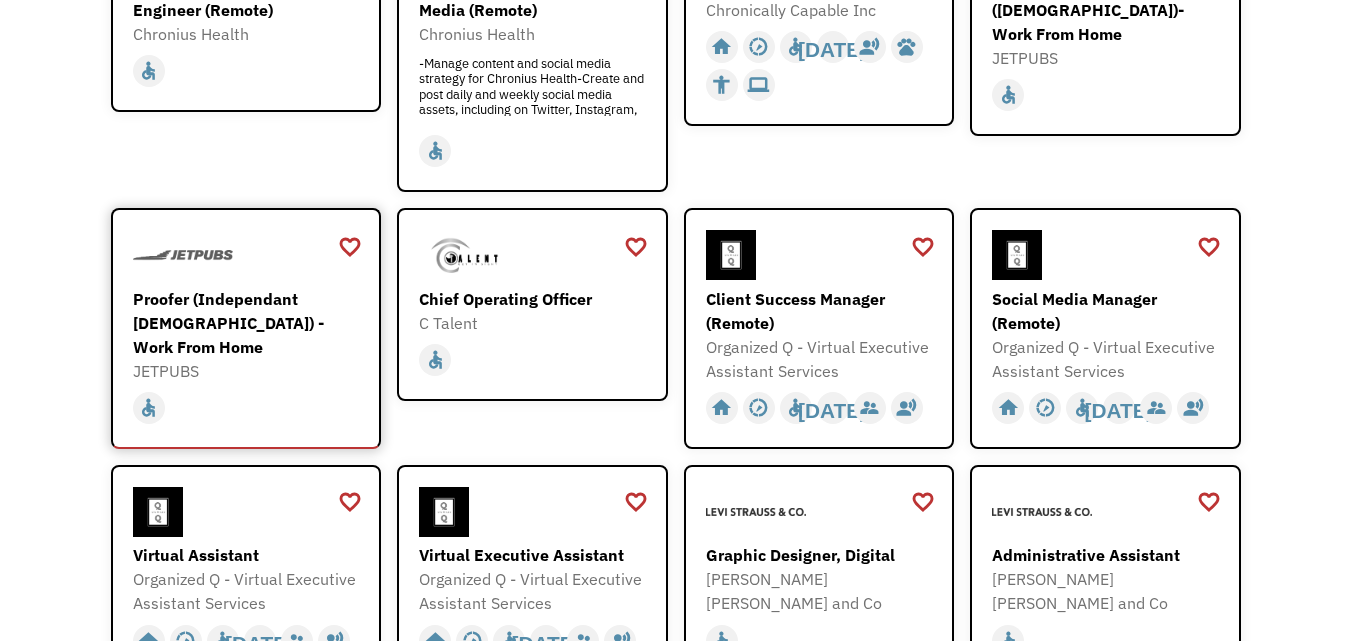 click on "home slow_motion_video accessible today not_interested supervisor_account record_voice_over pets accessibility hearing computer" at bounding box center (249, 408) 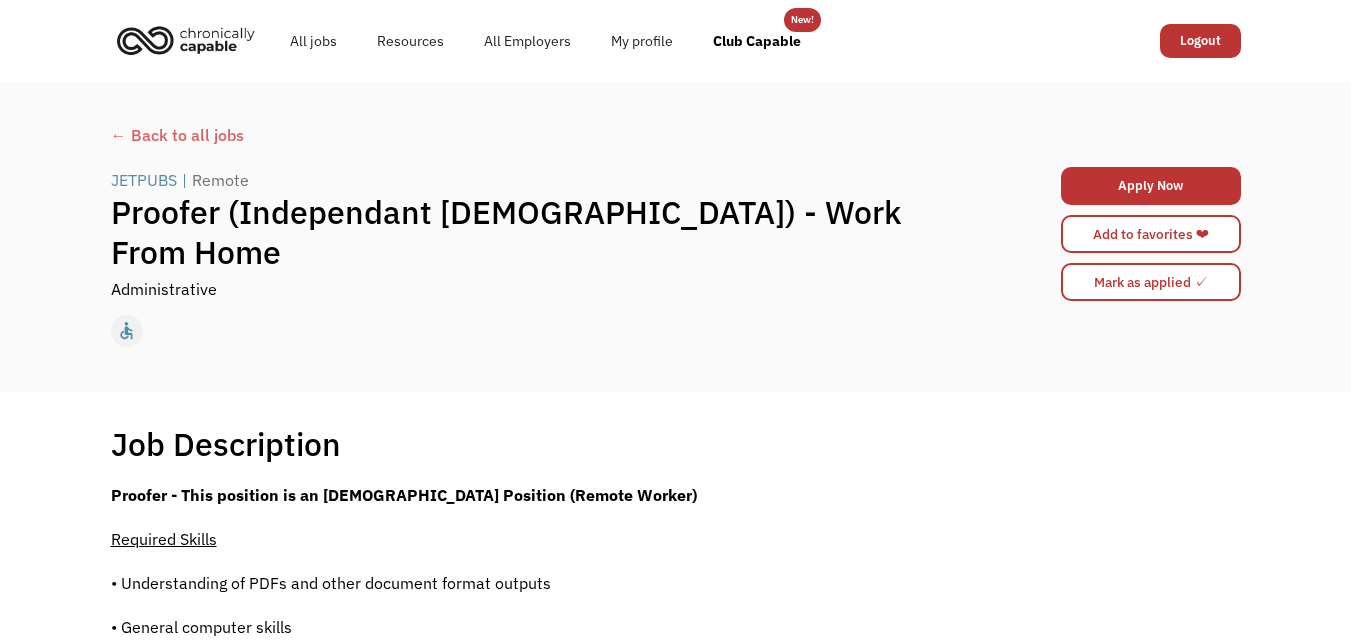 scroll, scrollTop: 0, scrollLeft: 0, axis: both 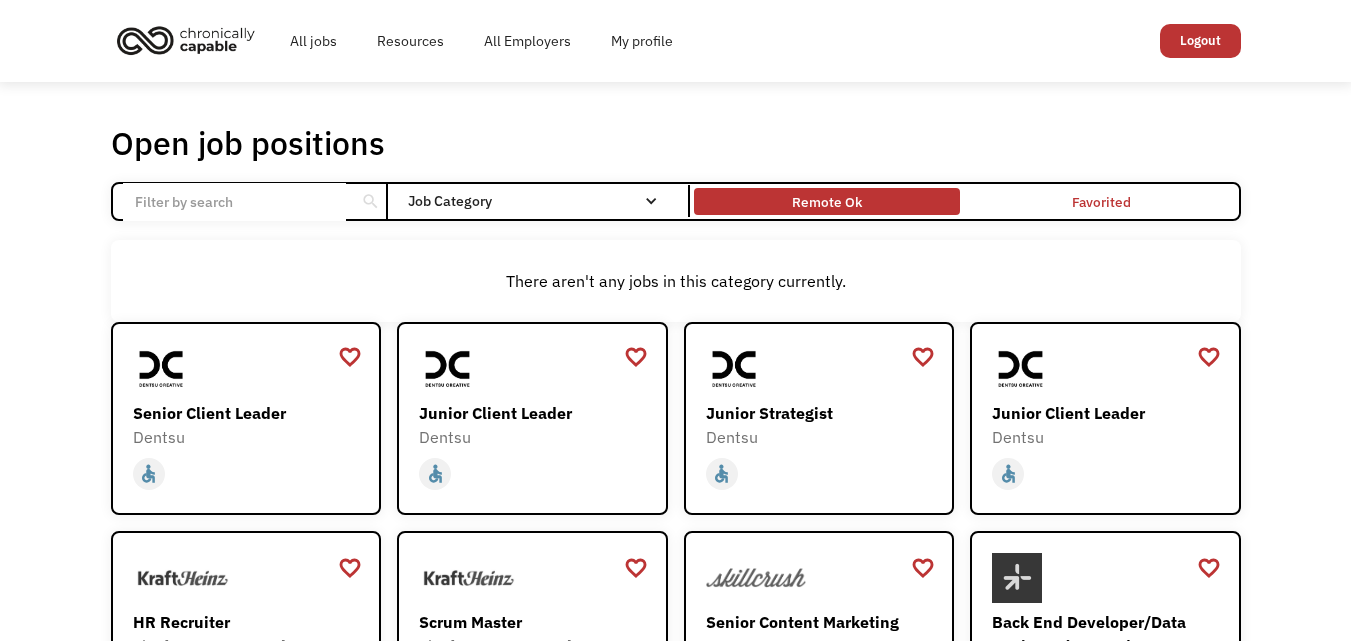 click on "Remote Ok" at bounding box center (827, 201) 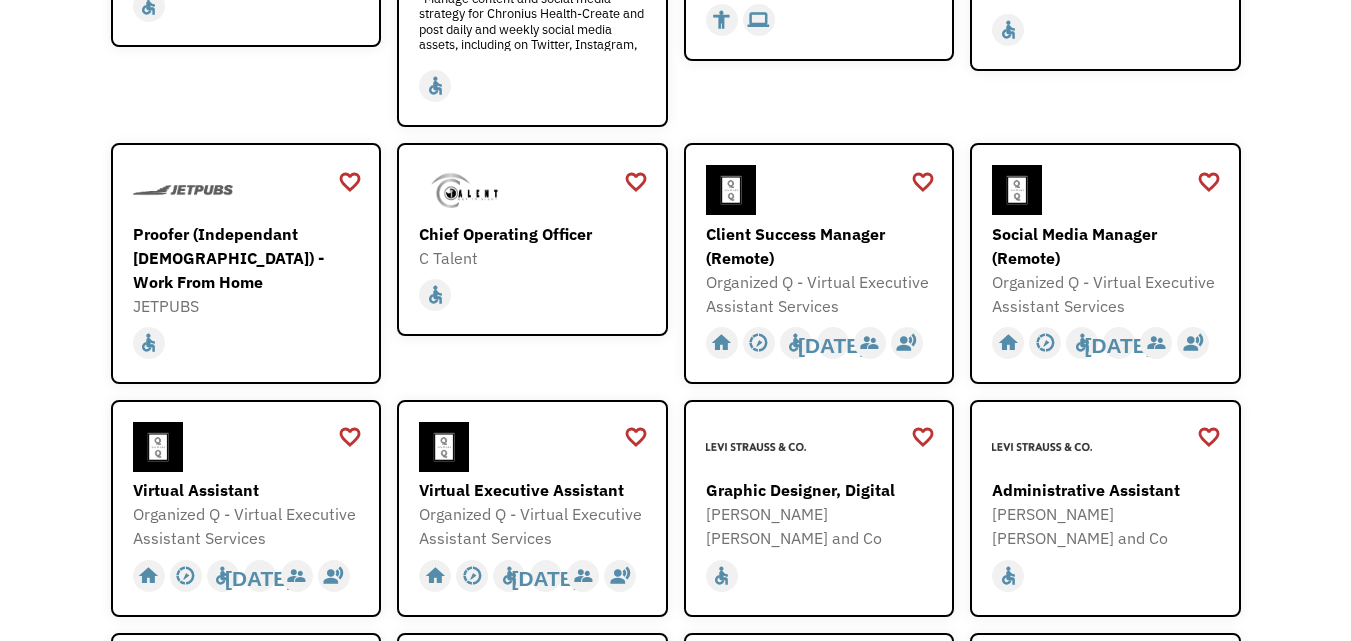 scroll, scrollTop: 498, scrollLeft: 0, axis: vertical 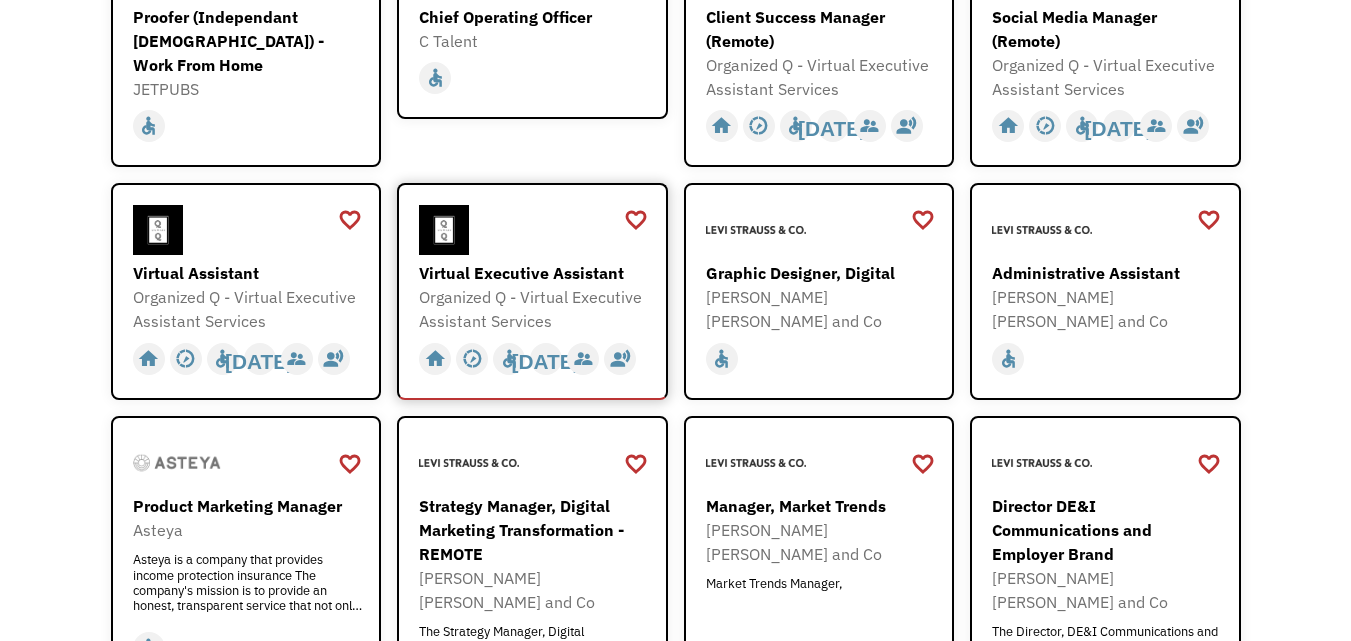 click on "Virtual Executive Assistant" at bounding box center (535, 273) 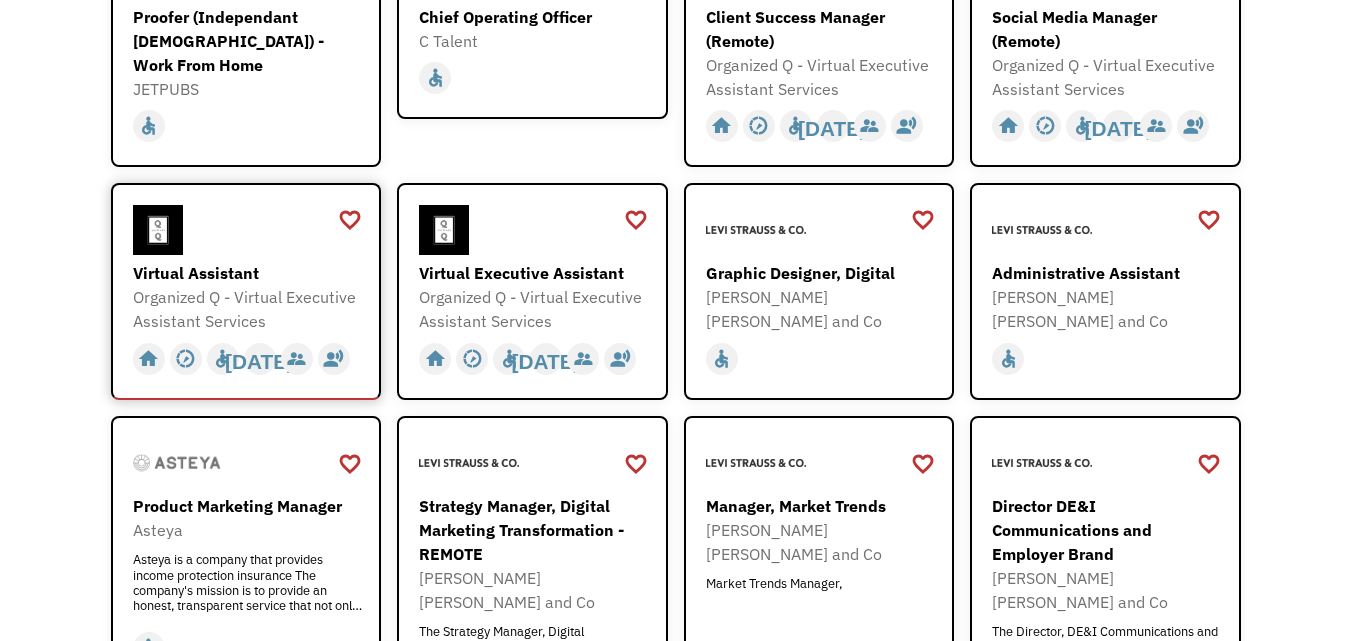 click at bounding box center [249, 230] 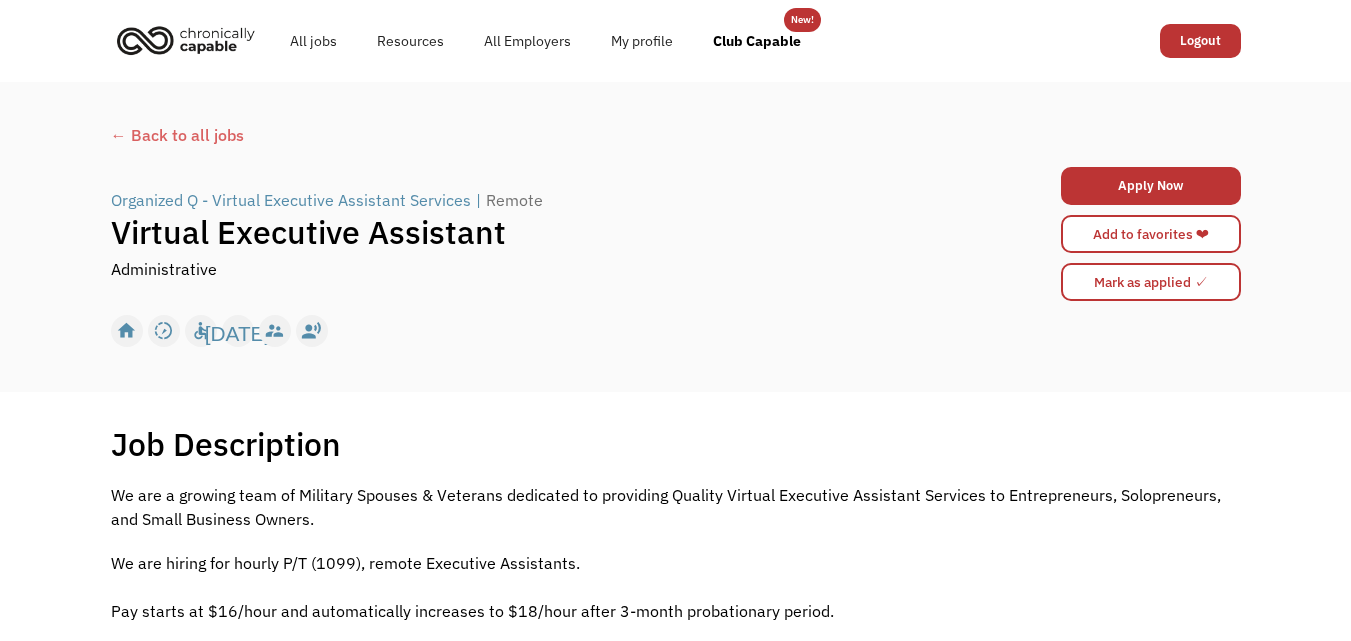 scroll, scrollTop: 0, scrollLeft: 0, axis: both 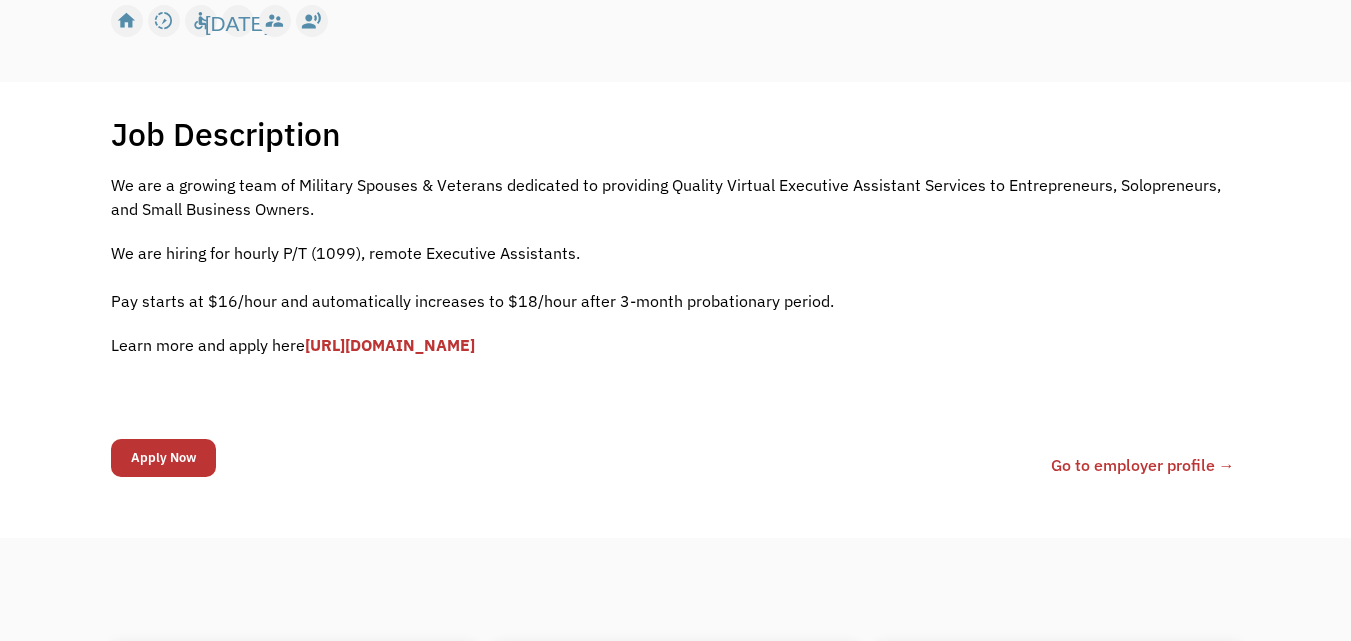 click on "[URL][DOMAIN_NAME]" at bounding box center (390, 345) 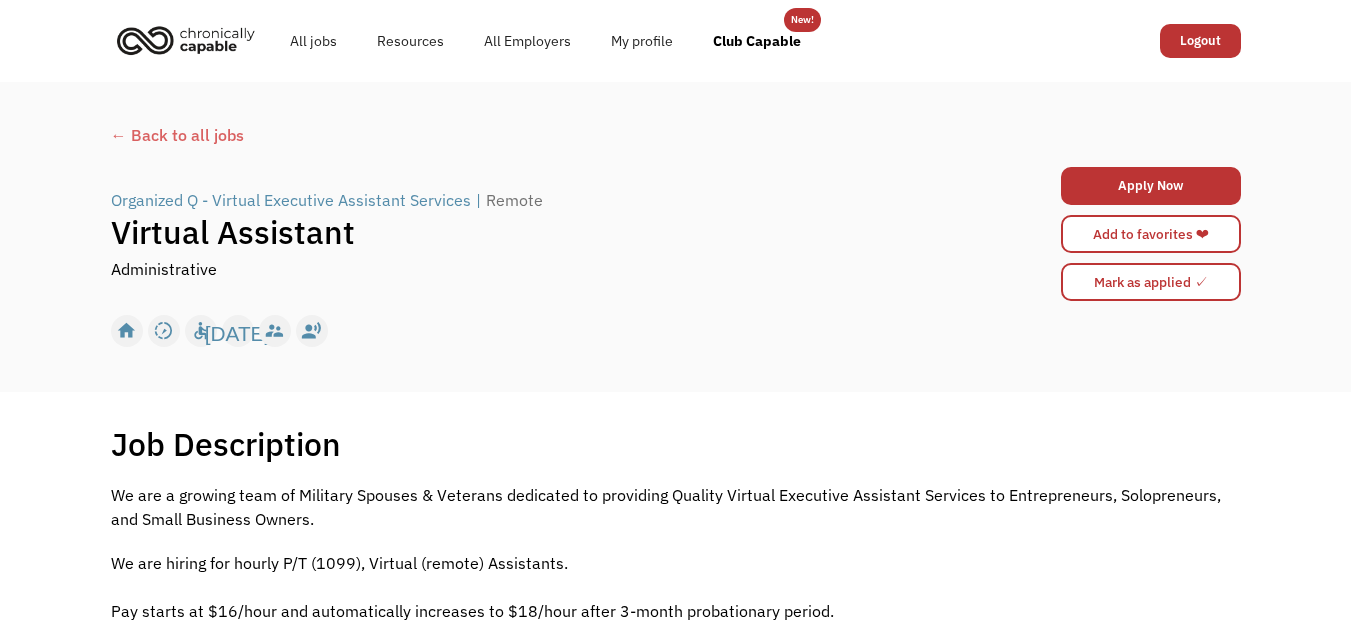scroll, scrollTop: 314, scrollLeft: 0, axis: vertical 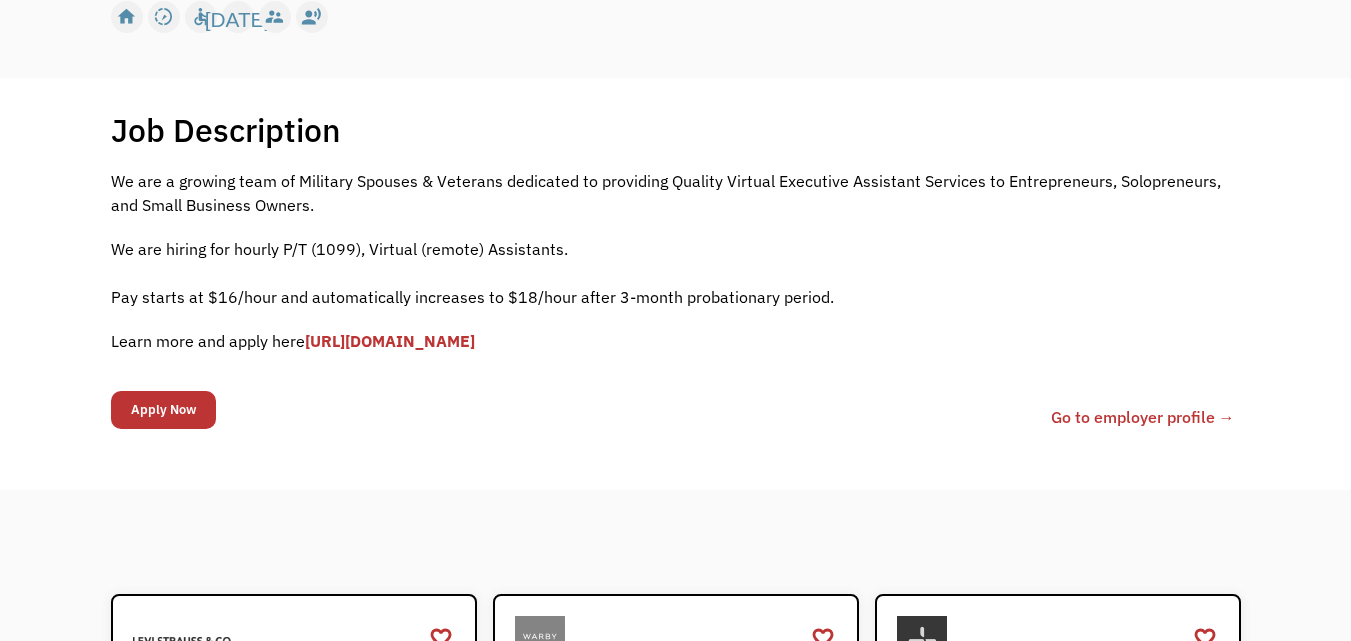 click on "Congrats! You applied
68786caf23e3950fdd179376 arunsai@gmail.com Arunsai Anakapalli Search Engine * Tell us more about the application process * Required fields Capability #1 Select a capability Administration Communications & Public Relations Customer Service Design Education Engineering Finance Healthcare Hospitality Human Resources Industrial & Manufacturing Legal Marketing Operations Sales Science Technology Transportation Other Capability #2 (optional) Select a capability Administration Communications & Public Relations Customer Service Design Education Engineering Finance Healthcare Hospitality Human Resources Industrial & Manufacturing Legal Marketing Operations Sales Science Technology Transportation Other Capability #3 (optional) Select a capability Administration Communications & Public Relations Customer Service Design Education Engineering Finance Healthcare Hospitality Human Resources Industrial & Manufacturing Legal Marketing Operations Sales Science Technology Transportation Other 0-1 2-4 |" at bounding box center (675, 6) 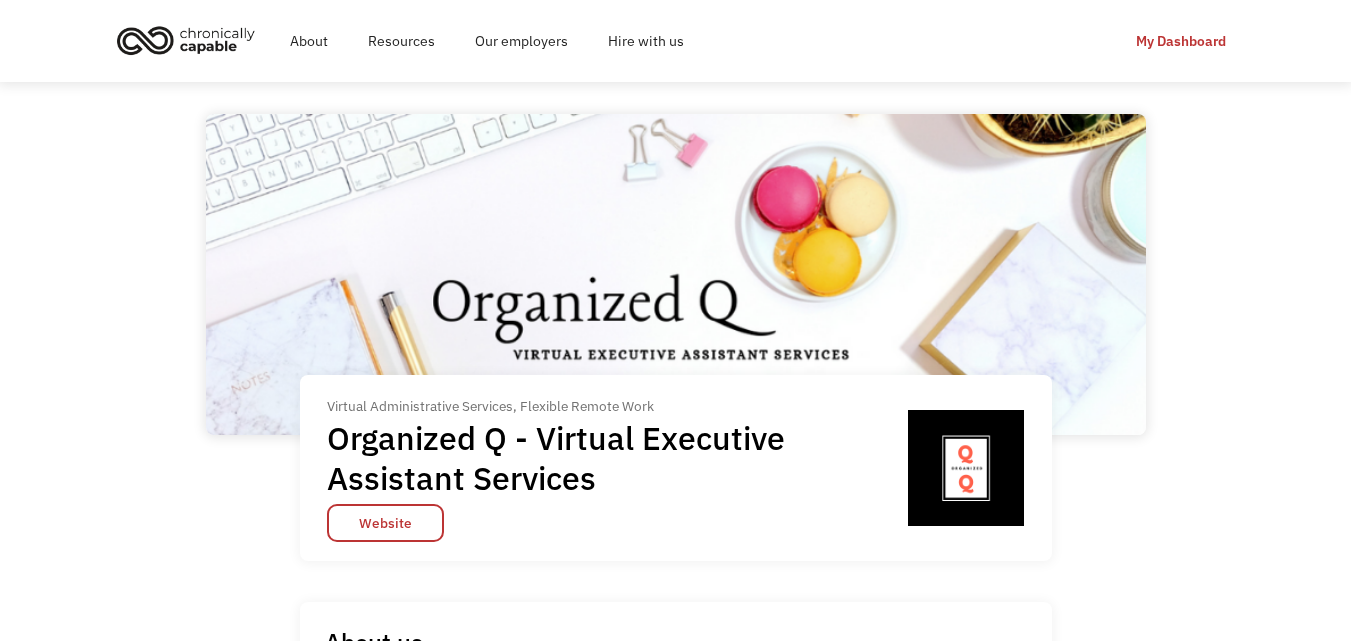 scroll, scrollTop: 0, scrollLeft: 0, axis: both 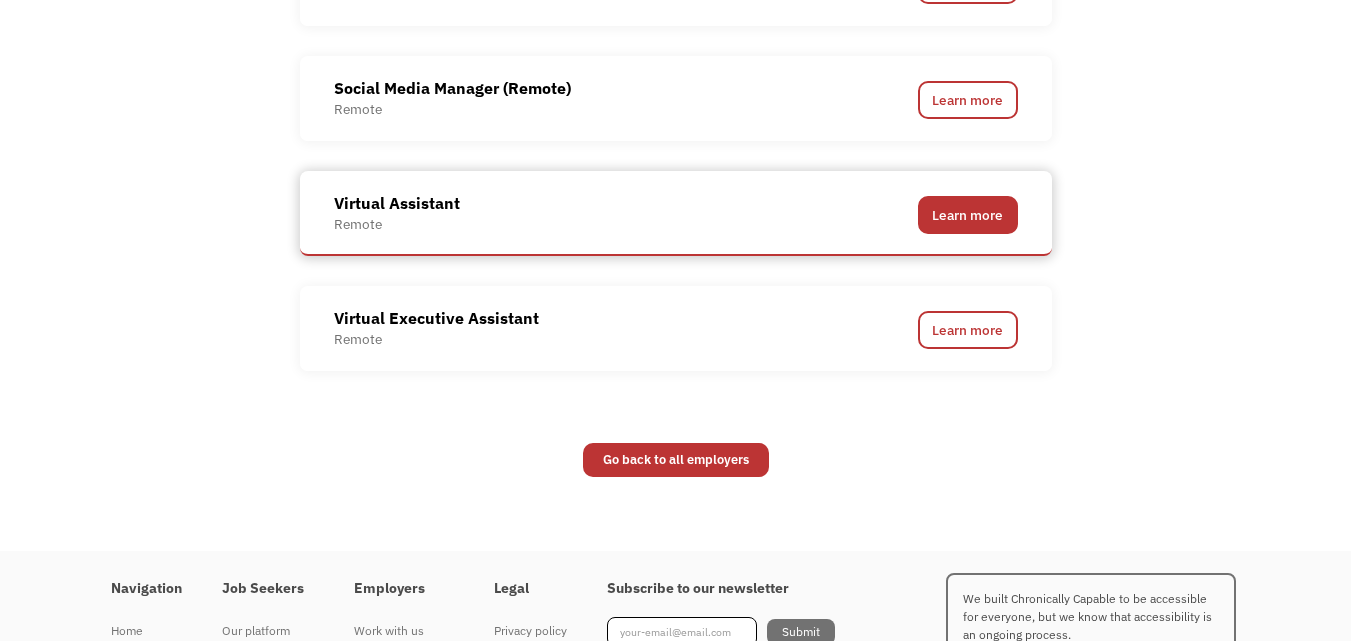 click on "Learn more" at bounding box center (968, 215) 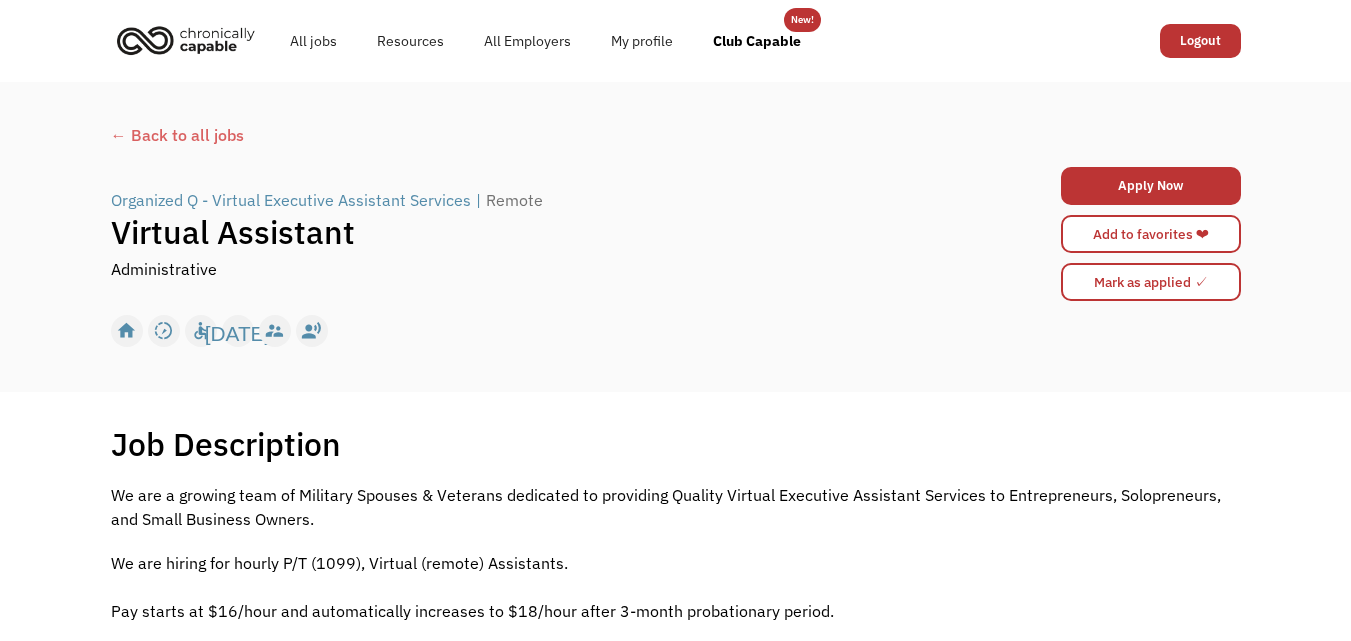 scroll, scrollTop: 0, scrollLeft: 0, axis: both 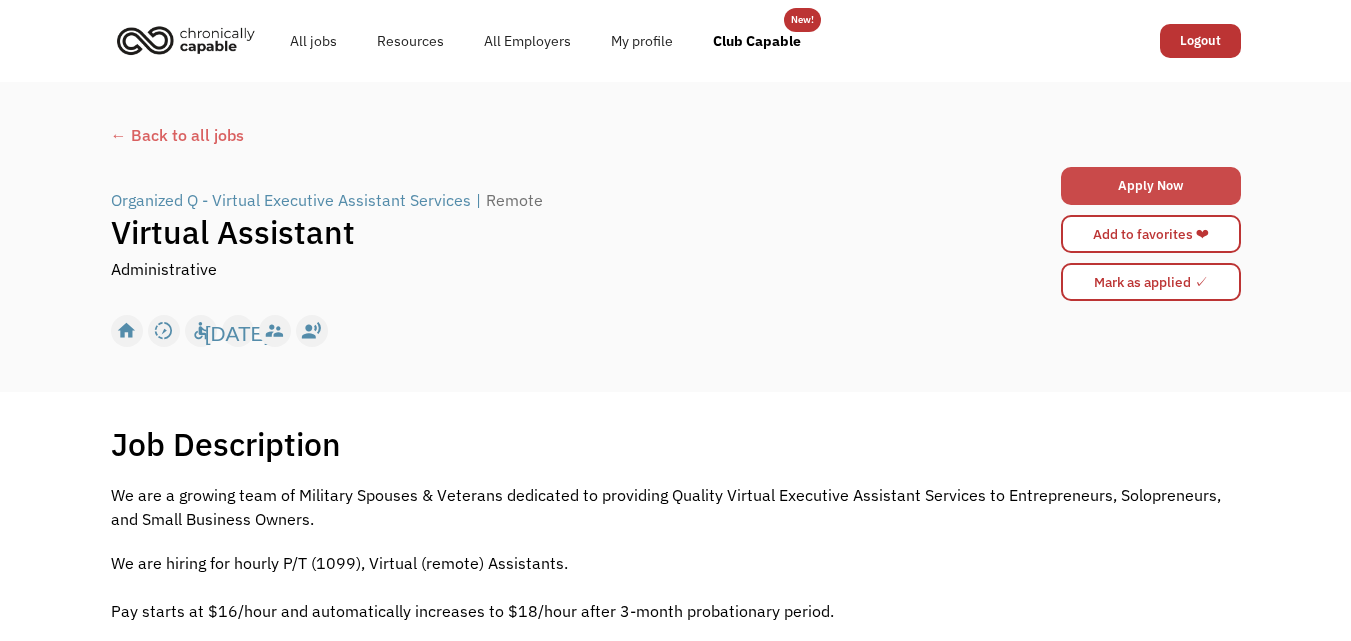 click on "Apply Now" at bounding box center (1151, 186) 